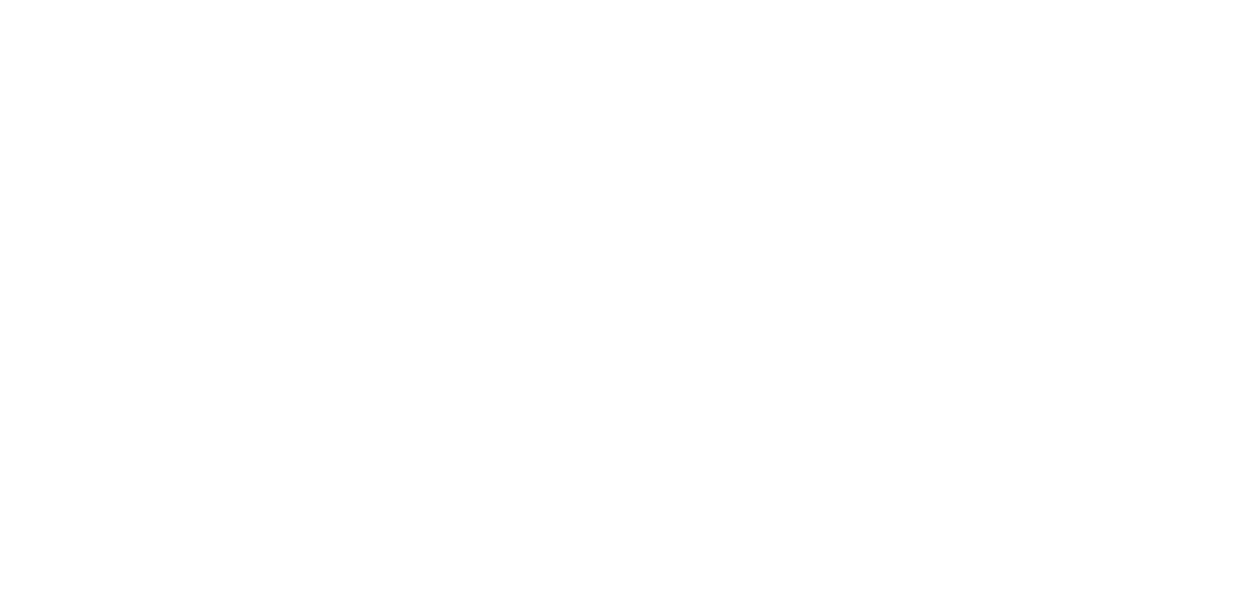 scroll, scrollTop: 0, scrollLeft: 0, axis: both 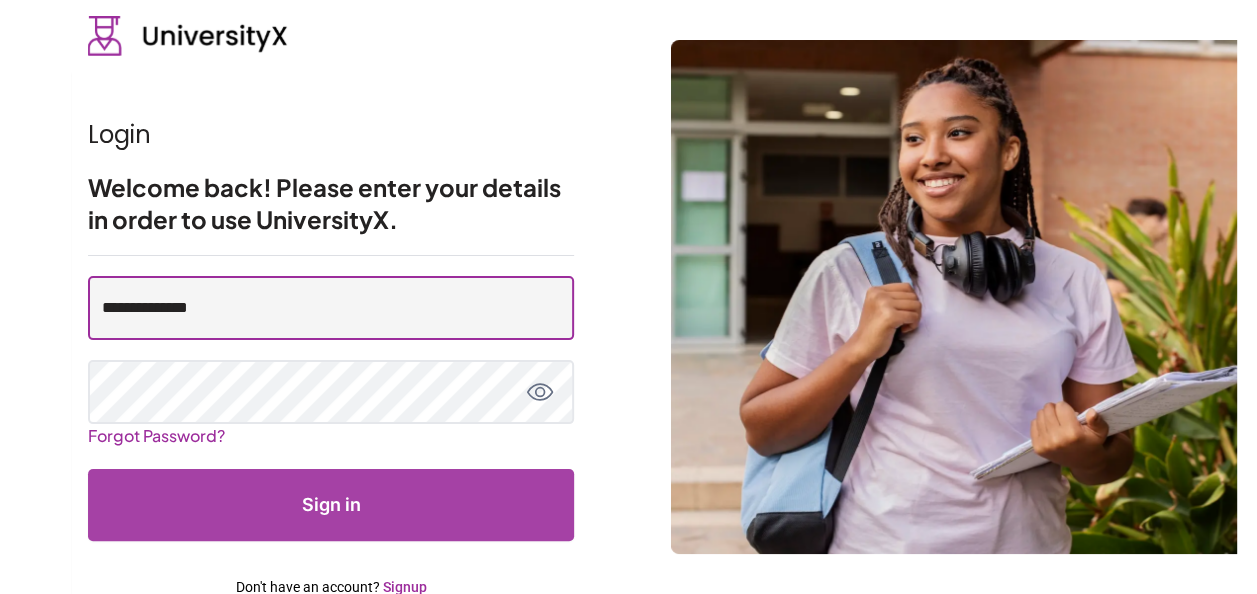 click on "**********" at bounding box center [331, 308] 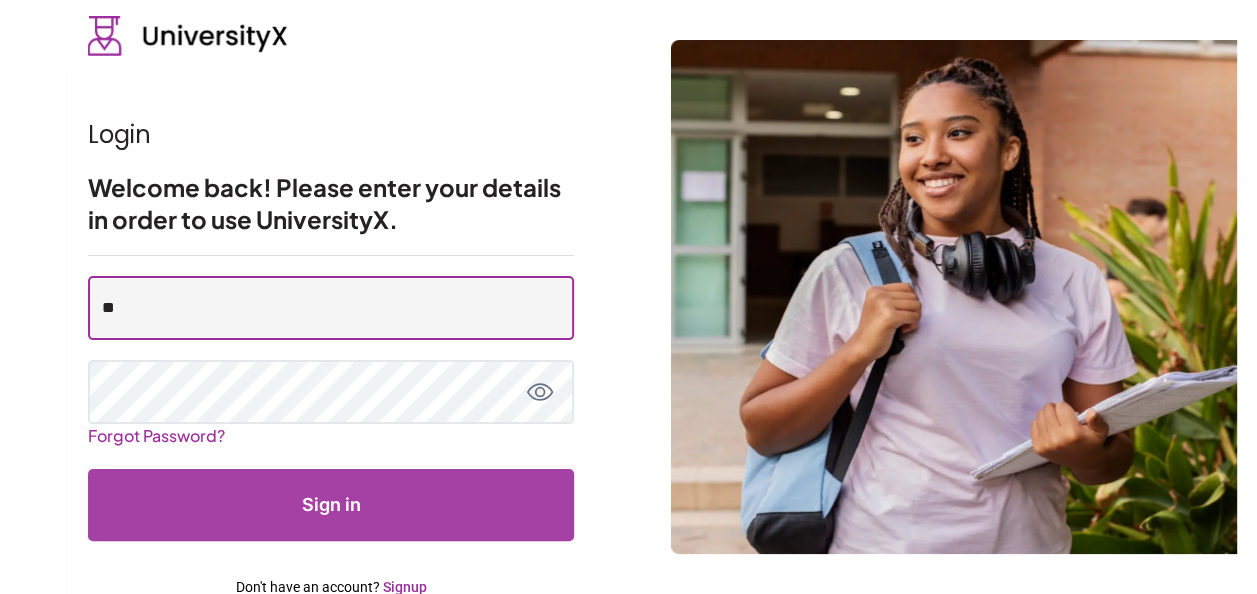 type on "**********" 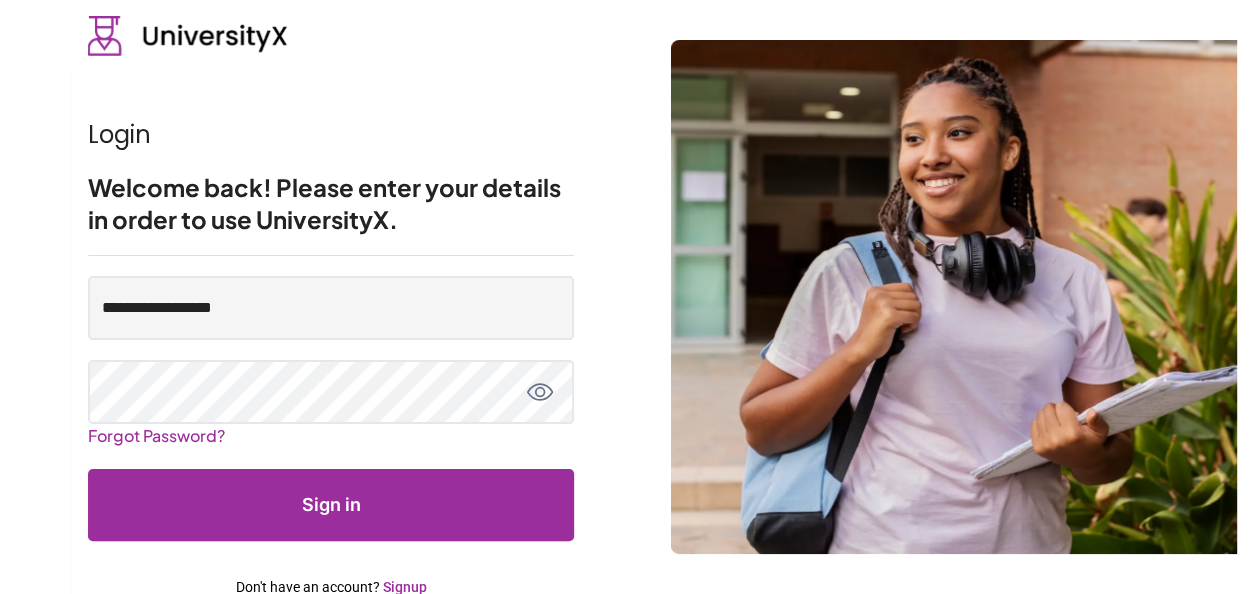 click on "Sign in" at bounding box center (331, 505) 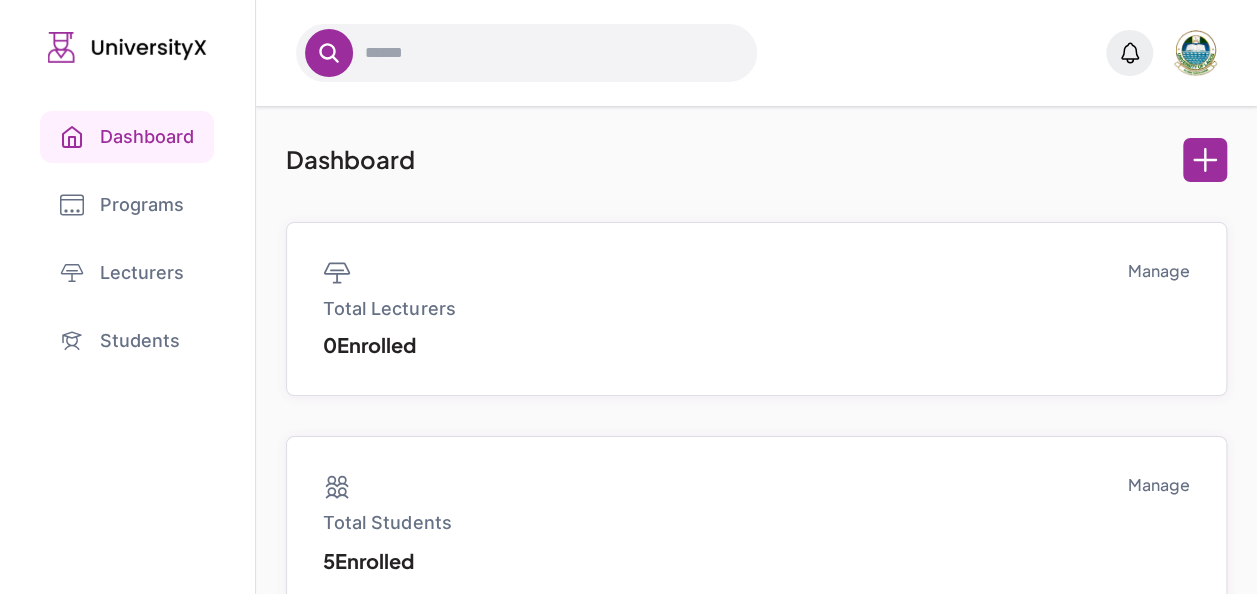 click on "Programs" at bounding box center [127, 205] 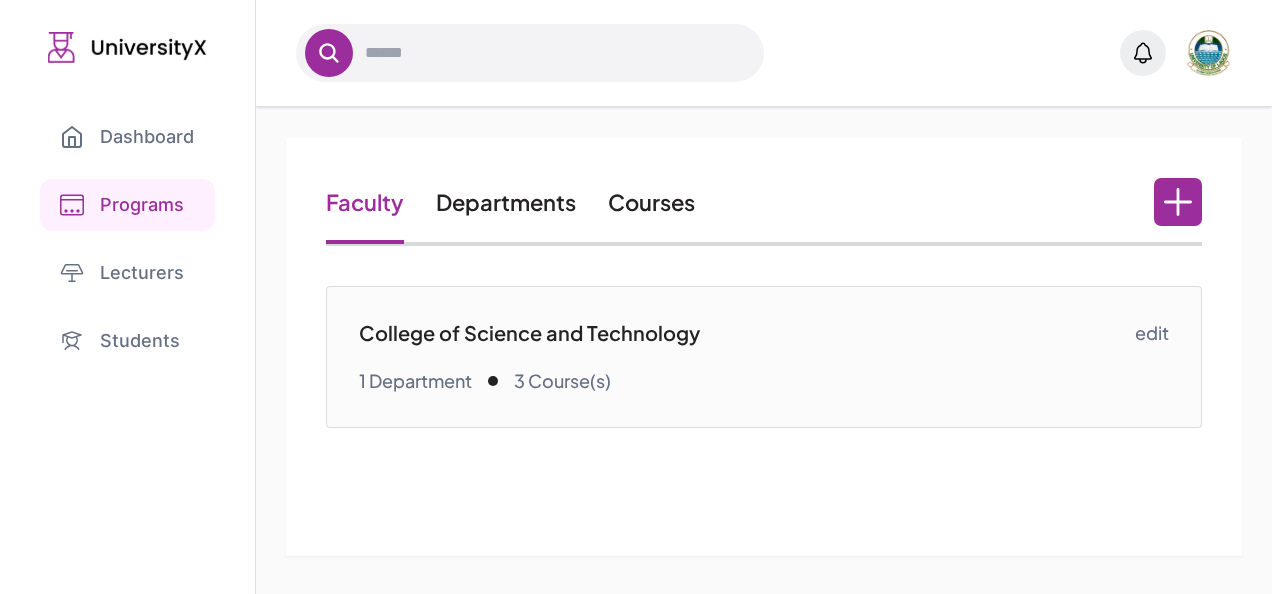 click on "Courses" at bounding box center (651, 202) 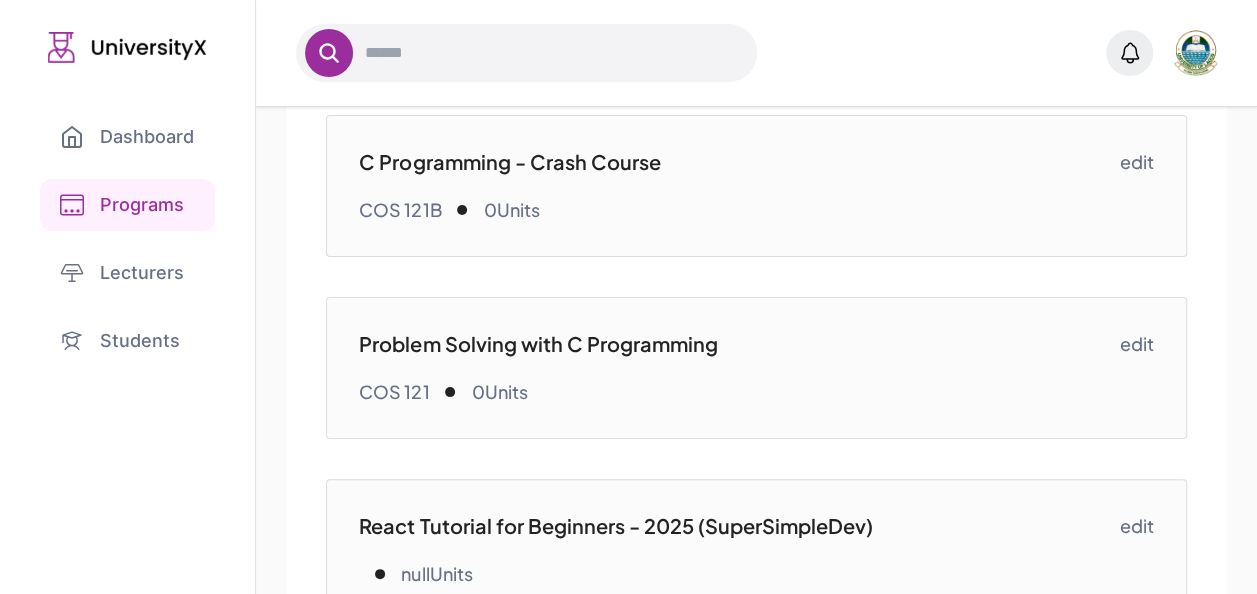 scroll, scrollTop: 174, scrollLeft: 0, axis: vertical 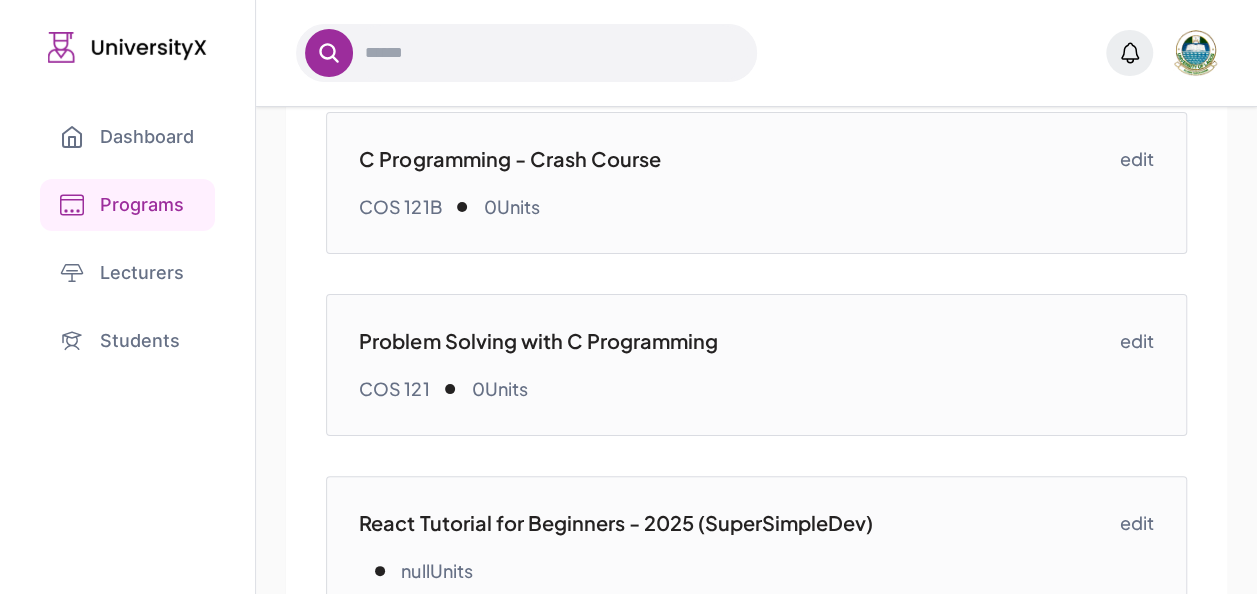 click on "Problem Solving with C Programming" at bounding box center (739, 341) 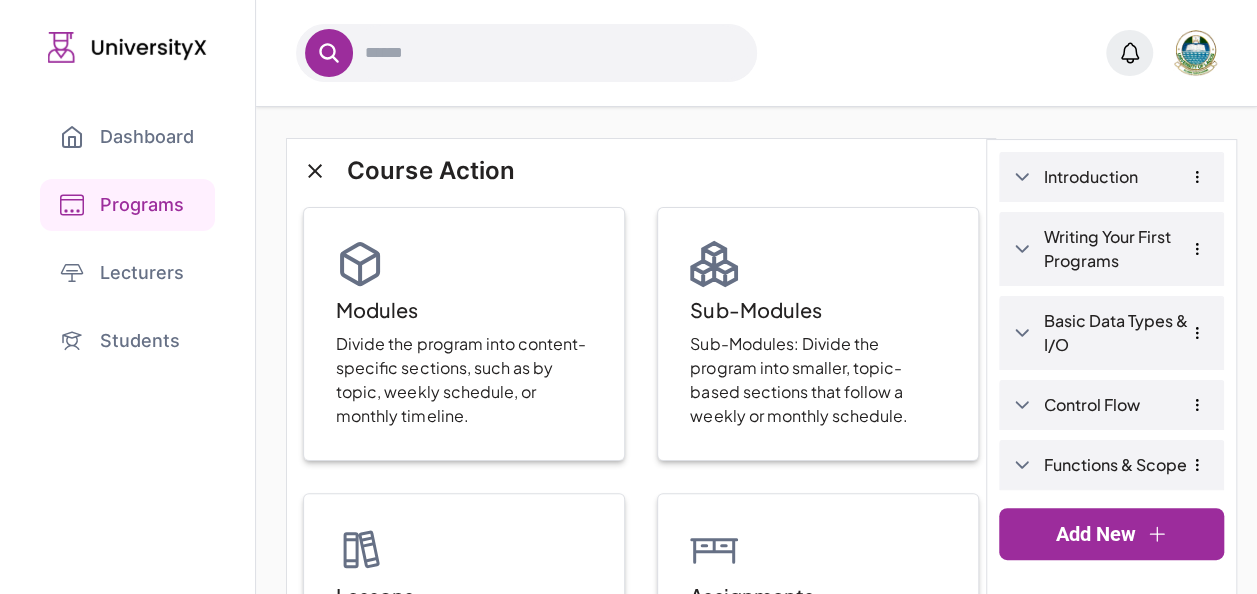 click on "Introduction" at bounding box center (1127, 177) 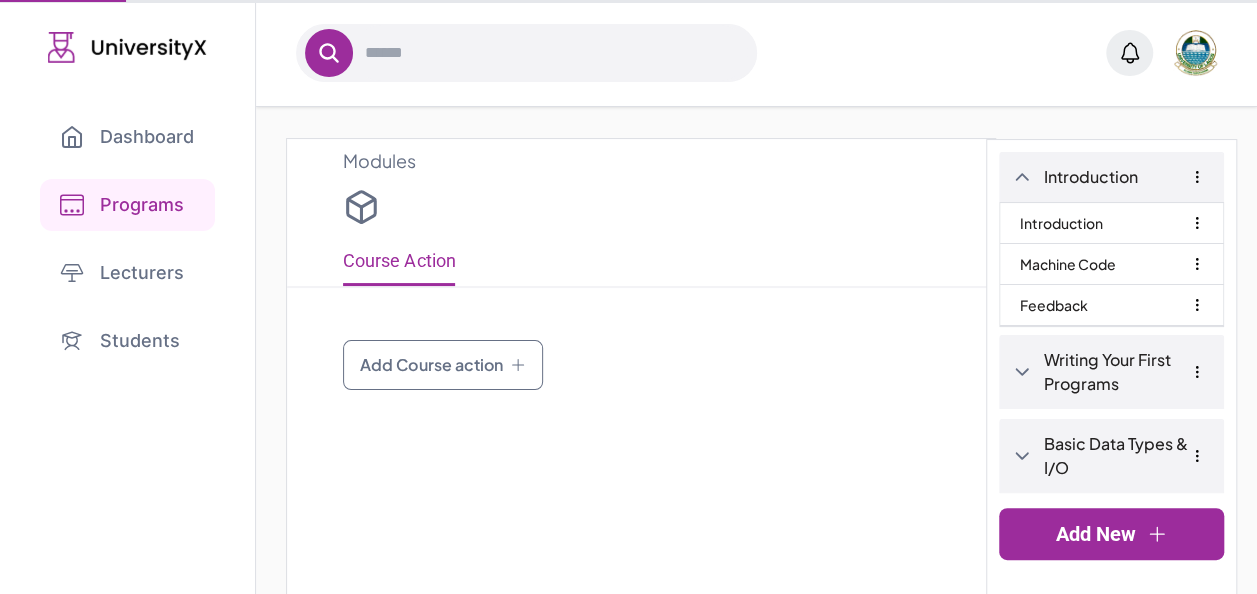 type on "**********" 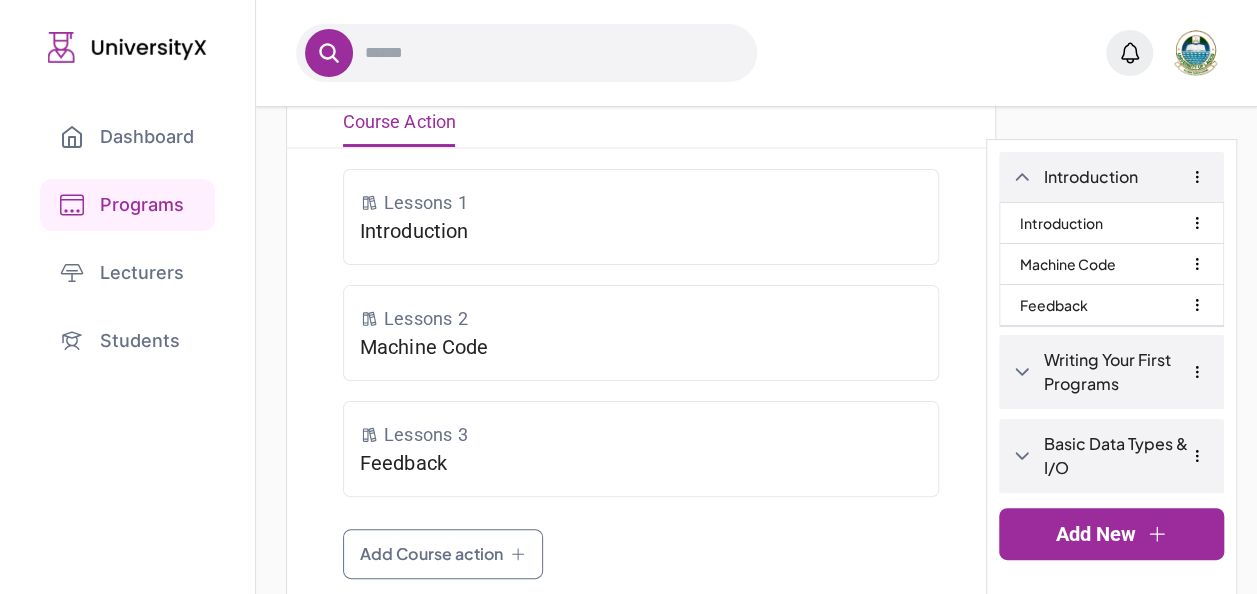scroll, scrollTop: 173, scrollLeft: 0, axis: vertical 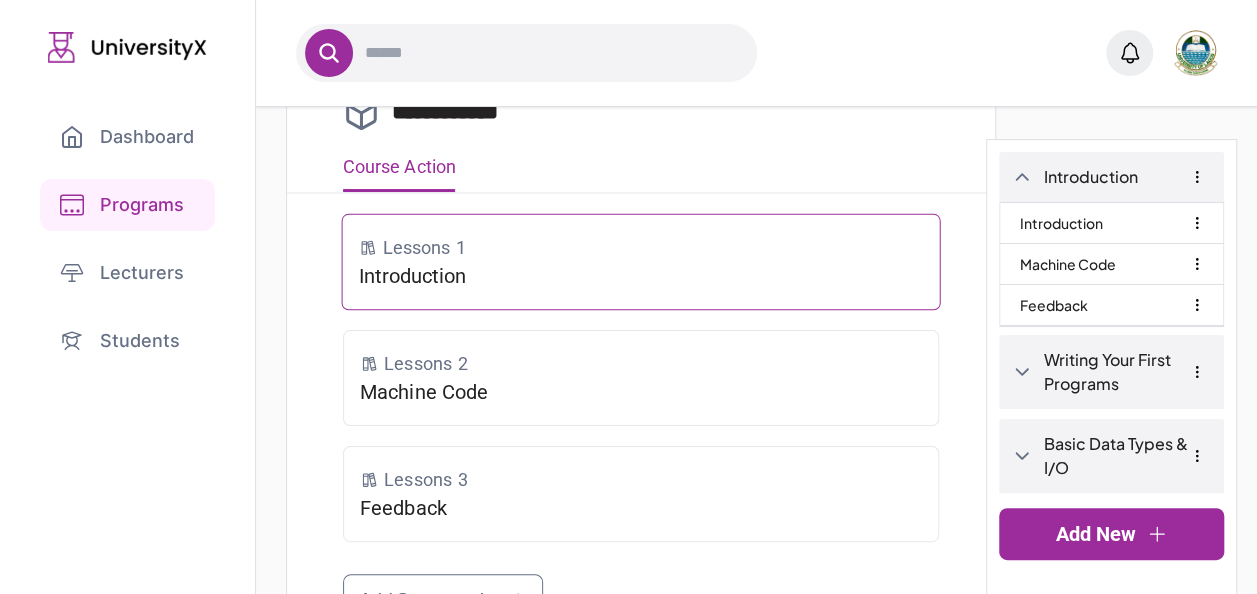 click on "Lessons 1" at bounding box center [641, 247] 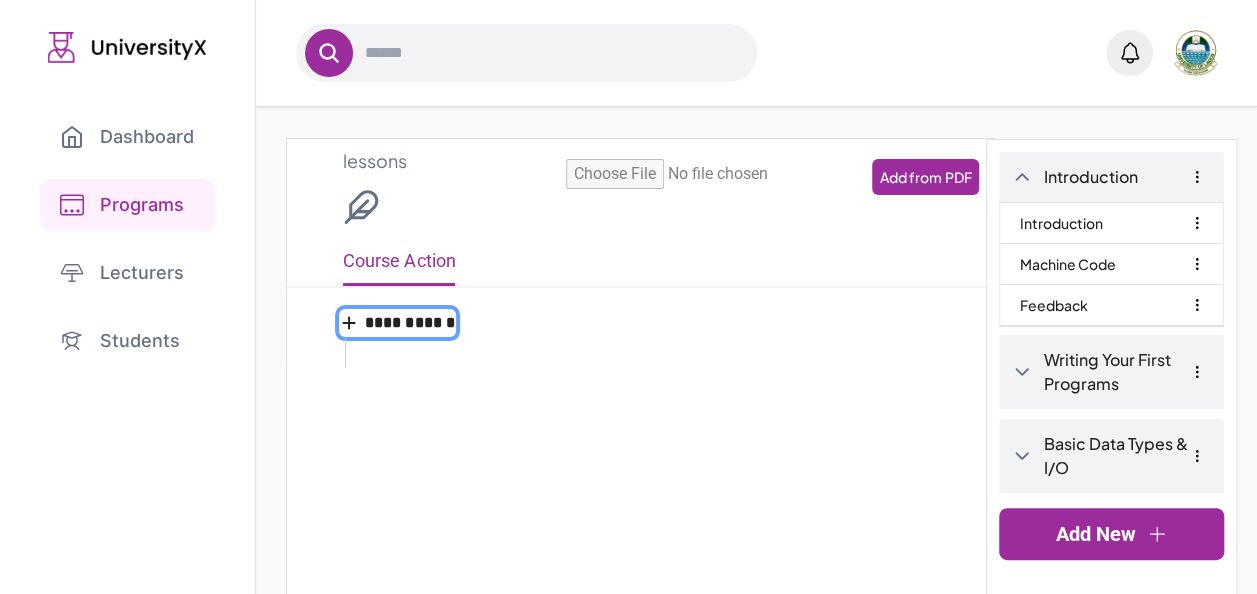 type on "**********" 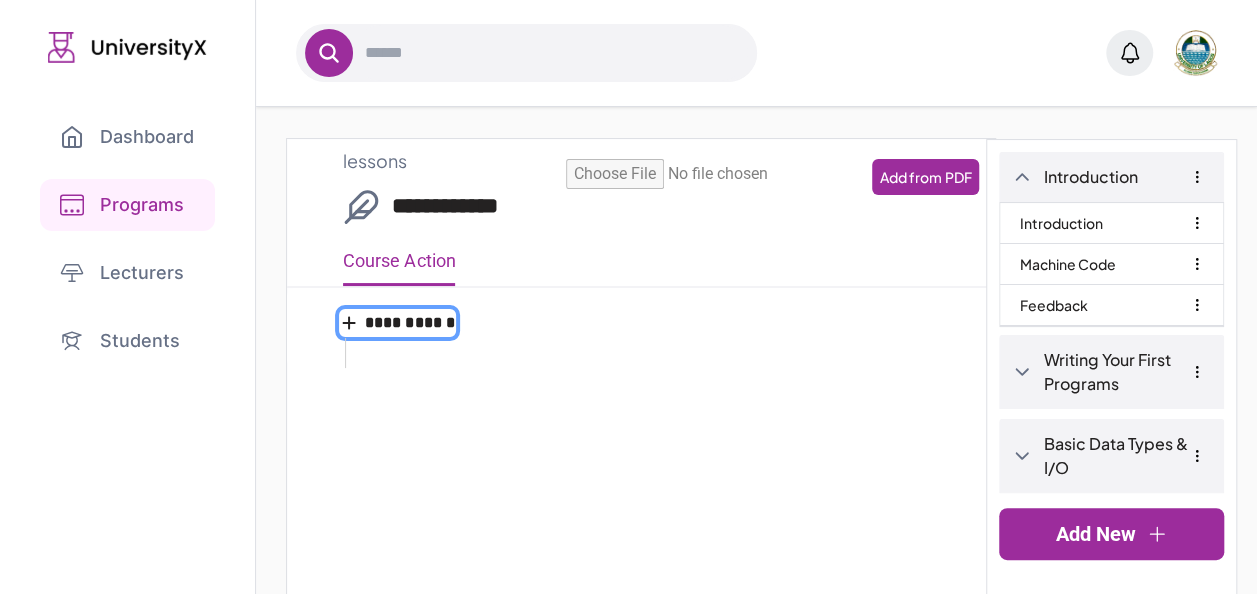 select on "*" 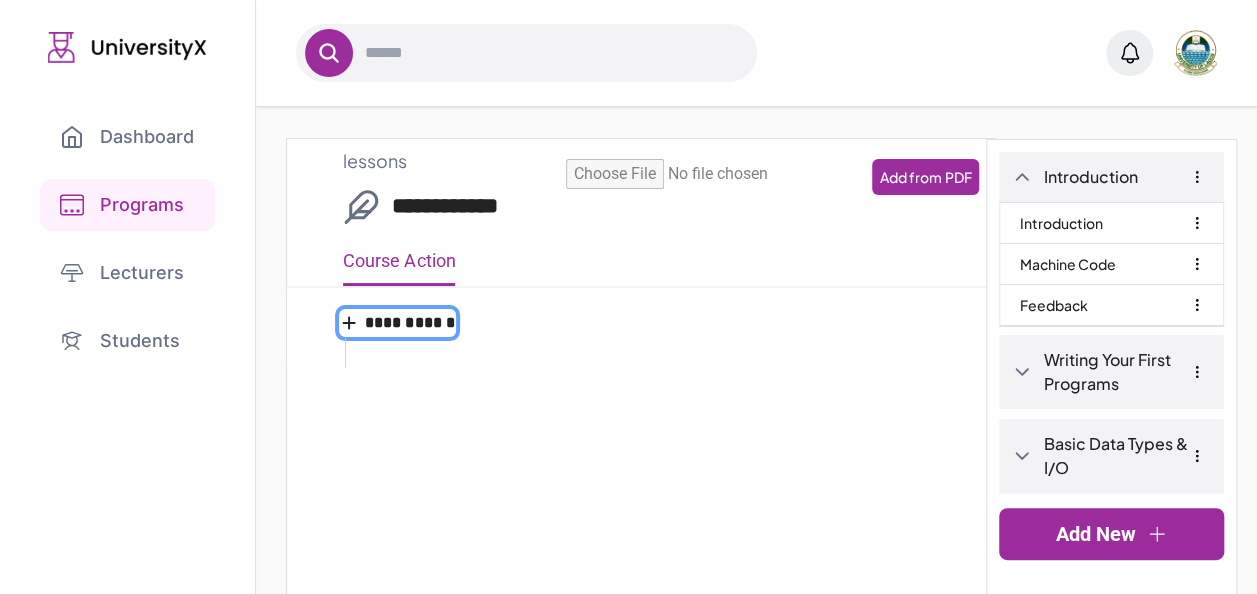 select on "*" 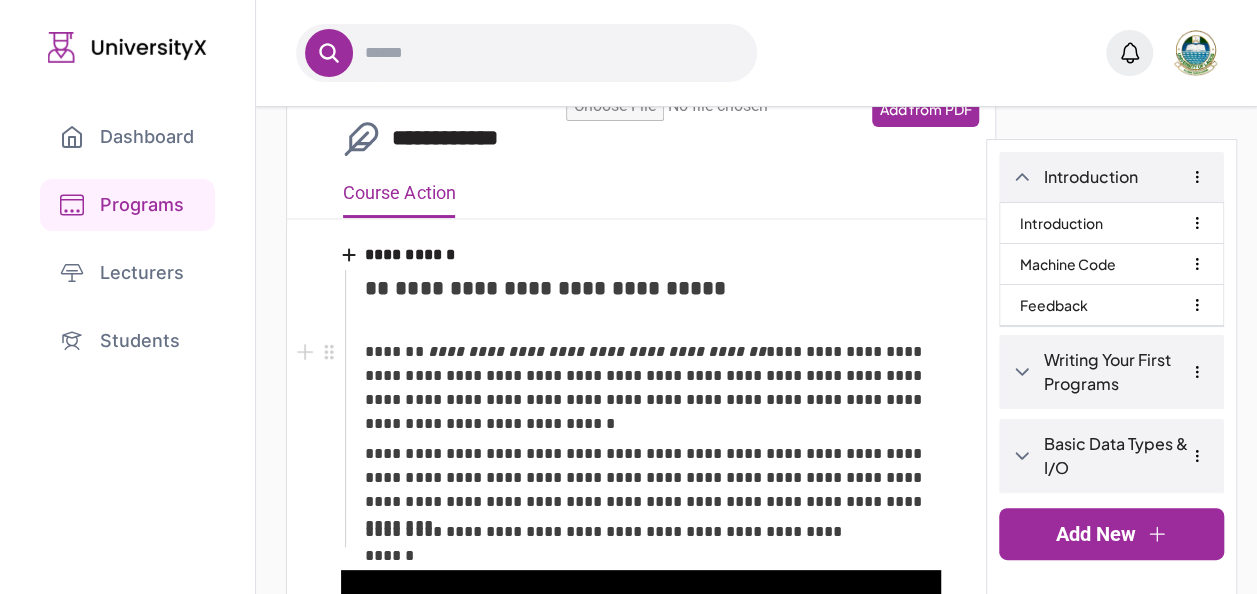 scroll, scrollTop: 107, scrollLeft: 0, axis: vertical 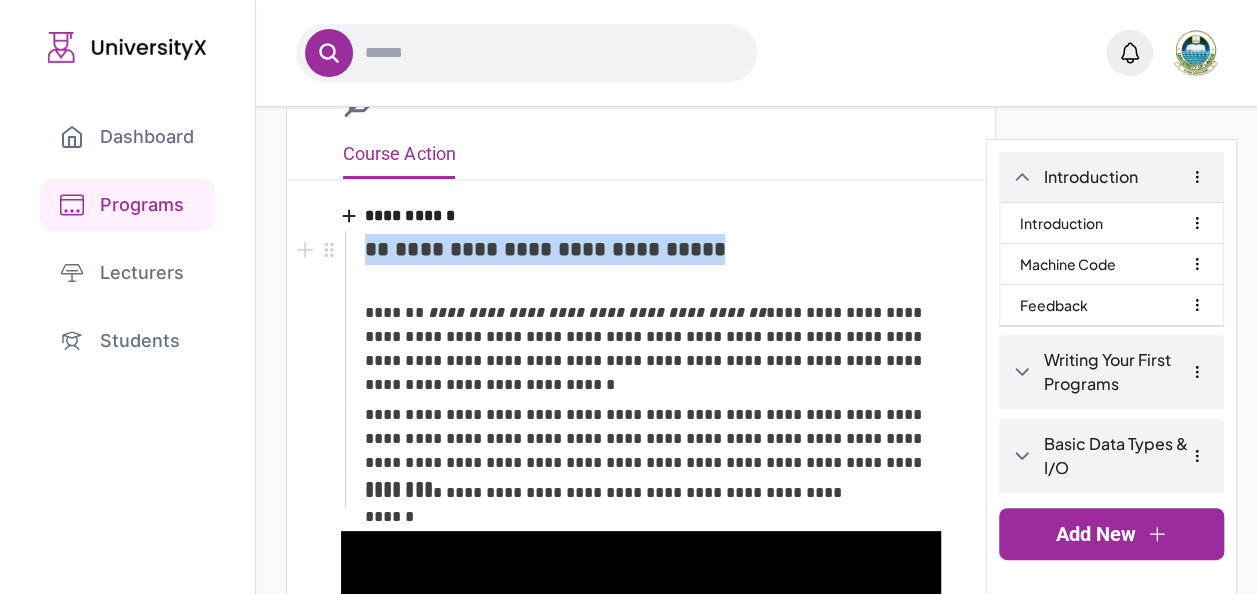 drag, startPoint x: 736, startPoint y: 246, endPoint x: 368, endPoint y: 243, distance: 368.01224 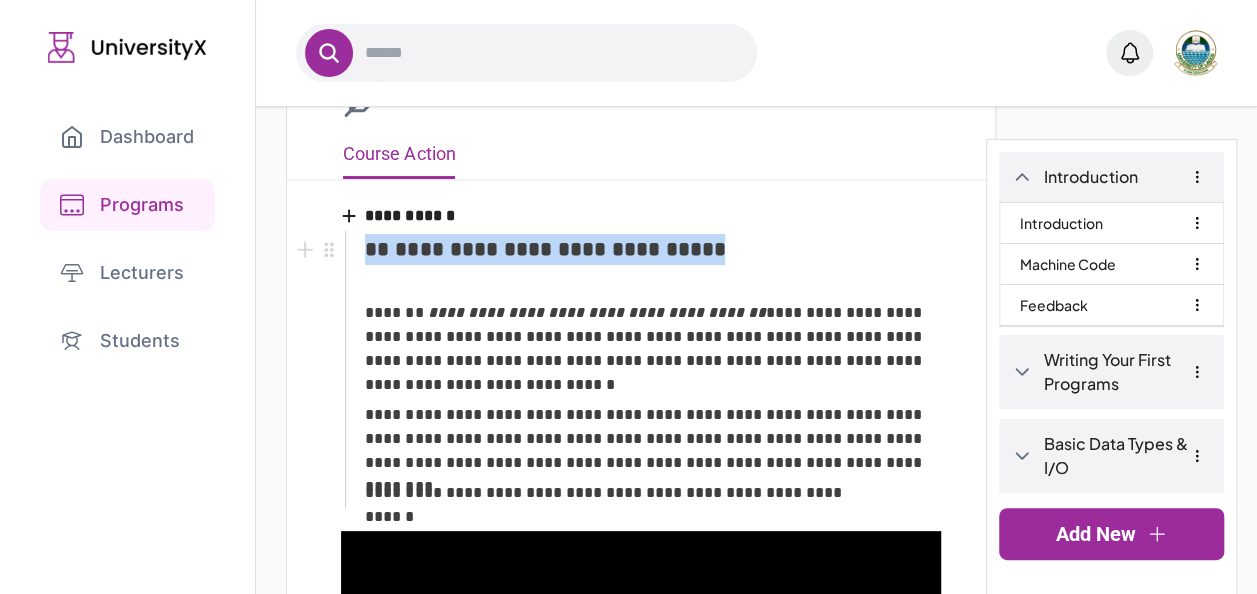 click on "**********" at bounding box center (545, 249) 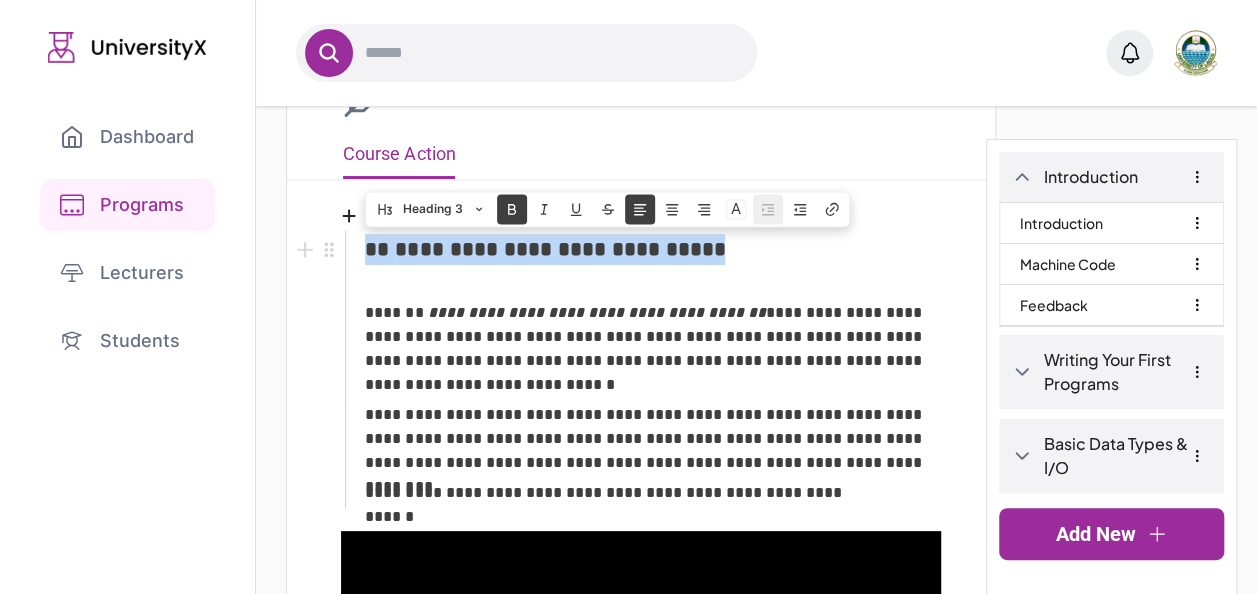 copy on "**********" 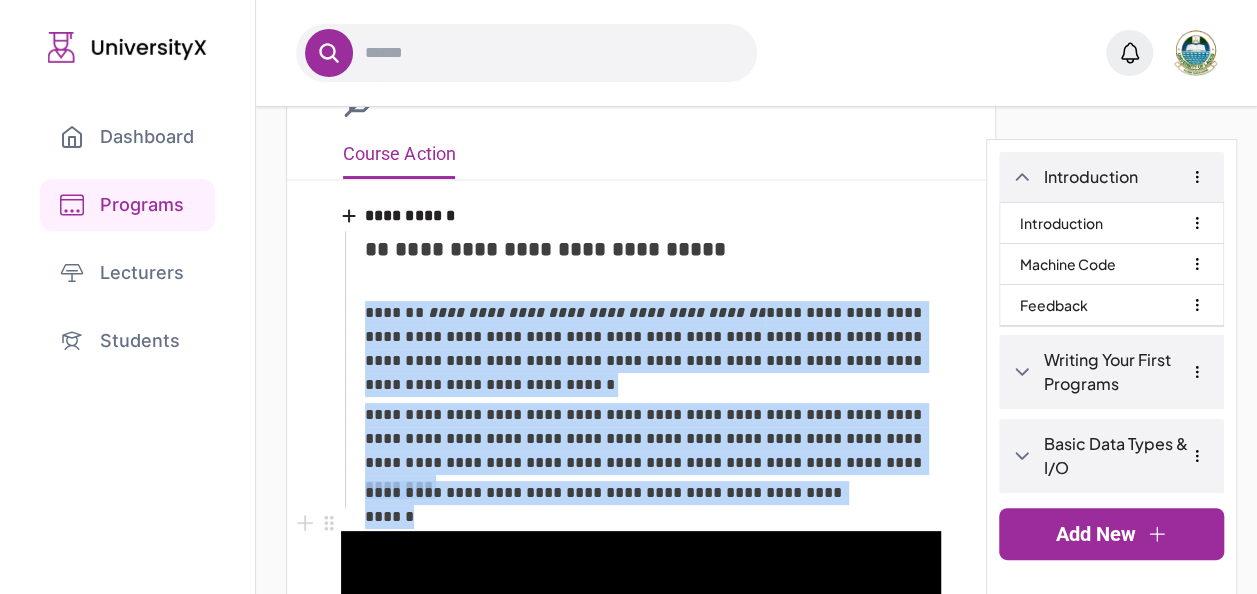 drag, startPoint x: 365, startPoint y: 309, endPoint x: 894, endPoint y: 507, distance: 564.8407 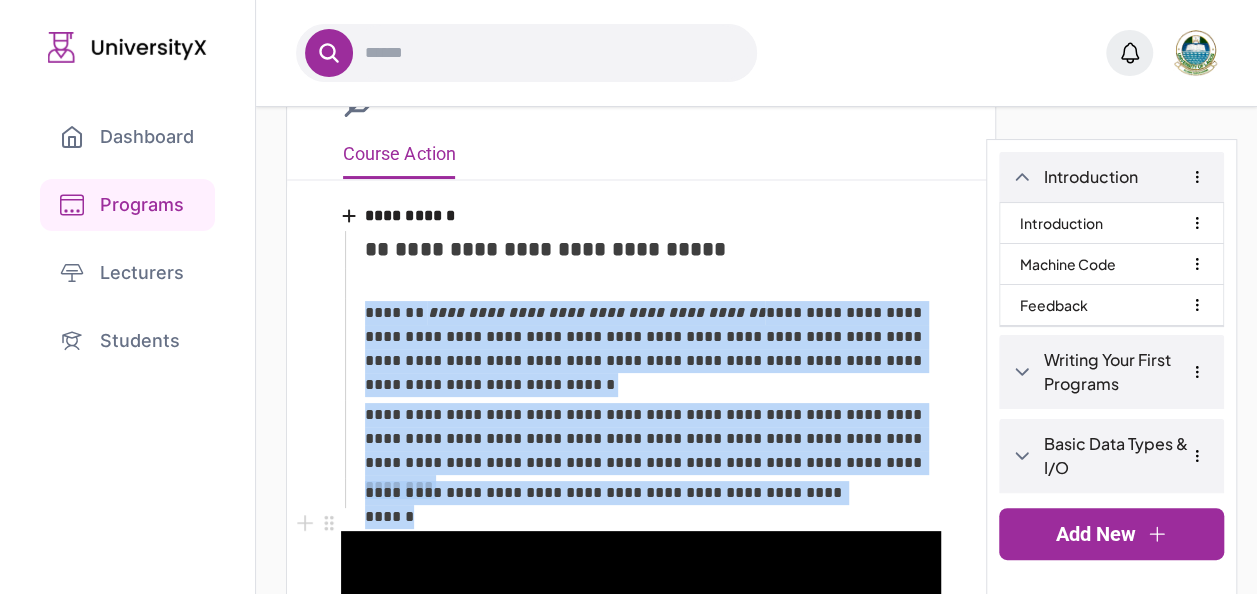 click on "**********" at bounding box center [641, 2998] 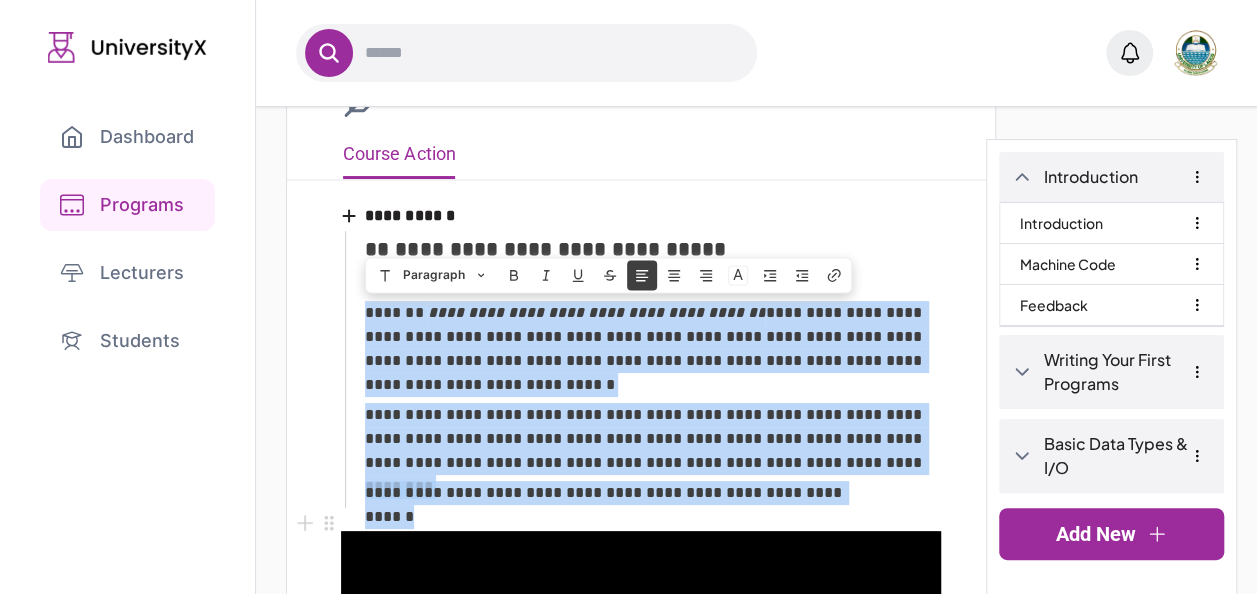 copy on "**********" 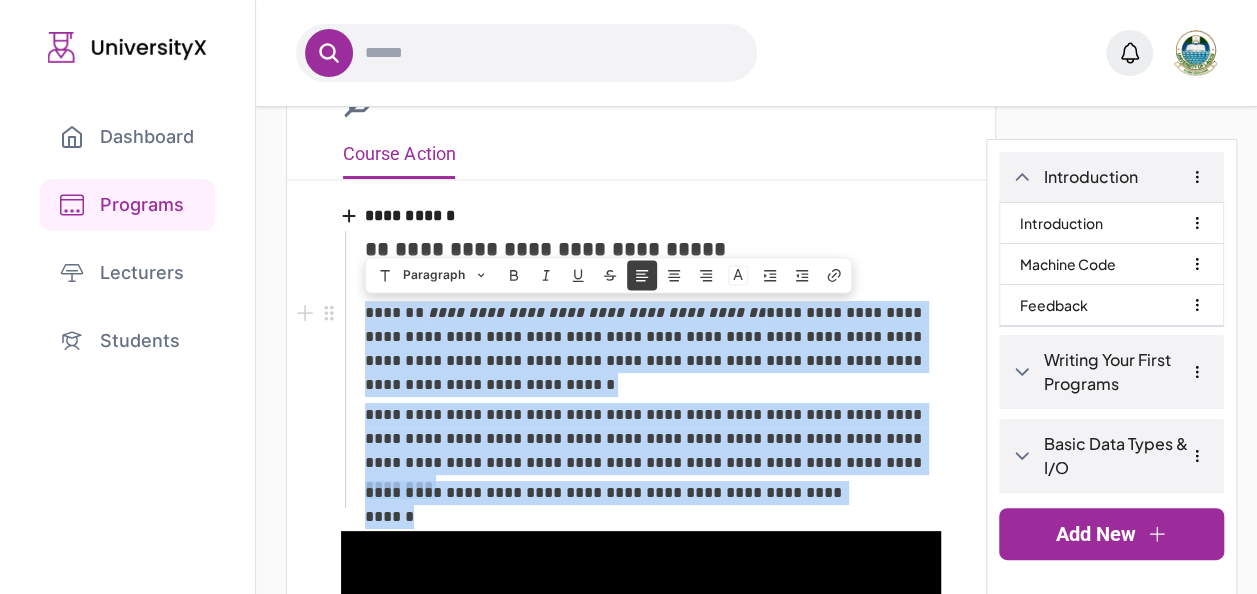 copy on "**********" 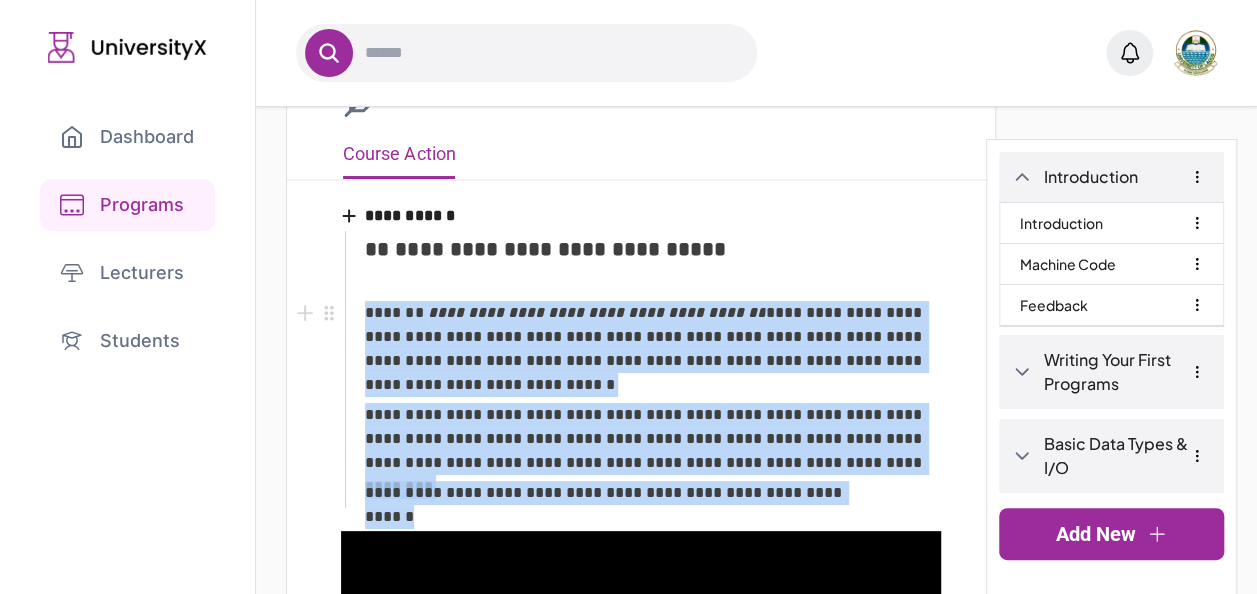 drag, startPoint x: 331, startPoint y: 310, endPoint x: 703, endPoint y: 341, distance: 373.28943 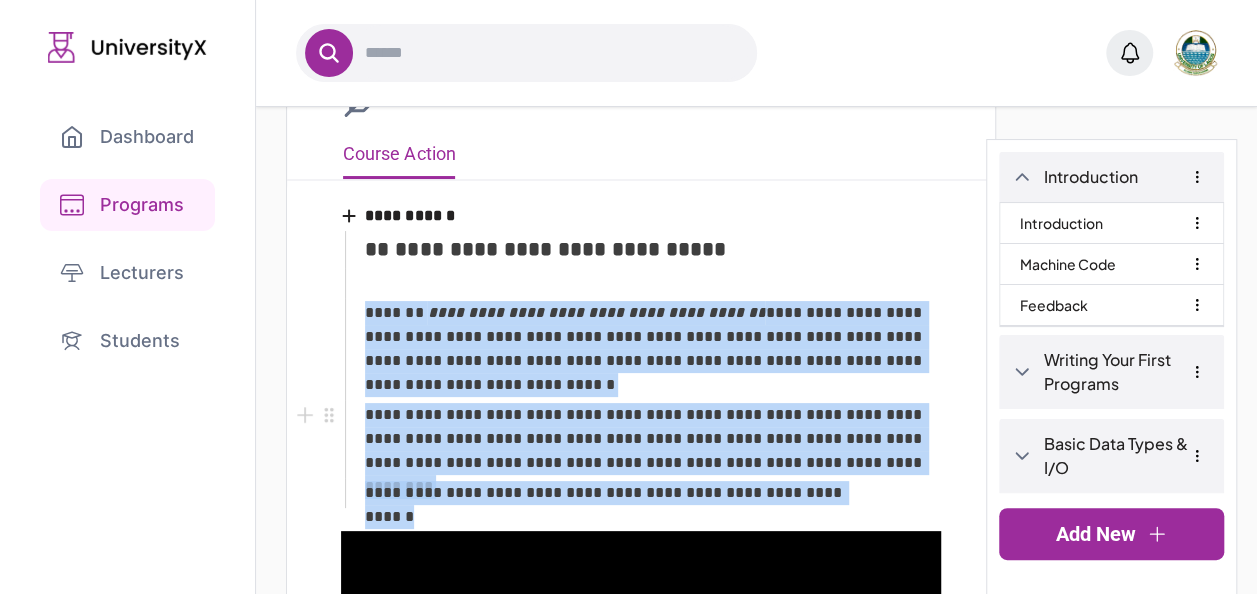 click on "**********" at bounding box center [653, 439] 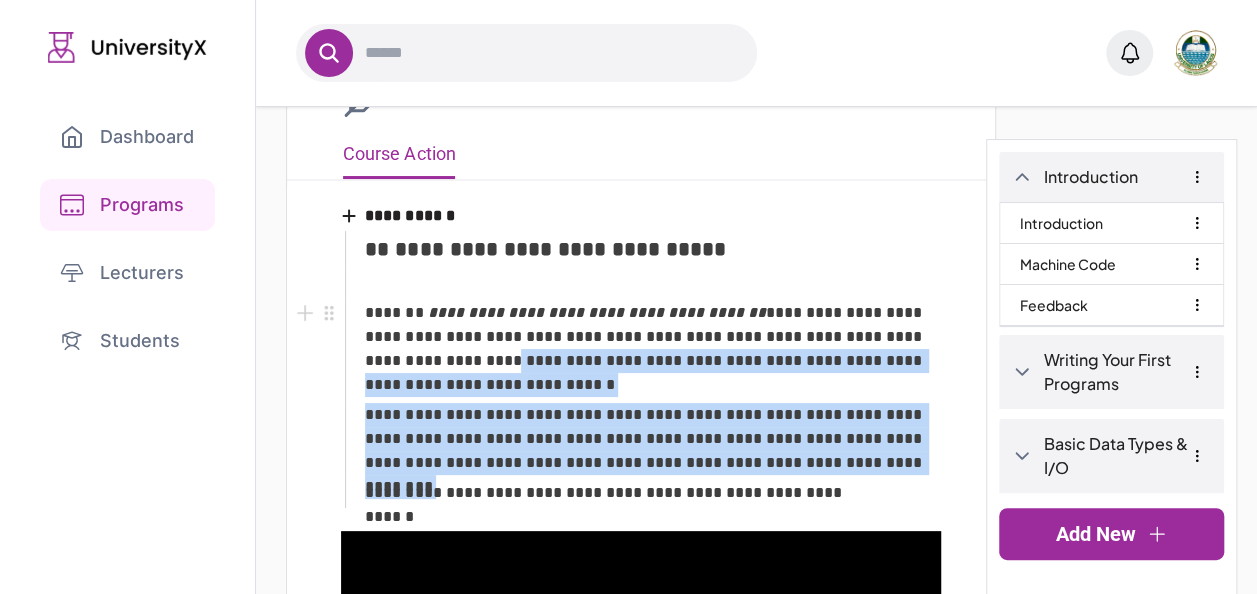drag, startPoint x: 884, startPoint y: 494, endPoint x: 422, endPoint y: 368, distance: 478.8737 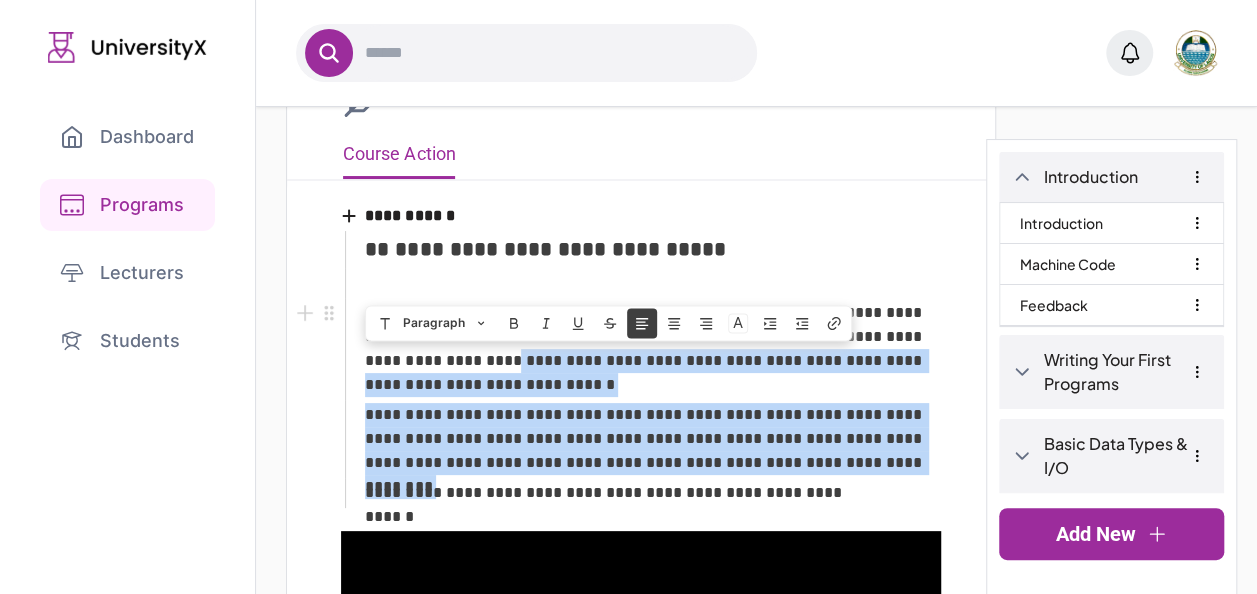 click on "**********" at bounding box center (653, 349) 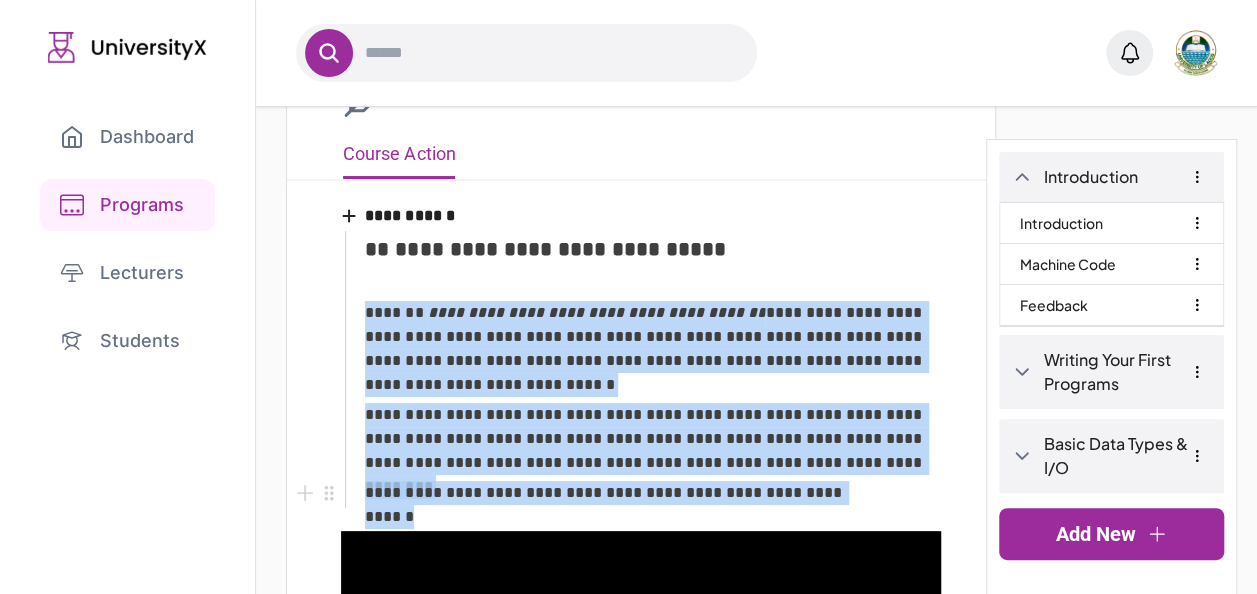 drag, startPoint x: 368, startPoint y: 310, endPoint x: 867, endPoint y: 490, distance: 530.4724 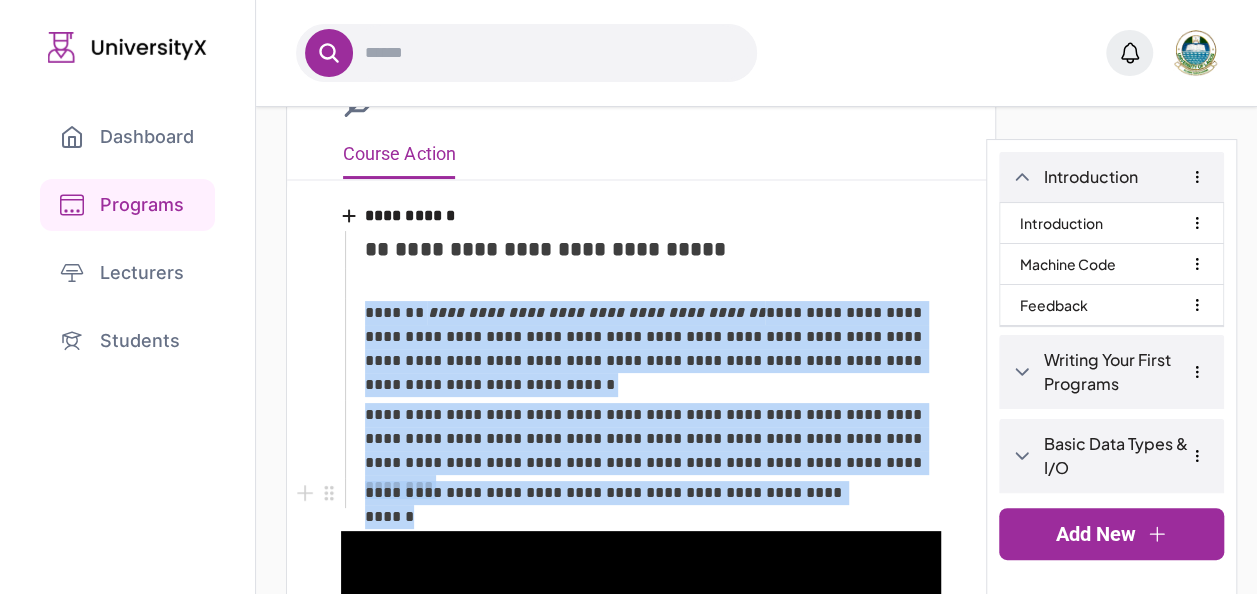 click on "**********" at bounding box center (653, 369) 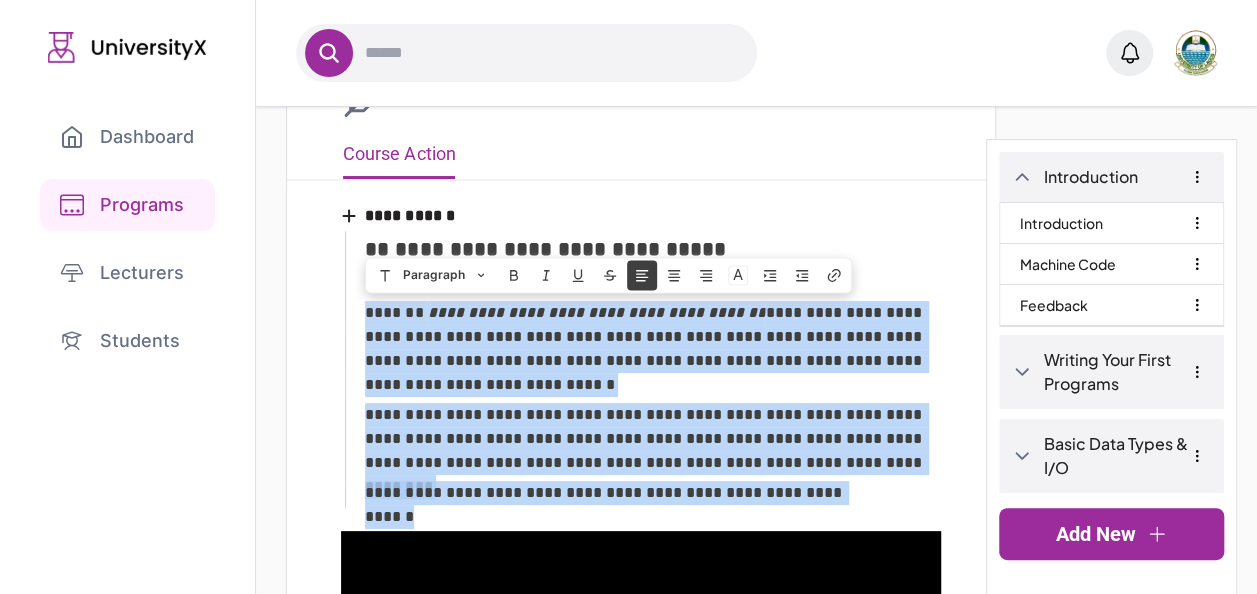 copy on "**********" 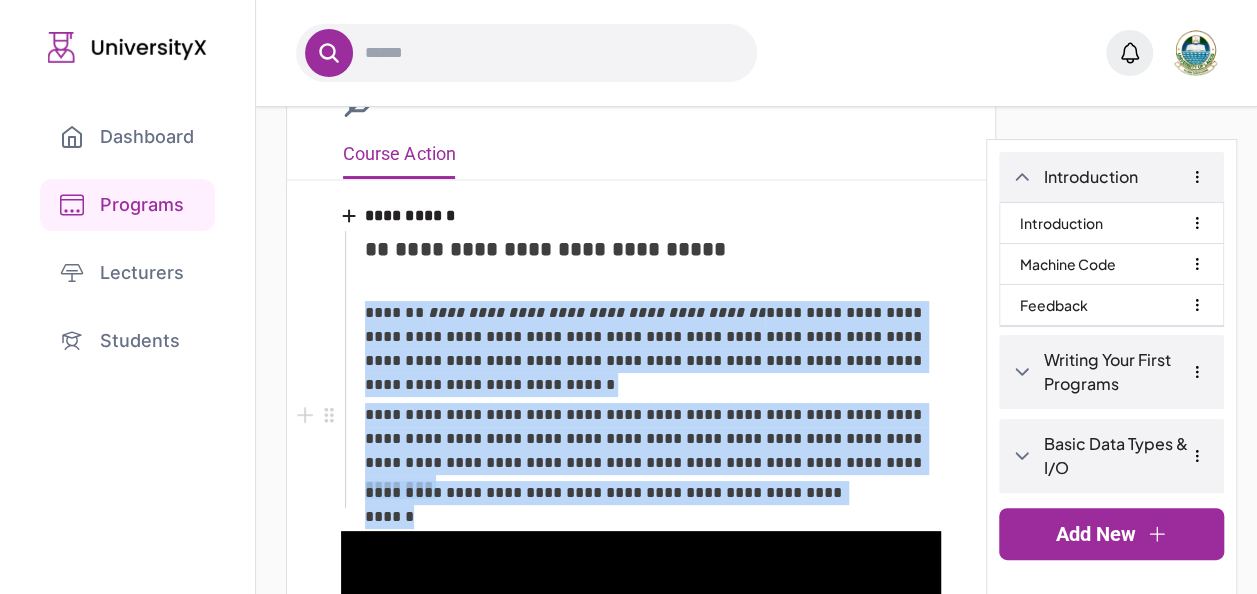 click on "**********" at bounding box center (653, 439) 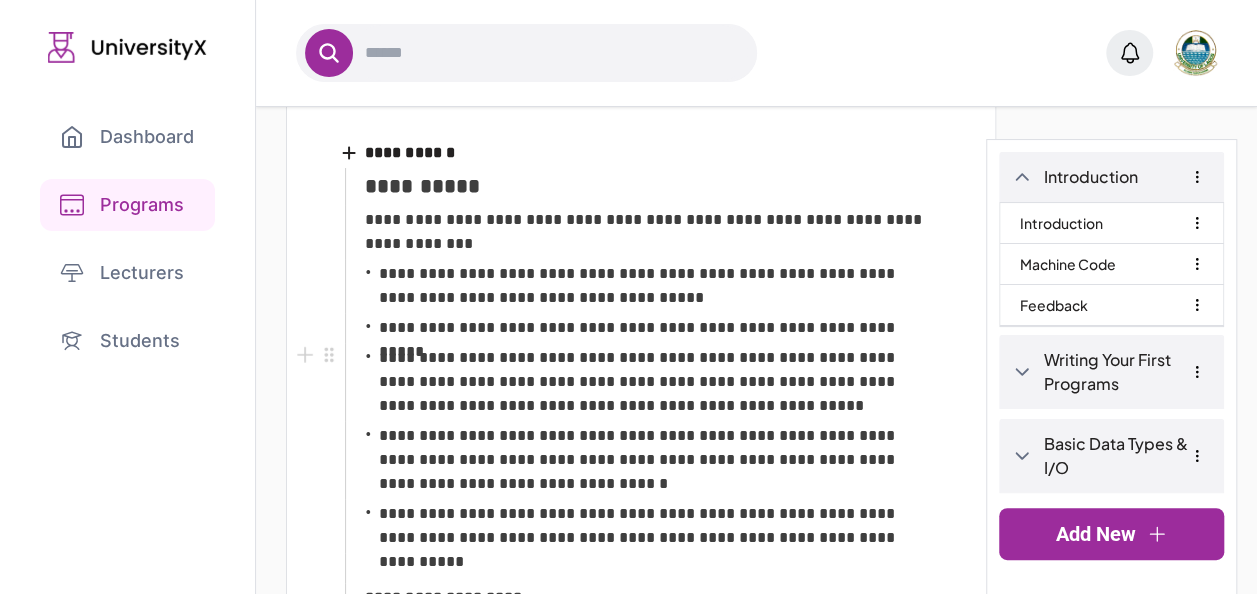 click on "**********" at bounding box center [658, 382] 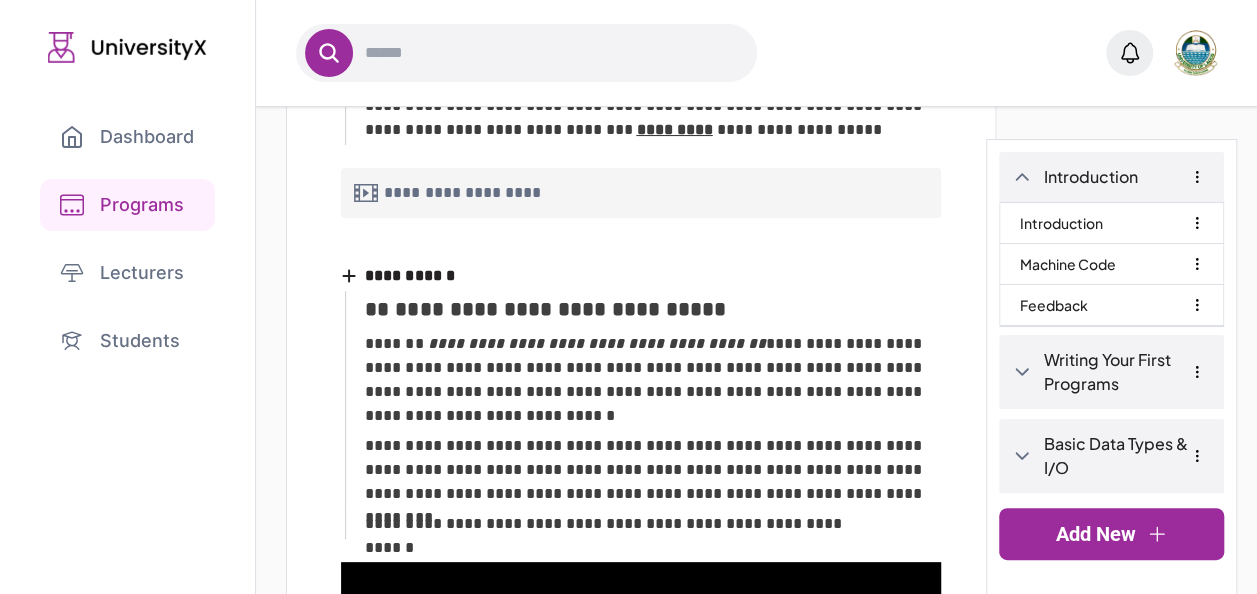 scroll, scrollTop: 2912, scrollLeft: 0, axis: vertical 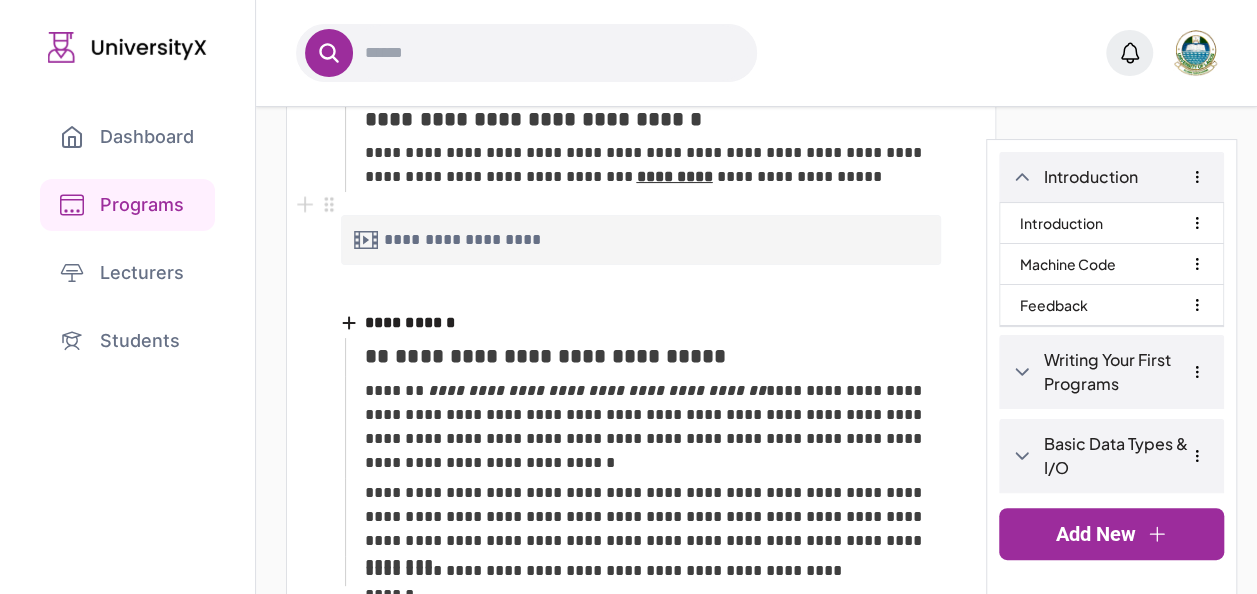 click on "**********" at bounding box center (641, 240) 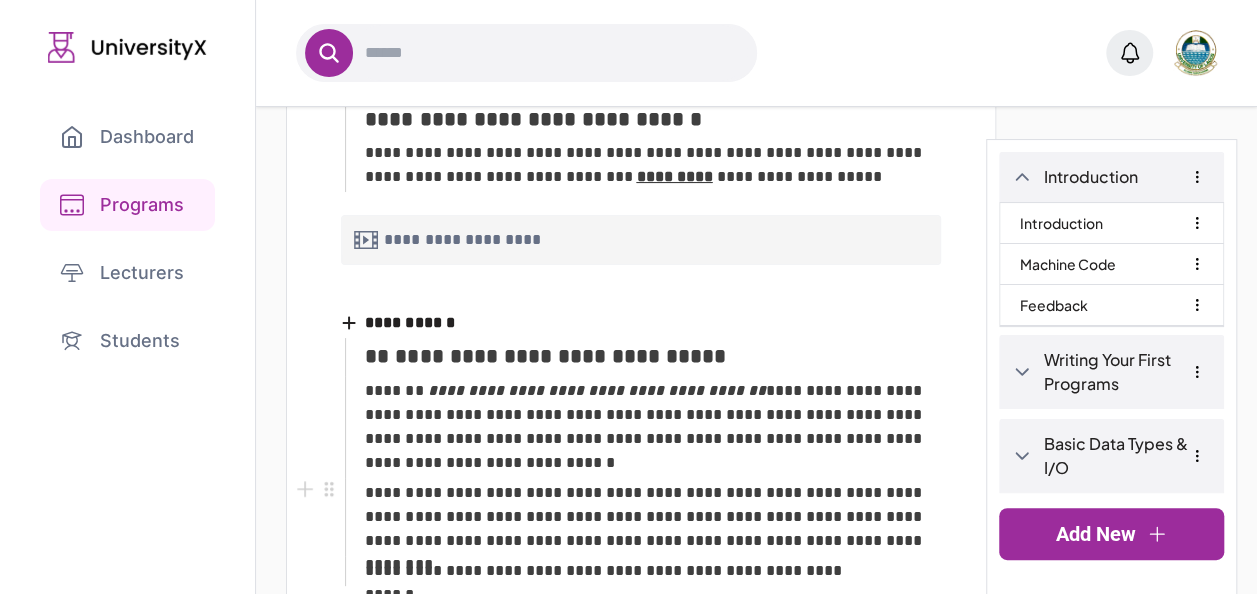 click on "**********" at bounding box center [653, 517] 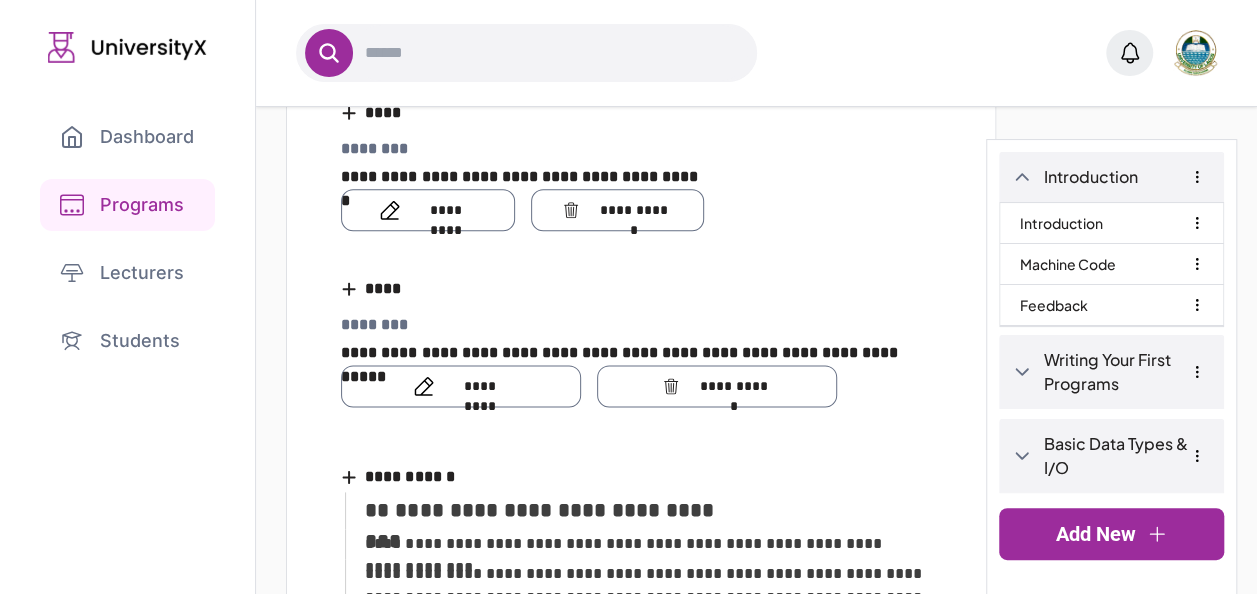 scroll, scrollTop: 4836, scrollLeft: 0, axis: vertical 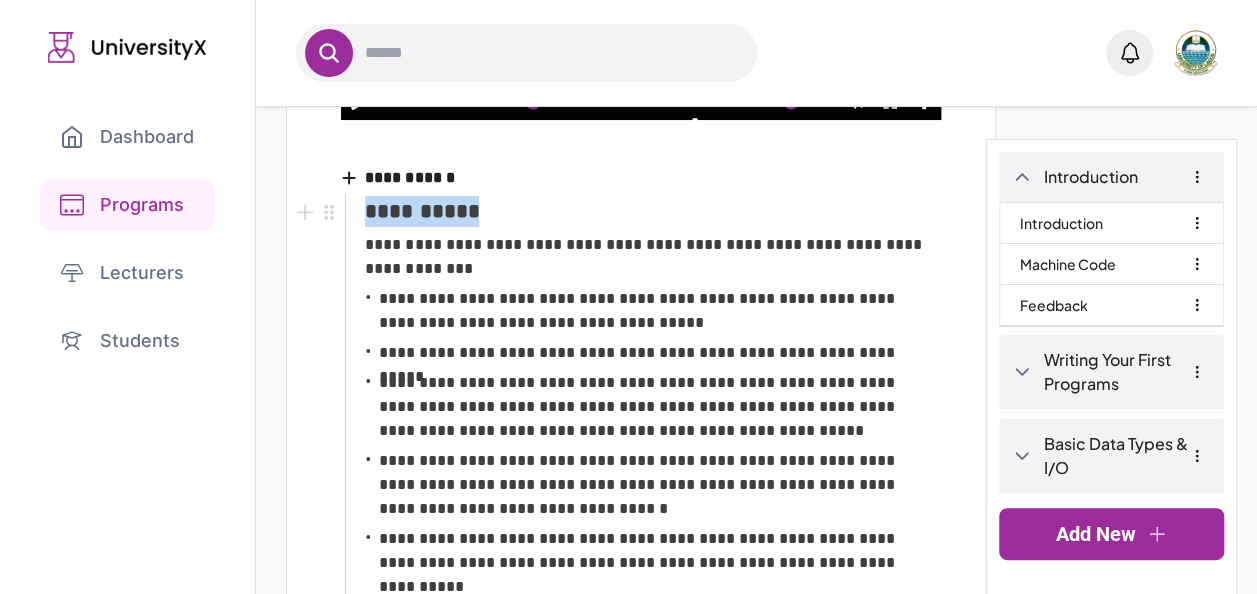 click on "**********" at bounding box center [653, 211] 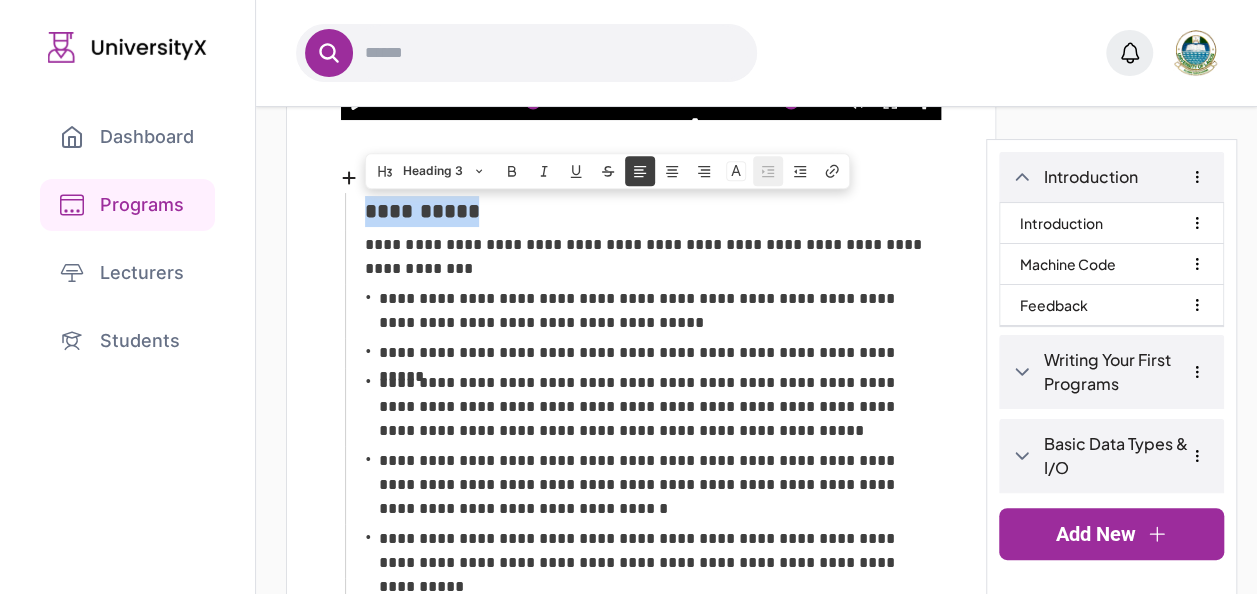 copy on "**********" 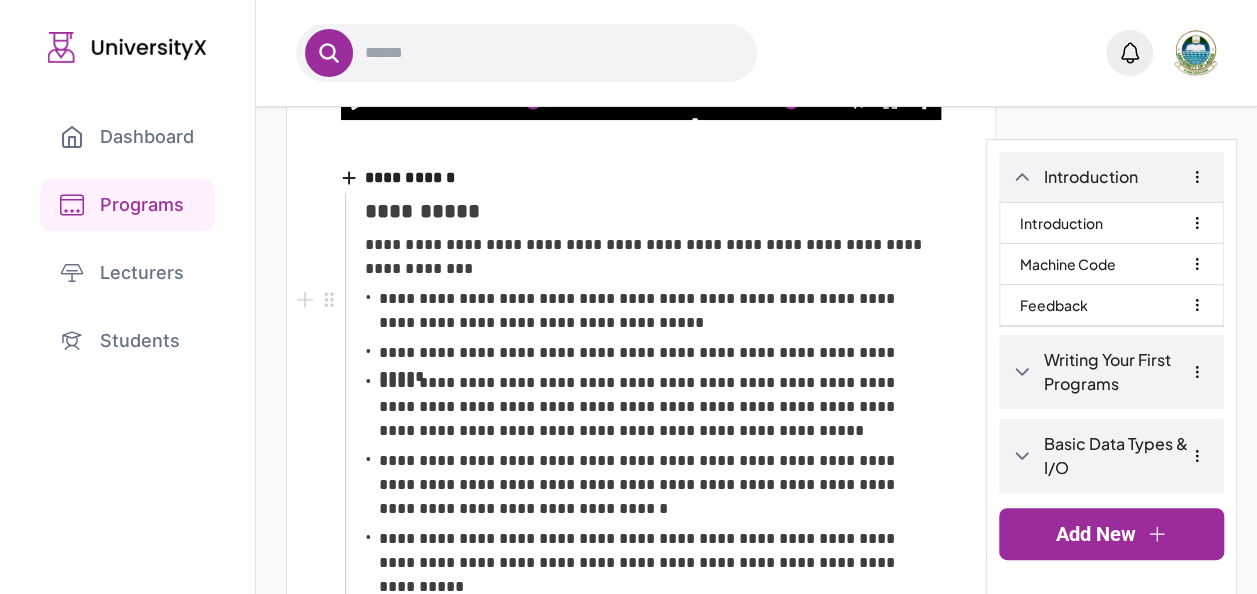click on "**********" at bounding box center (658, 311) 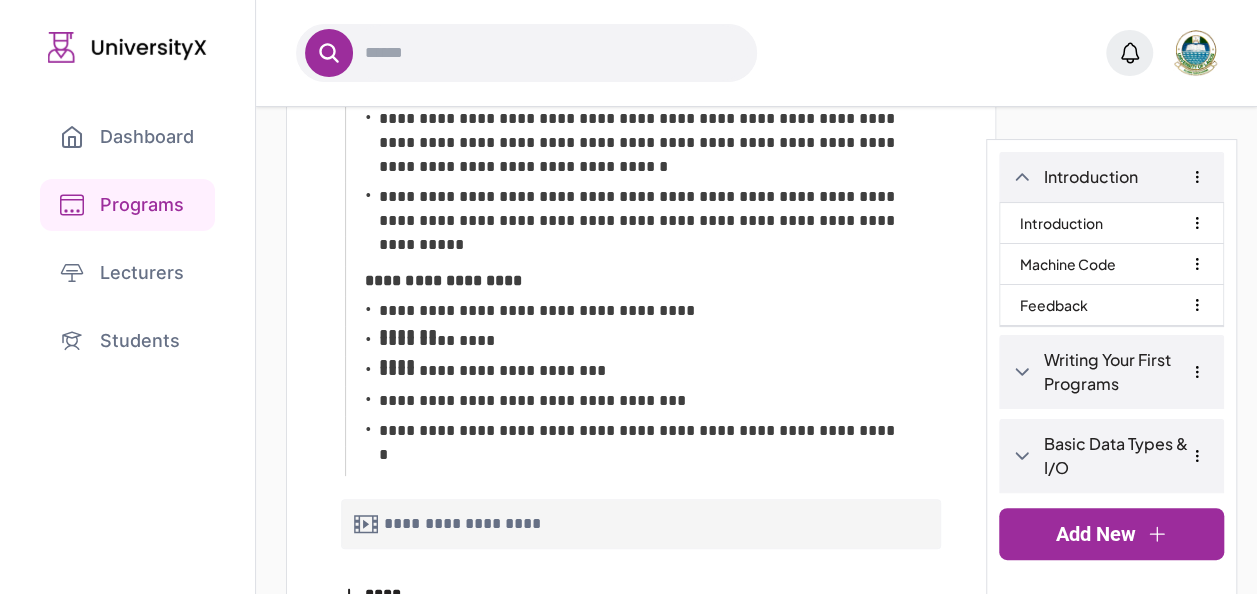 scroll, scrollTop: 1360, scrollLeft: 0, axis: vertical 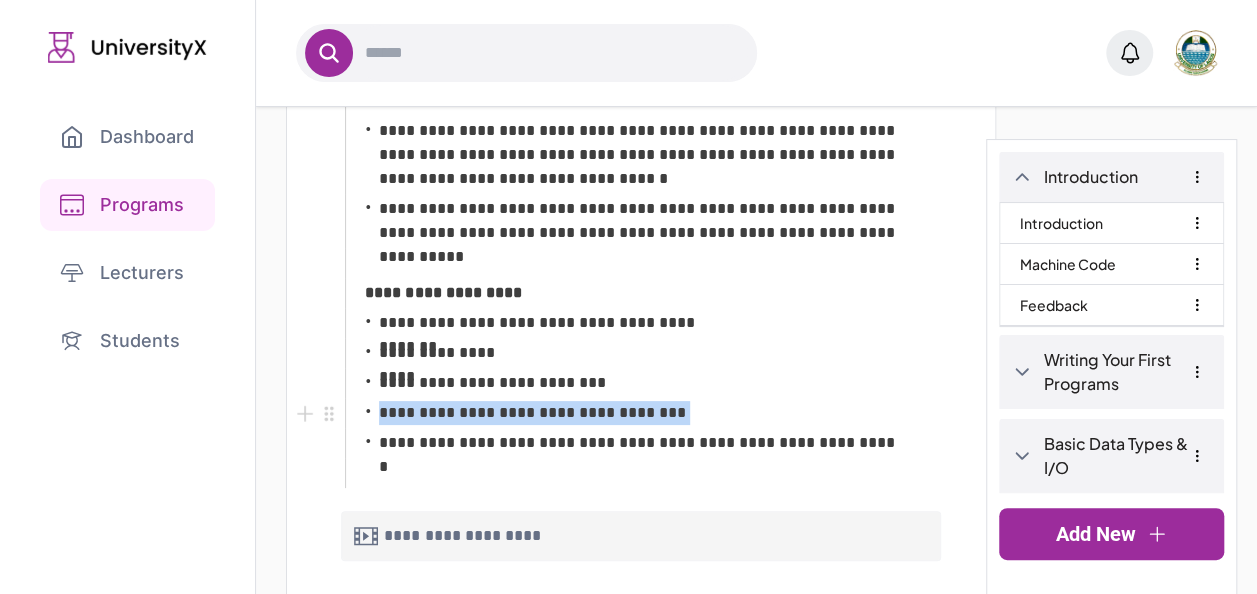 drag, startPoint x: 908, startPoint y: 440, endPoint x: 852, endPoint y: 420, distance: 59.464275 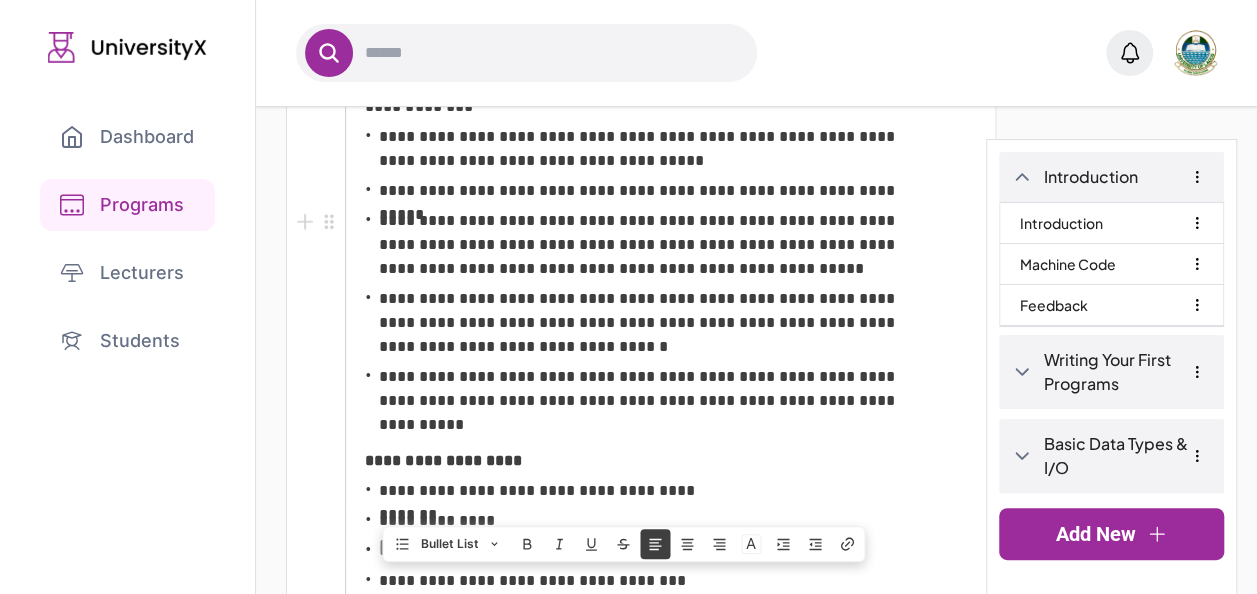 click on "**********" at bounding box center [658, 245] 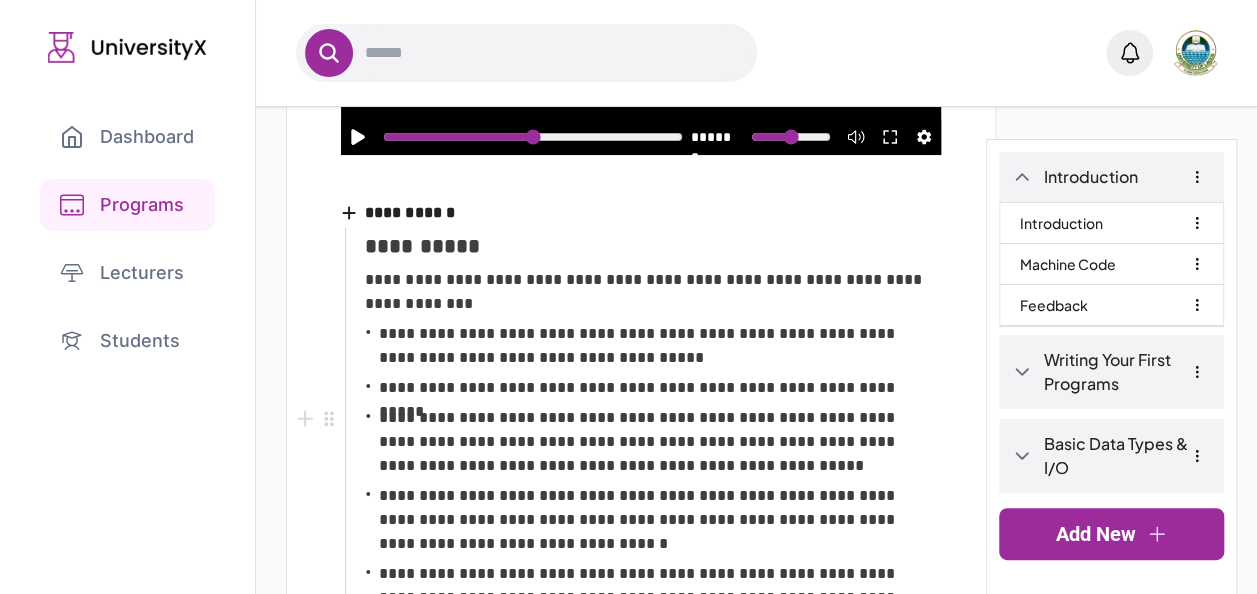 scroll, scrollTop: 994, scrollLeft: 0, axis: vertical 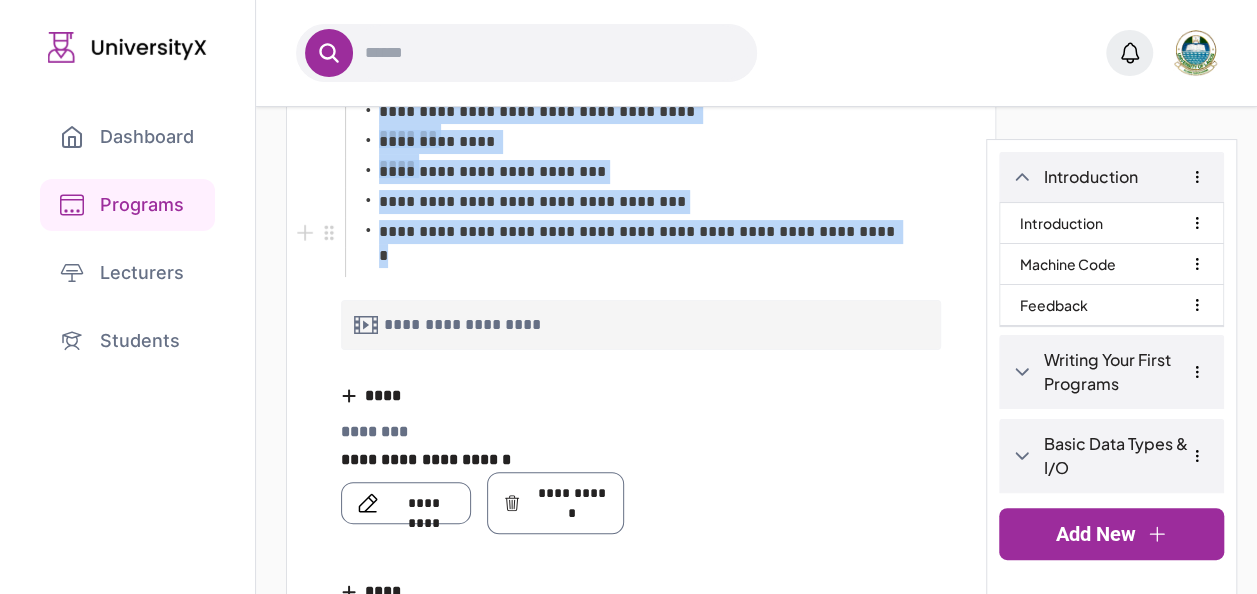 drag, startPoint x: 367, startPoint y: 276, endPoint x: 902, endPoint y: 234, distance: 536.64606 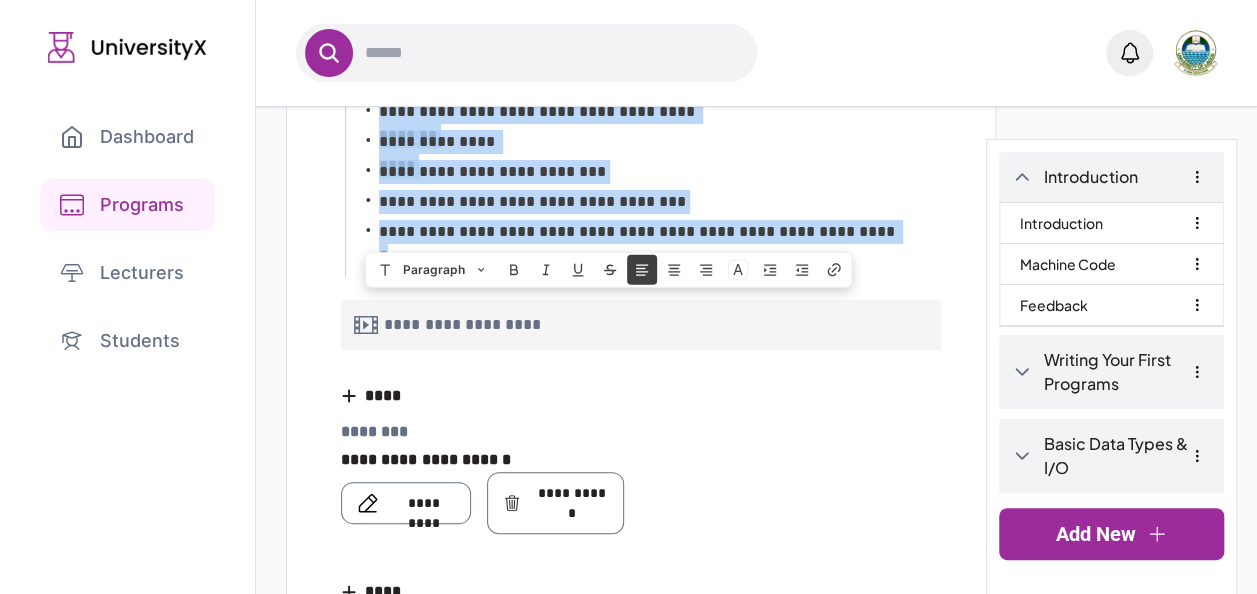 copy on "**********" 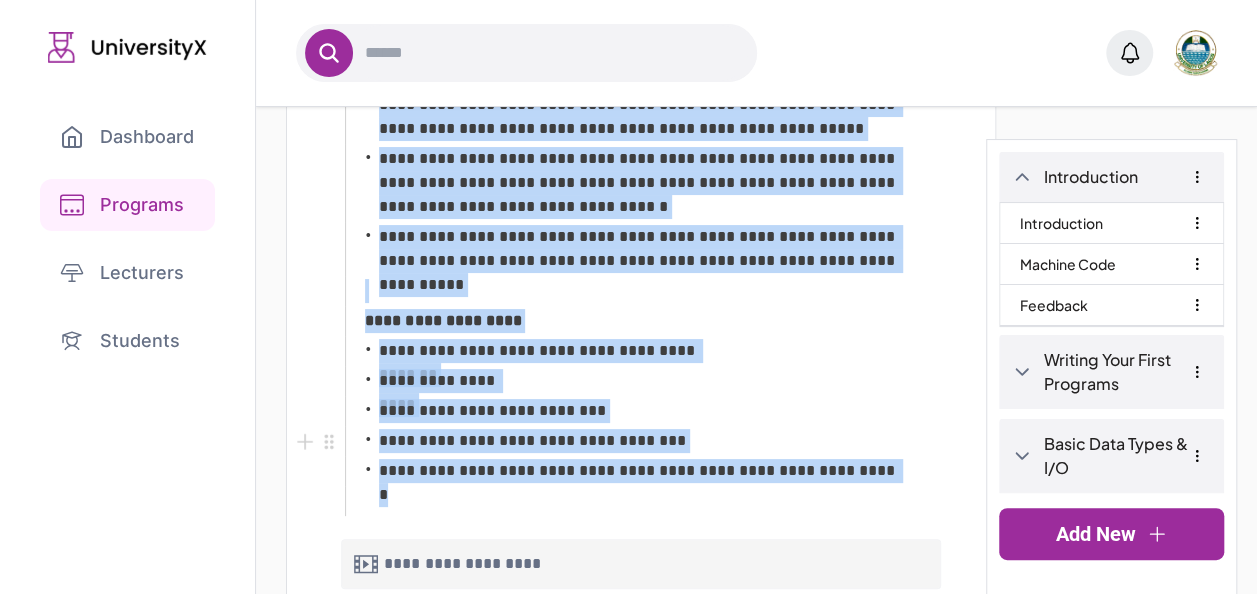 scroll, scrollTop: 1331, scrollLeft: 0, axis: vertical 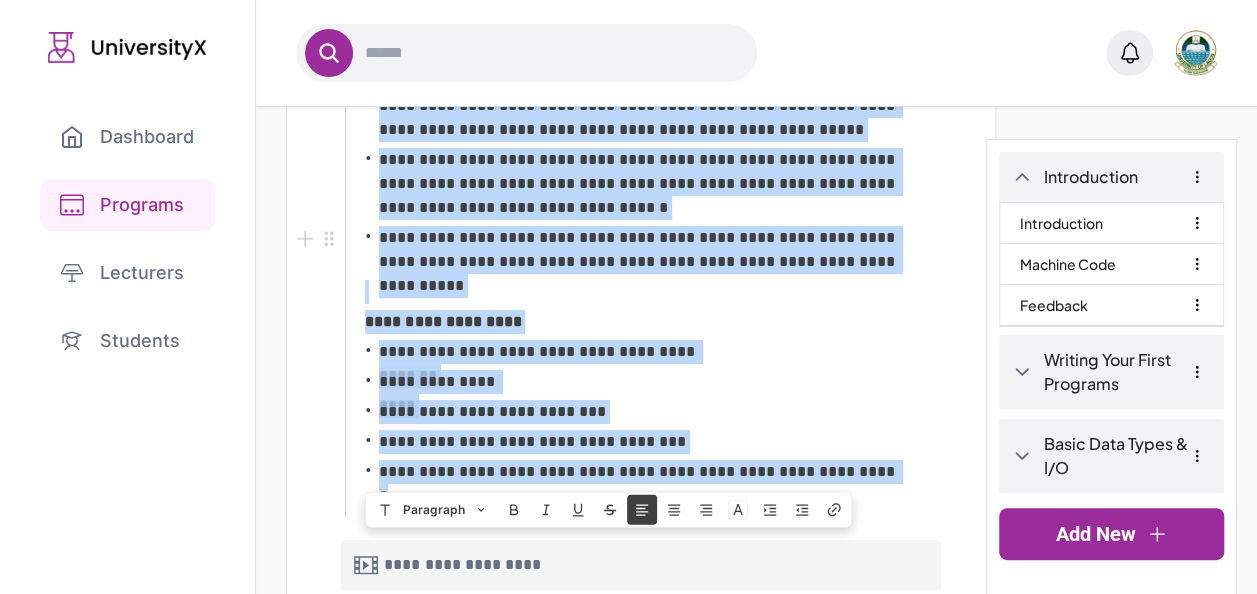 copy on "**********" 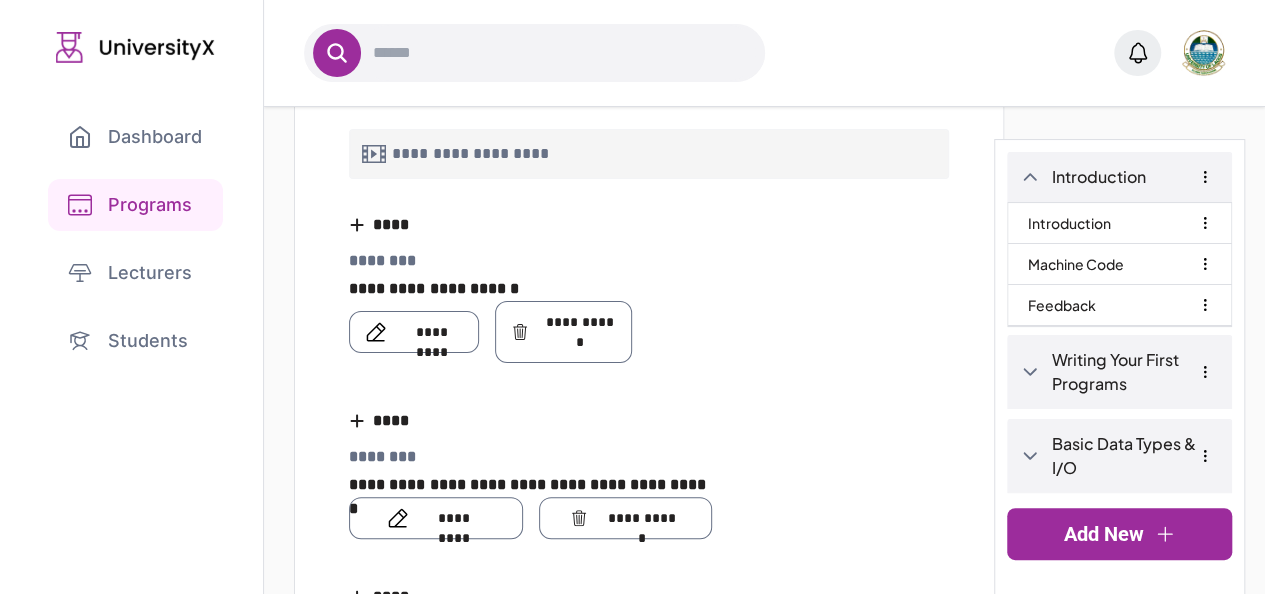 scroll, scrollTop: 1749, scrollLeft: 0, axis: vertical 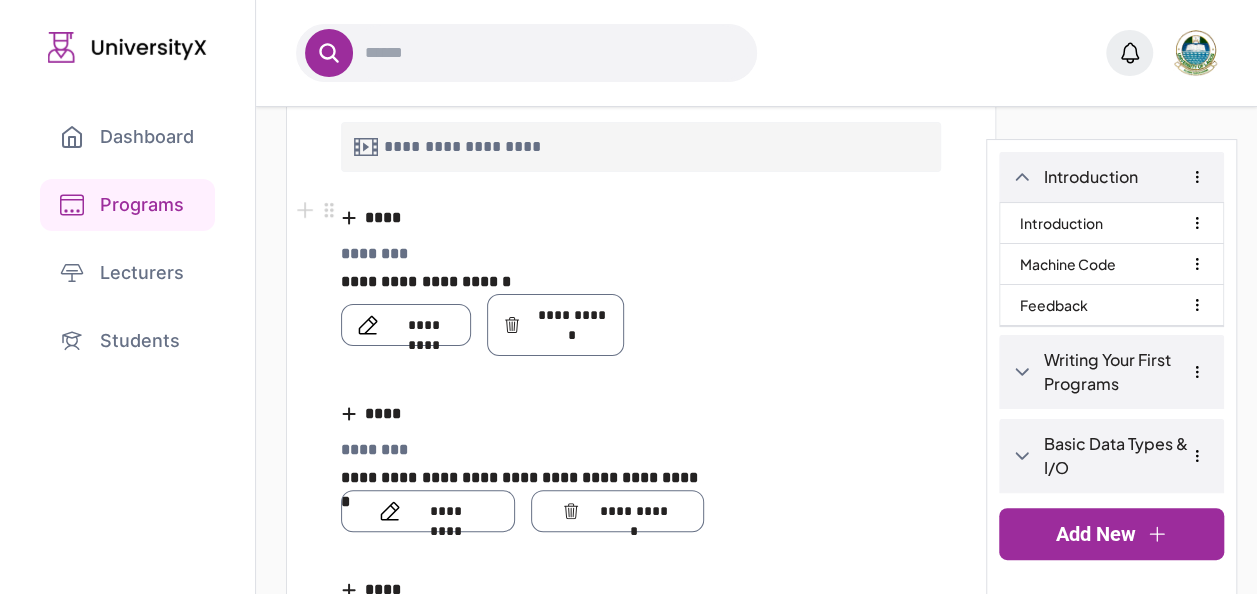 click on "*********" at bounding box center (423, 325) 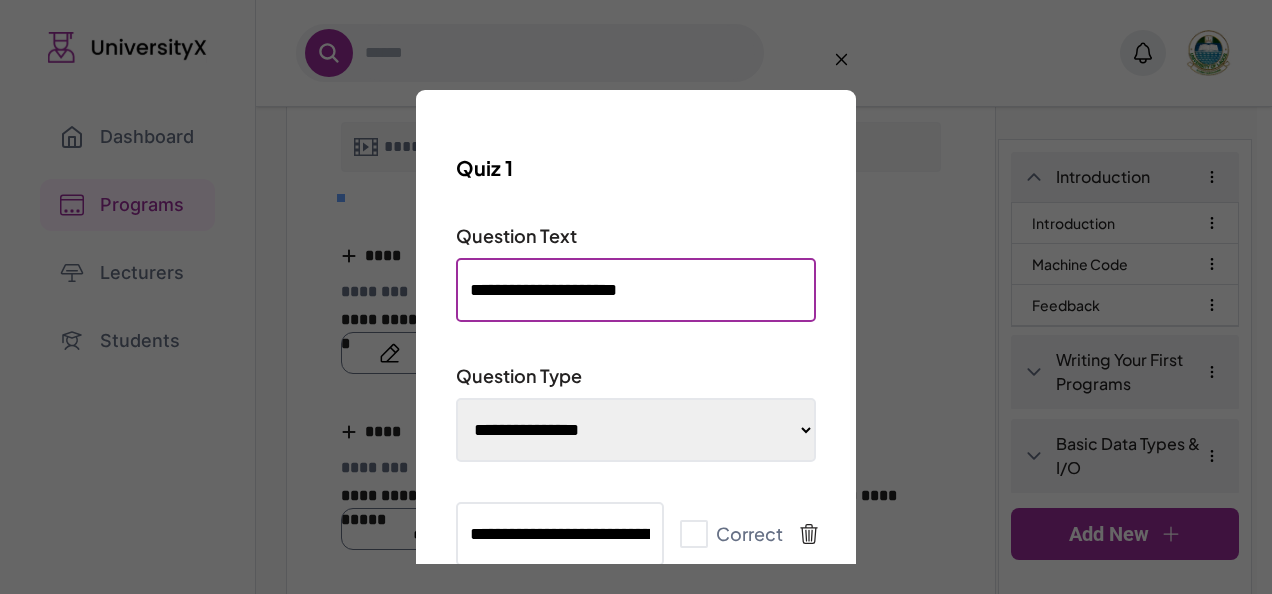 click on "**********" at bounding box center (636, 290) 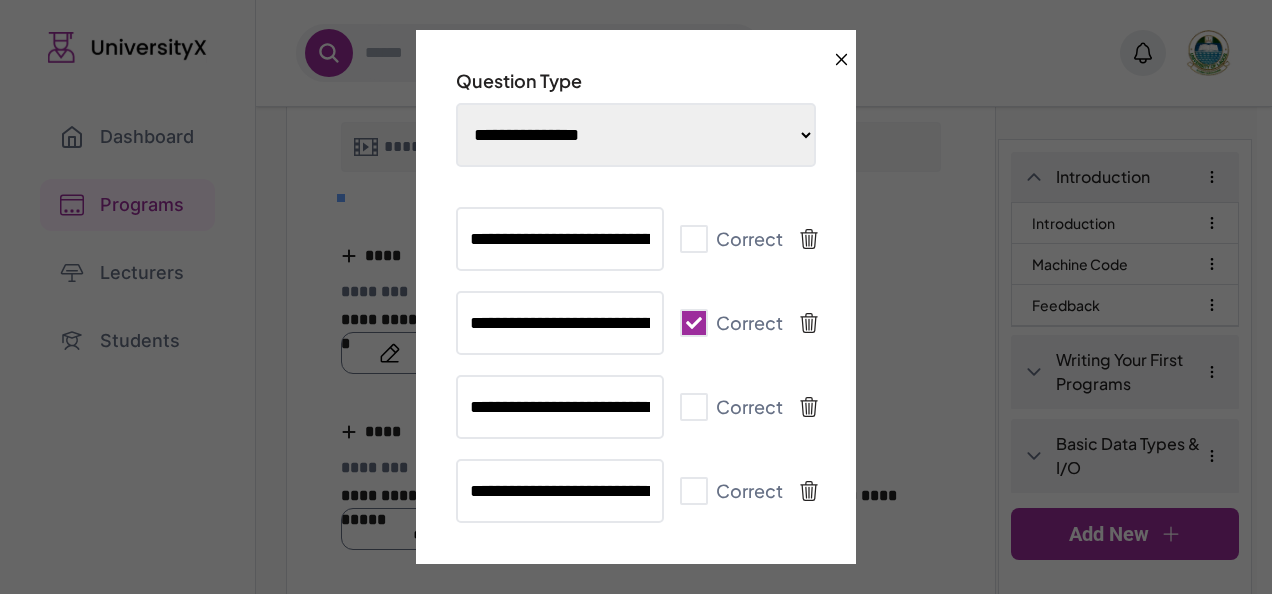 scroll, scrollTop: 305, scrollLeft: 0, axis: vertical 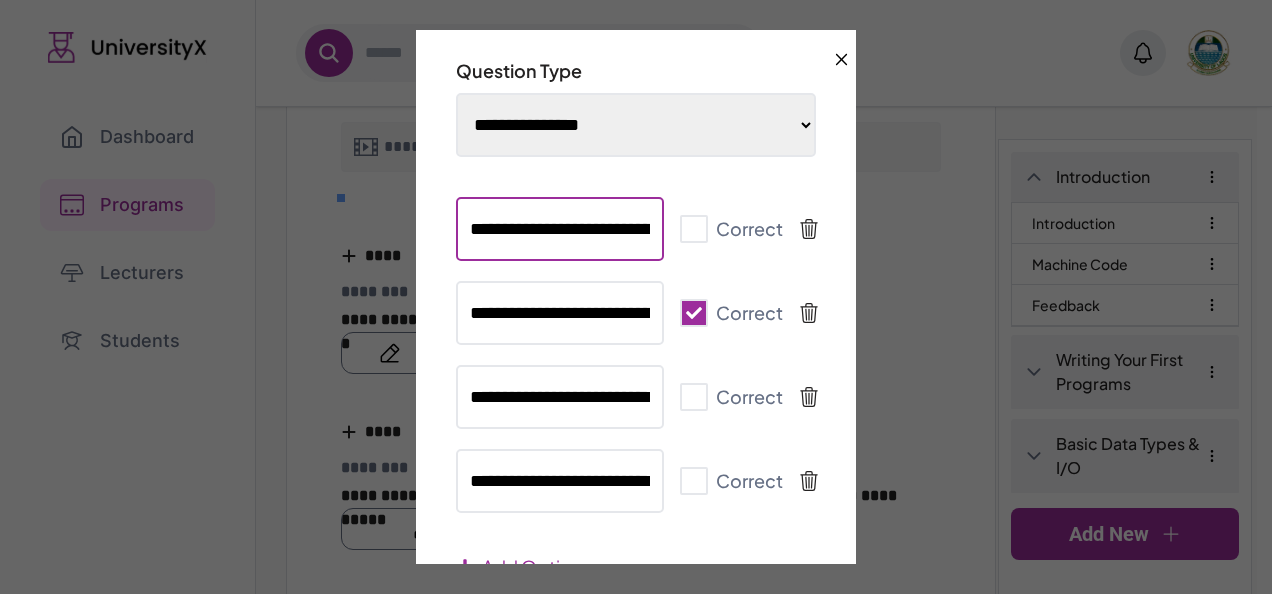 click on "**********" at bounding box center (560, 229) 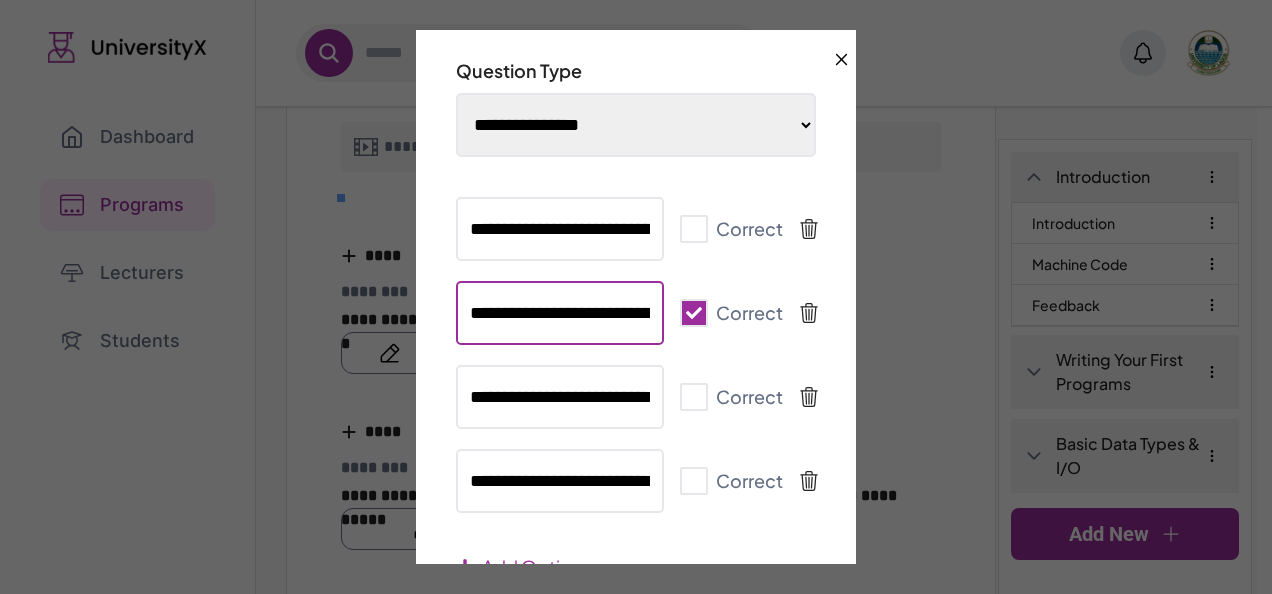 click on "**********" at bounding box center [560, 313] 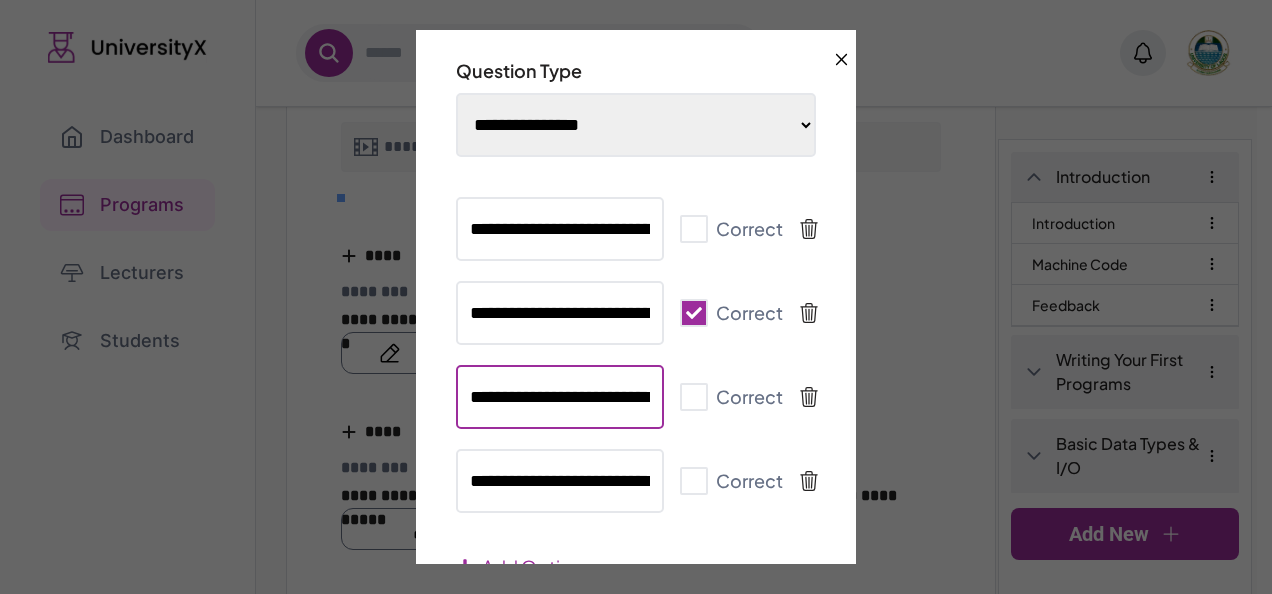 click on "**********" at bounding box center (560, 397) 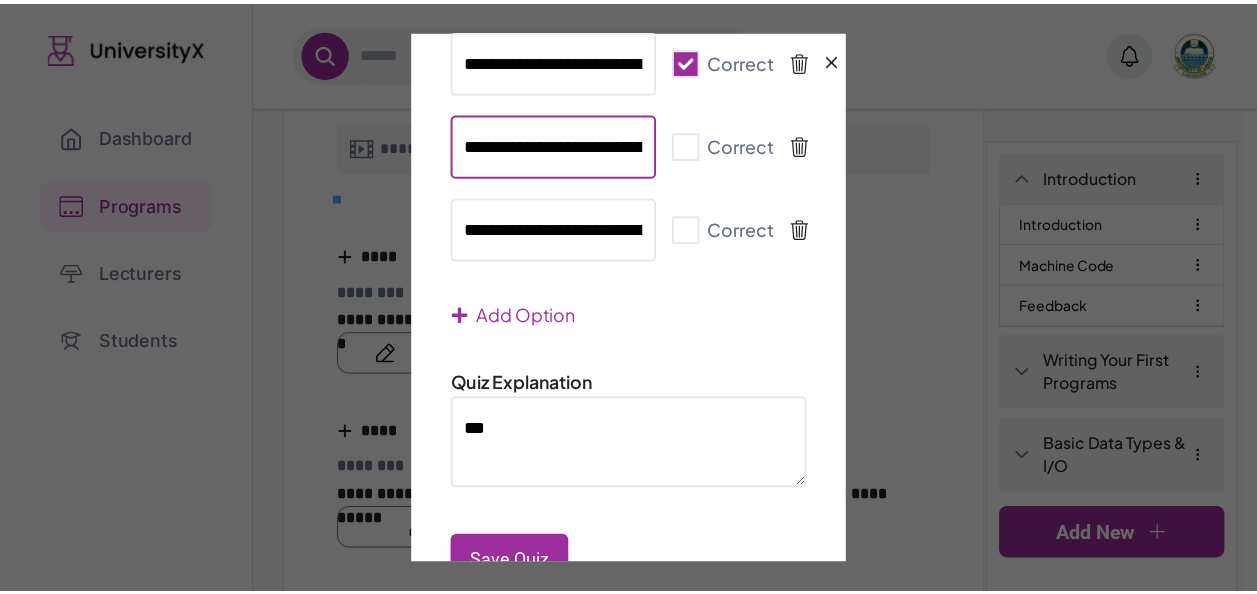 scroll, scrollTop: 554, scrollLeft: 0, axis: vertical 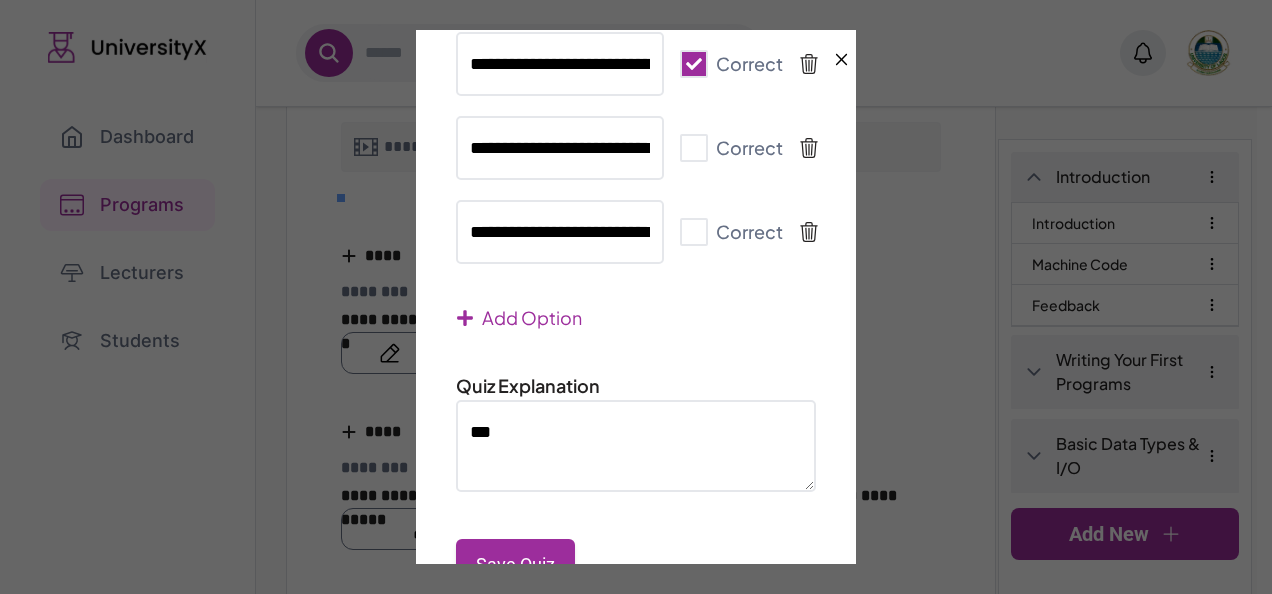 click 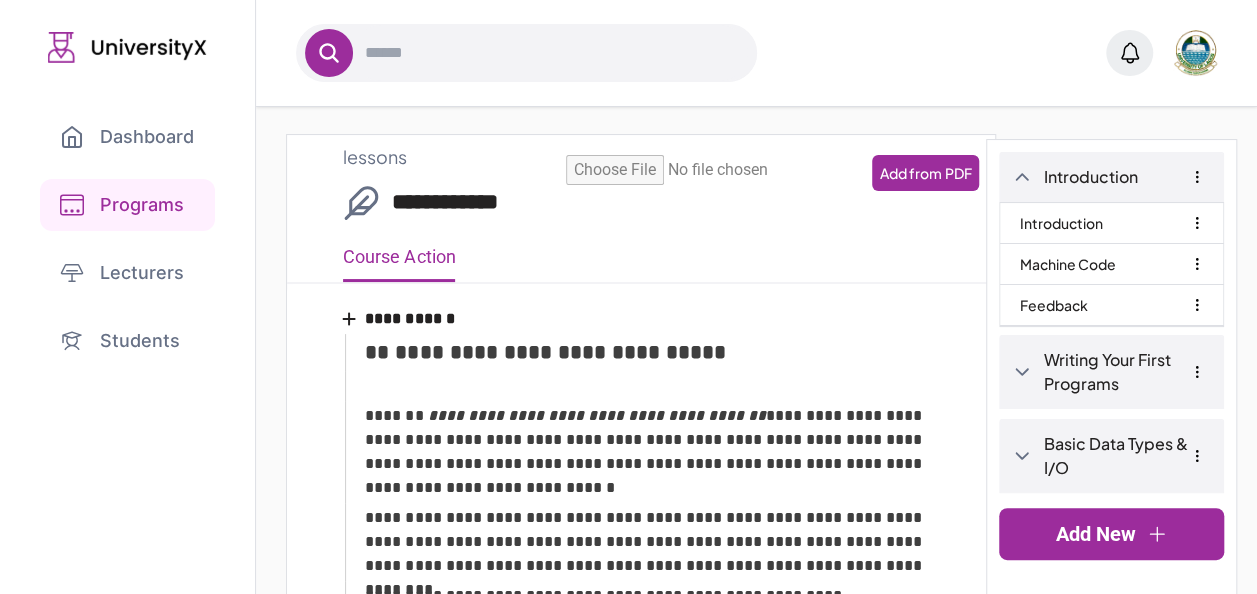 scroll, scrollTop: 0, scrollLeft: 0, axis: both 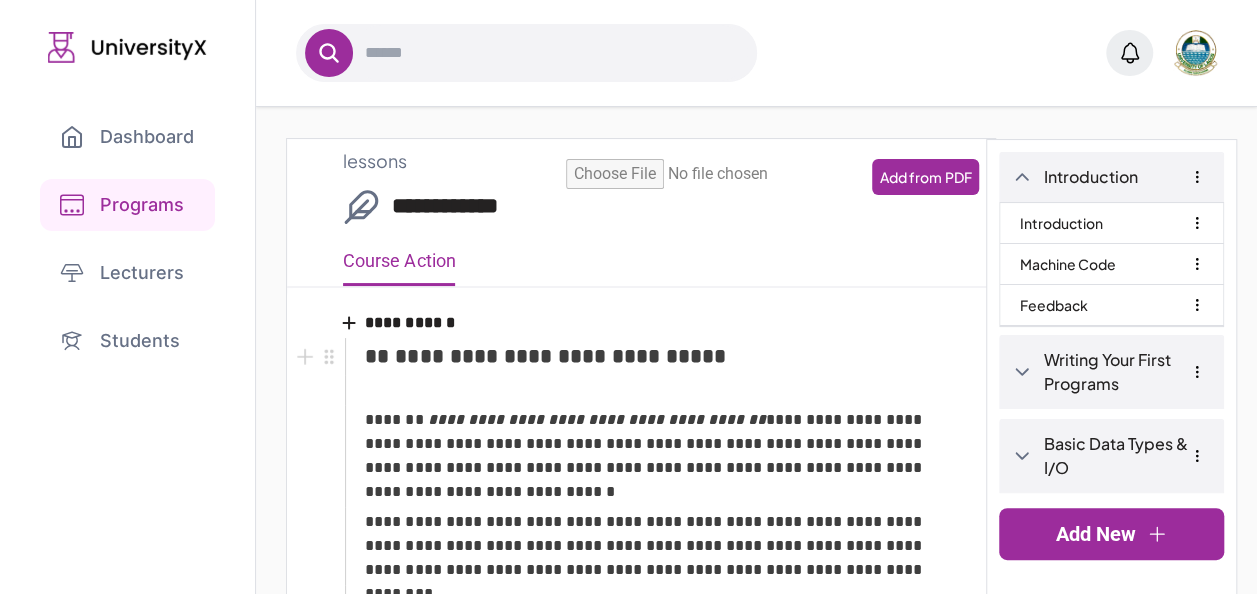 click 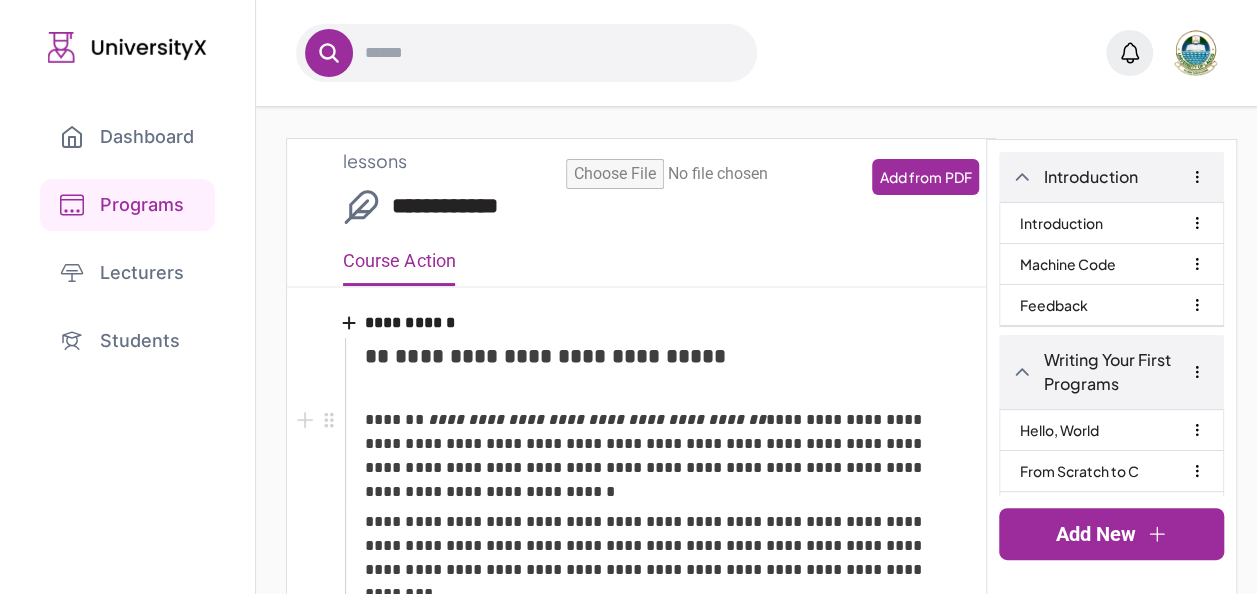 scroll, scrollTop: 28, scrollLeft: 0, axis: vertical 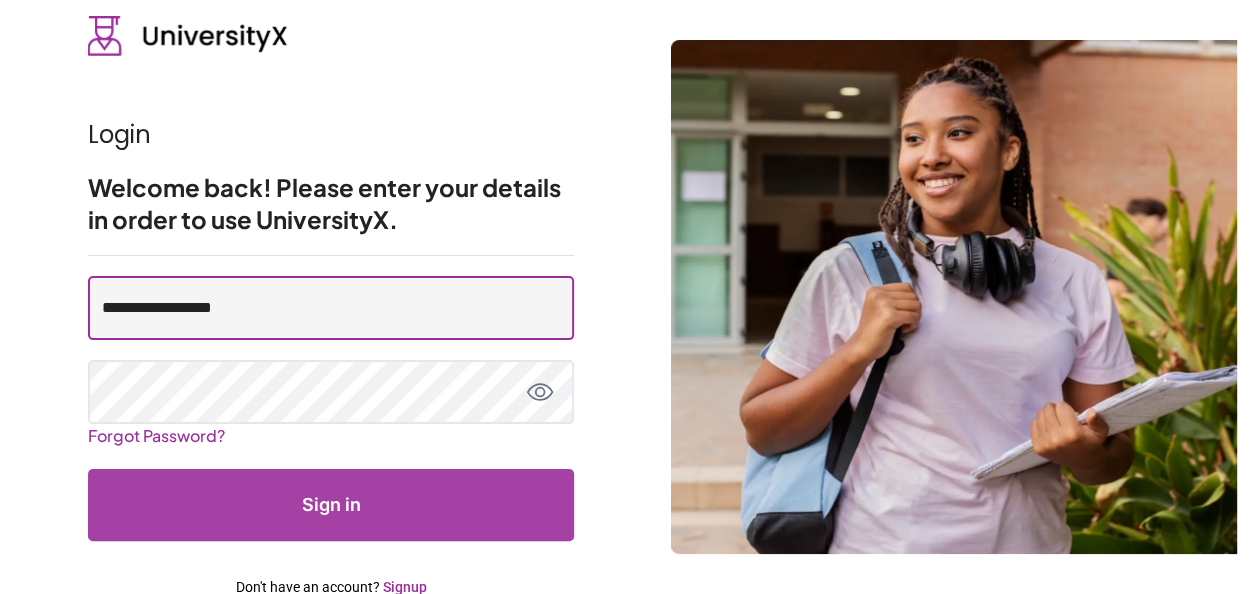 click on "**********" at bounding box center (331, 308) 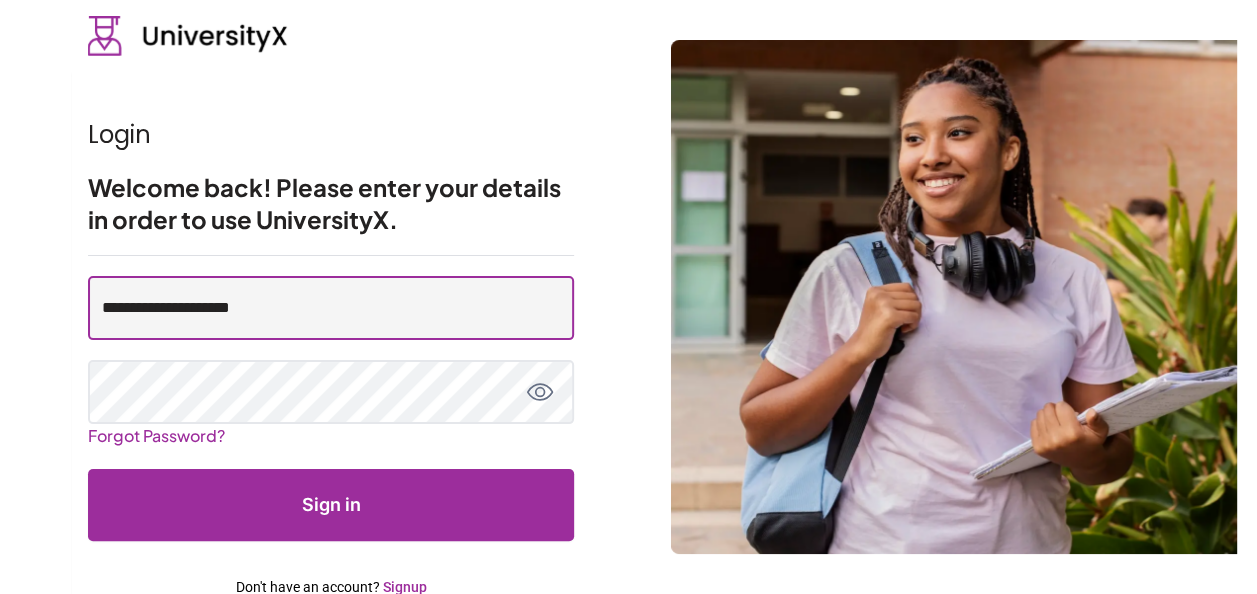 type on "**********" 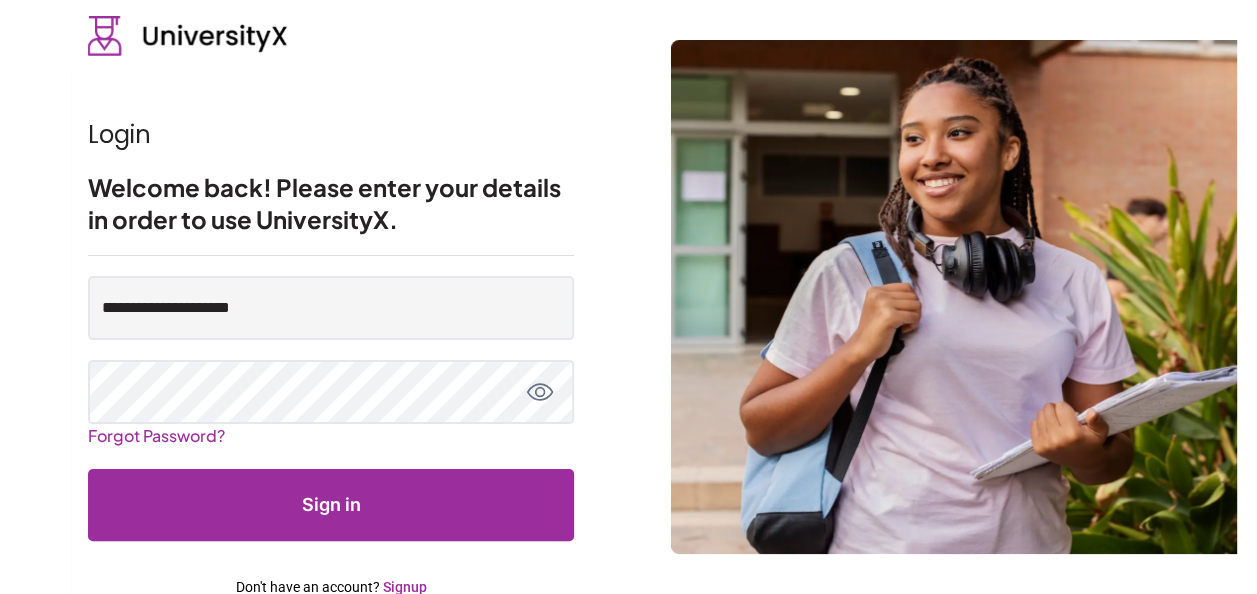 click 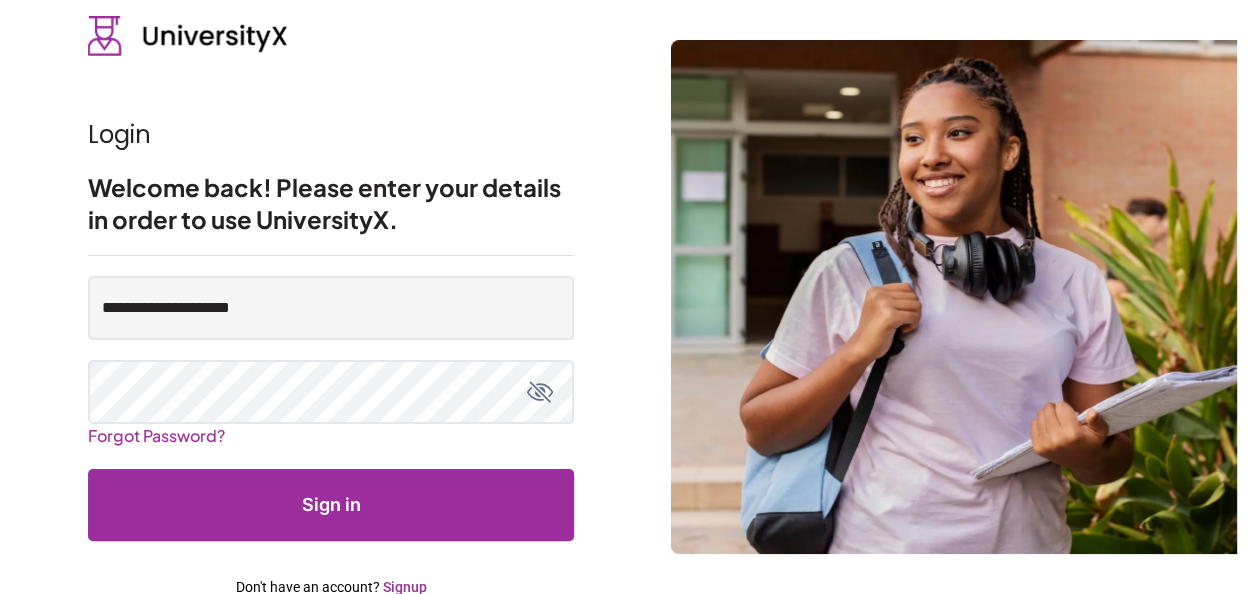 click on "Sign in" at bounding box center [331, 505] 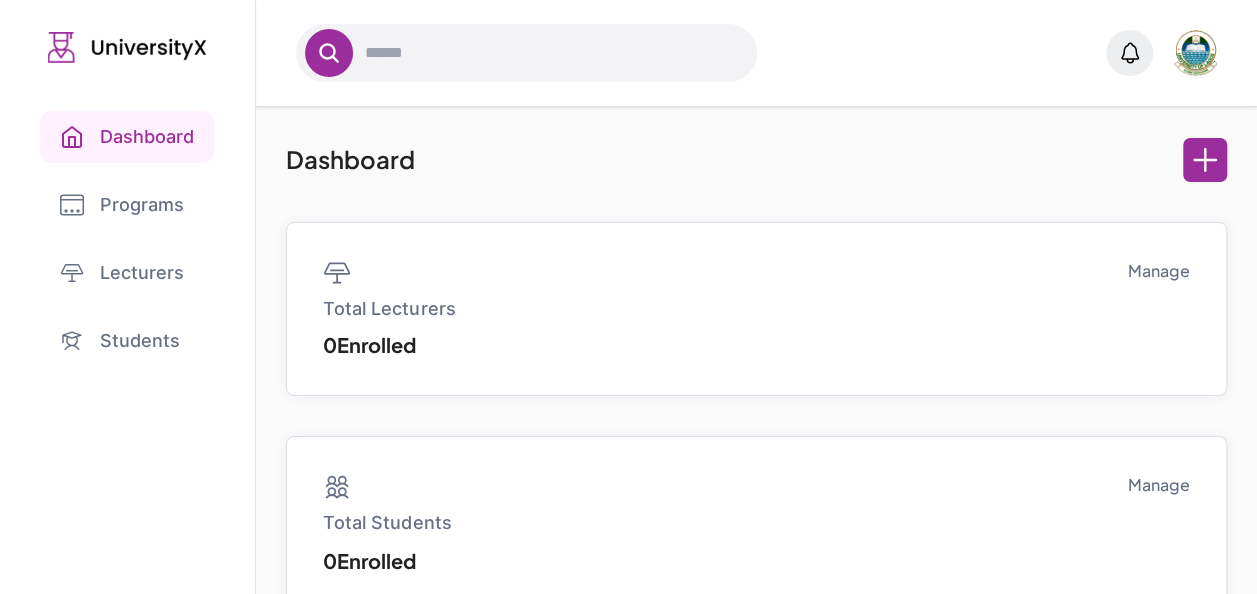click on "Programs" at bounding box center (127, 205) 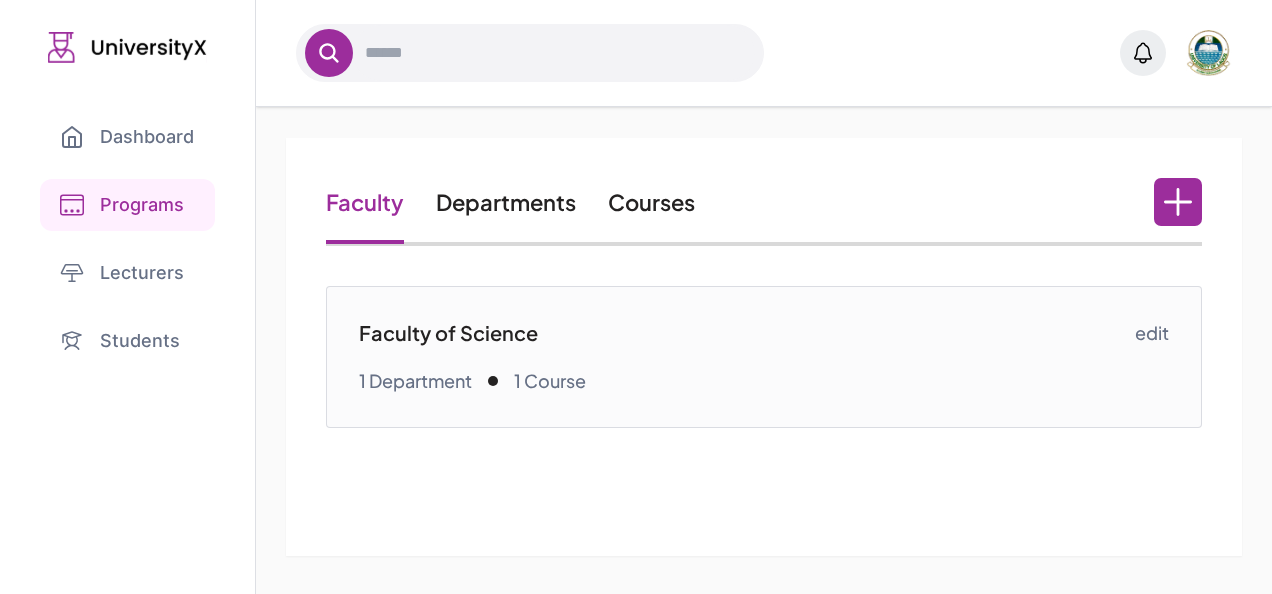 click on "Courses" at bounding box center [651, 202] 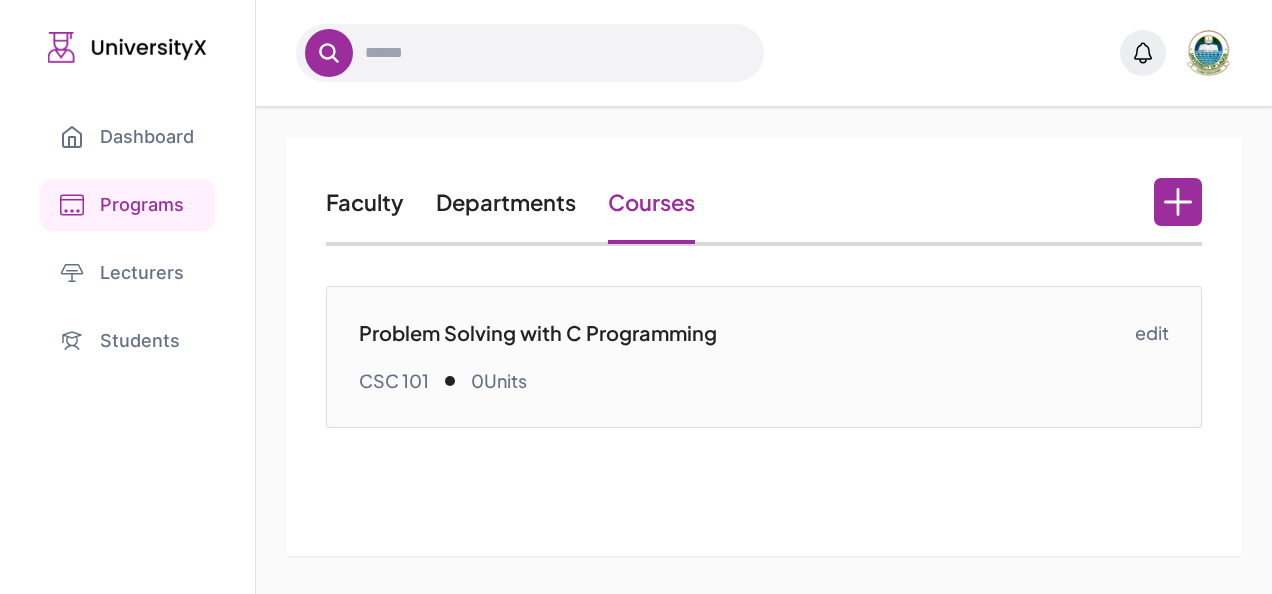 click on "Problem Solving with C Programming" at bounding box center (746, 333) 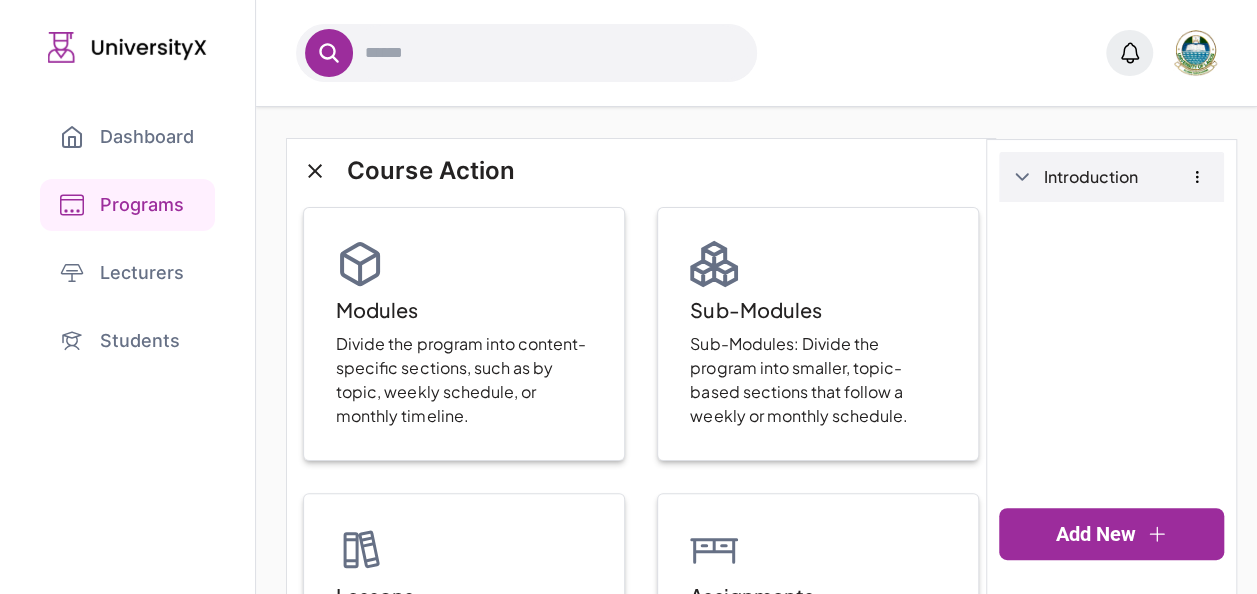 click on "Introduction" at bounding box center [1111, 177] 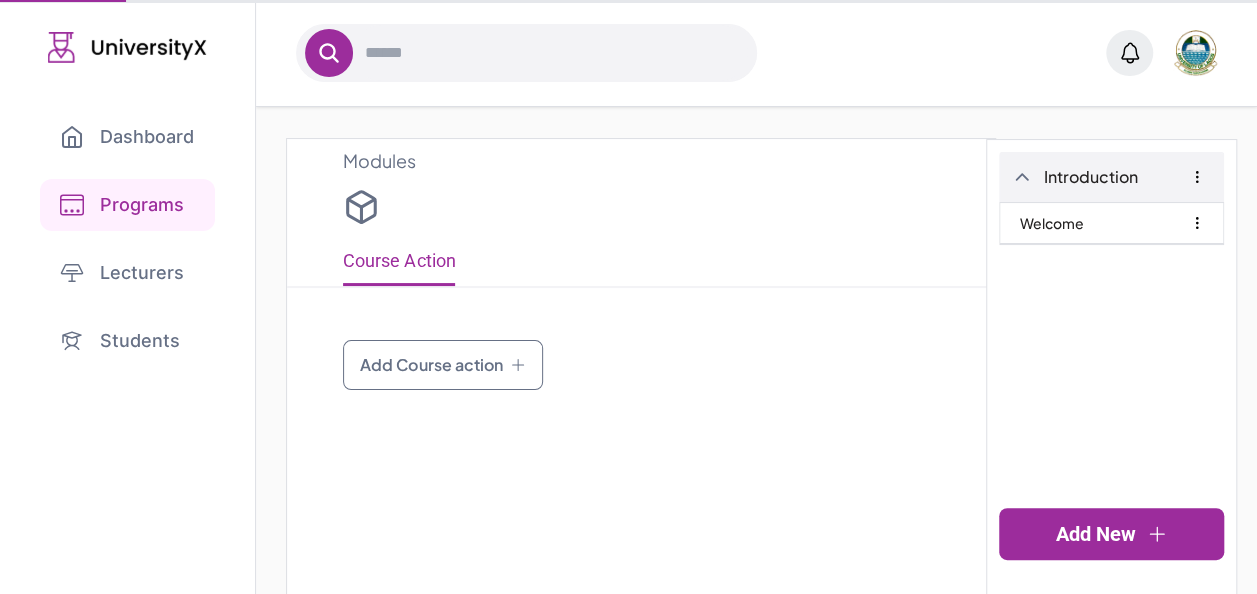 type on "**********" 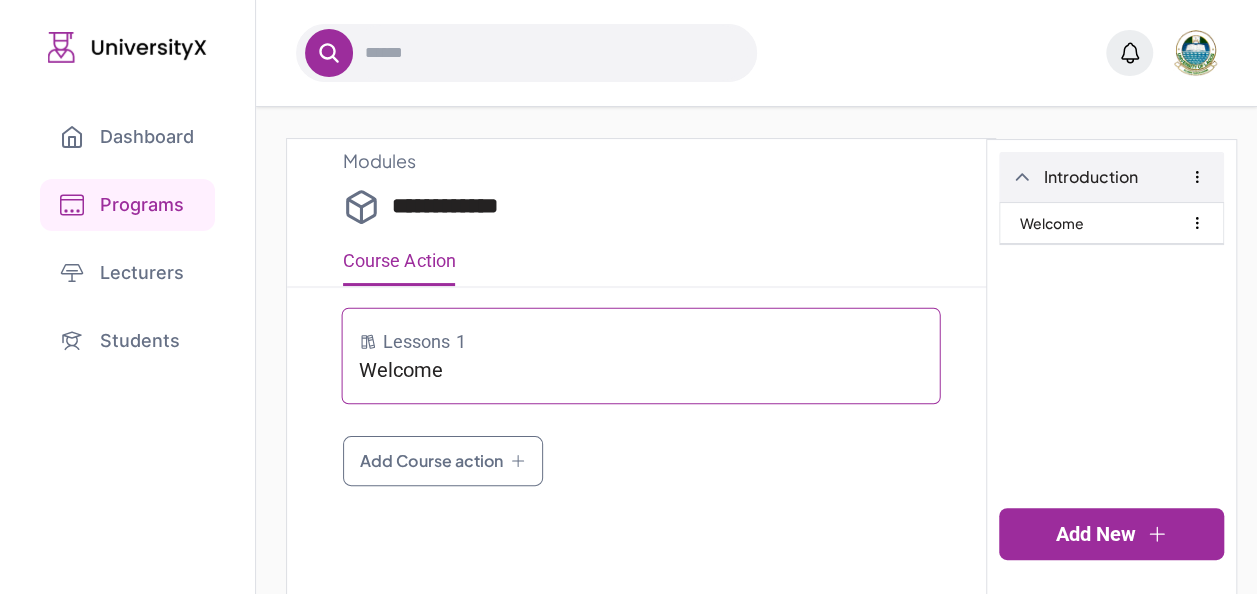 click on "Welcome" at bounding box center (641, 370) 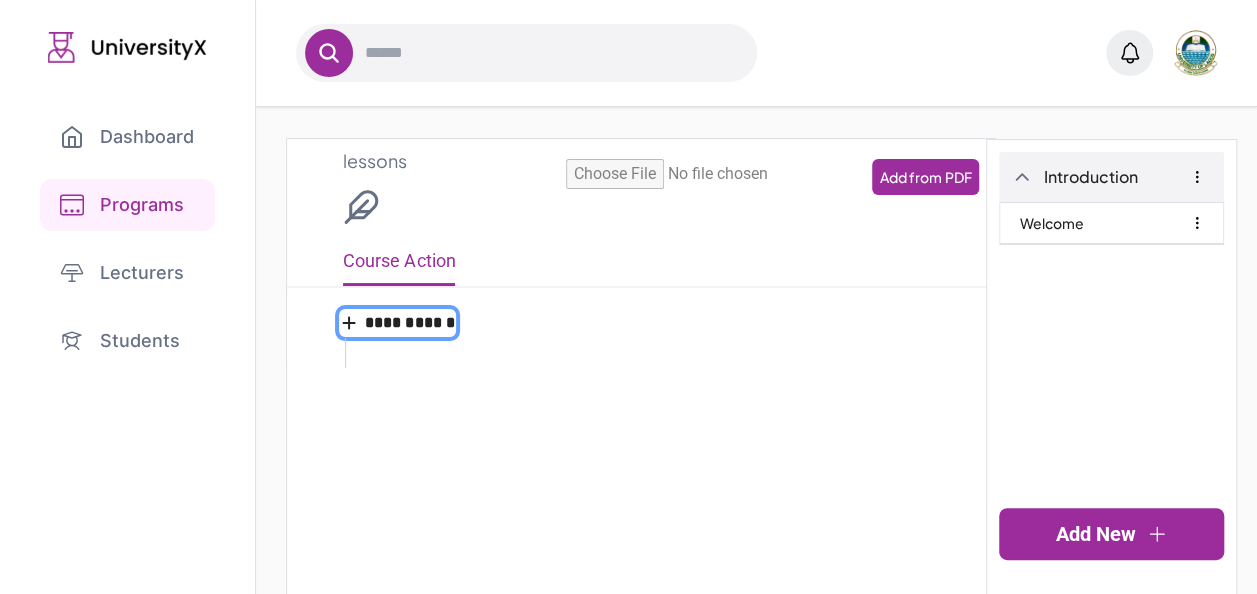 scroll, scrollTop: 169, scrollLeft: 0, axis: vertical 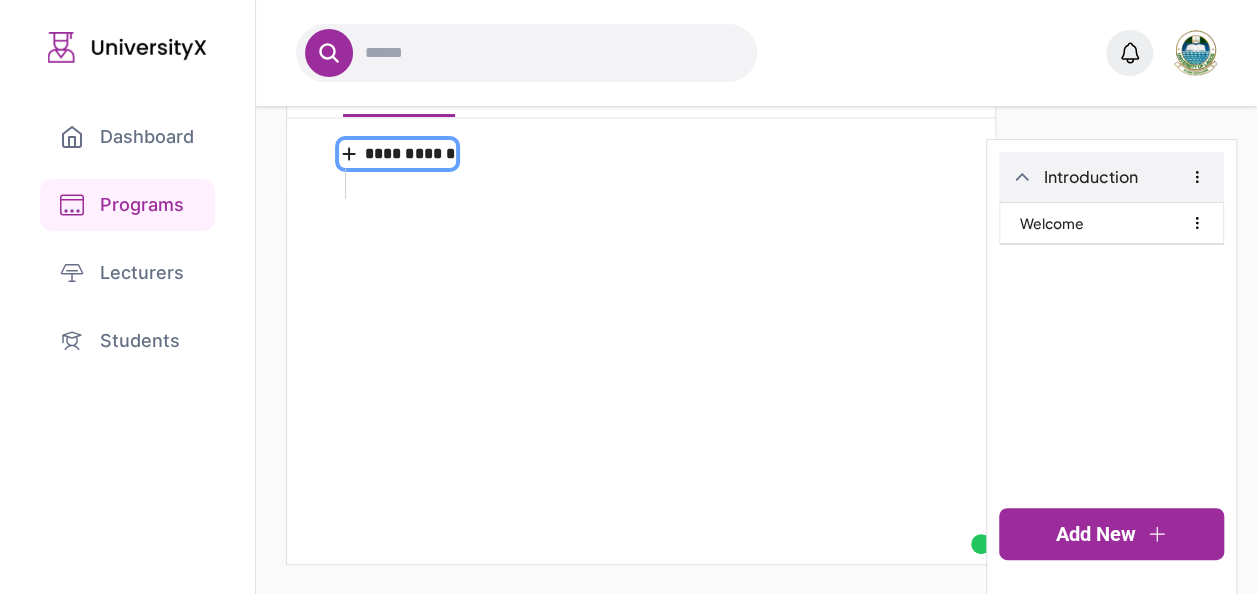 type on "*******" 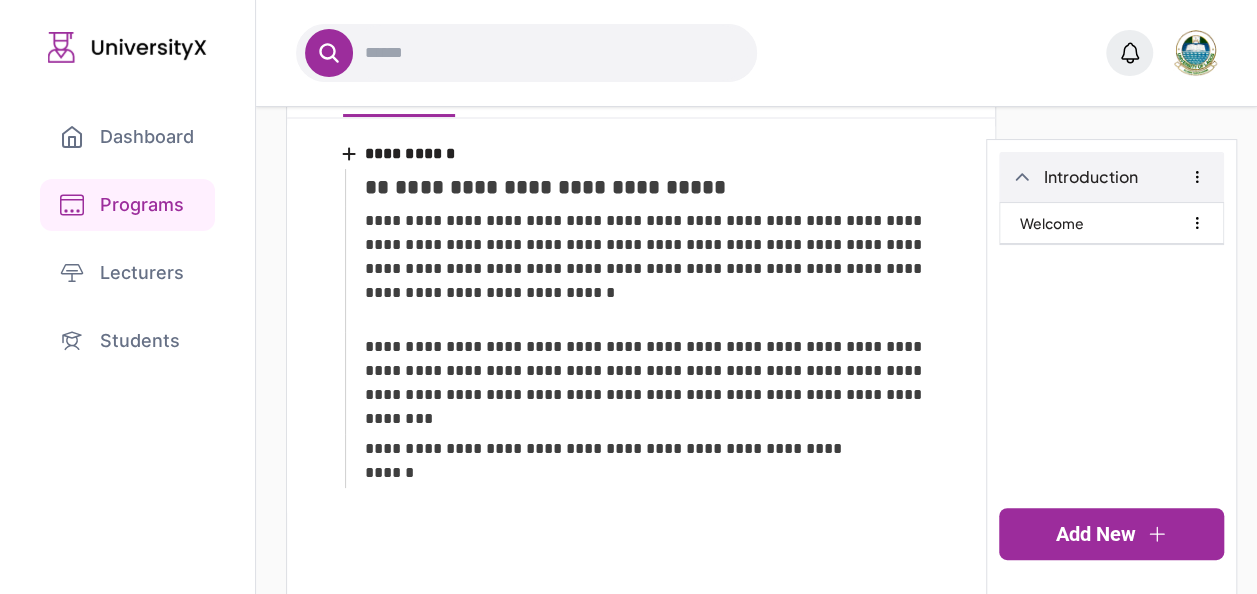 scroll, scrollTop: 283, scrollLeft: 0, axis: vertical 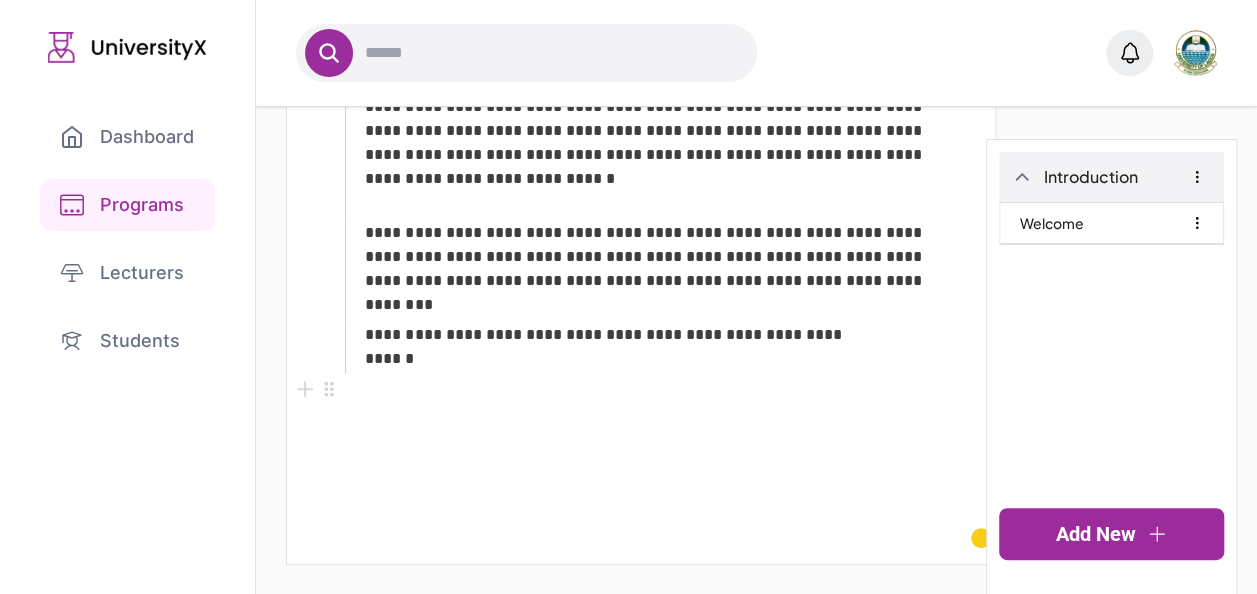 click at bounding box center (641, 389) 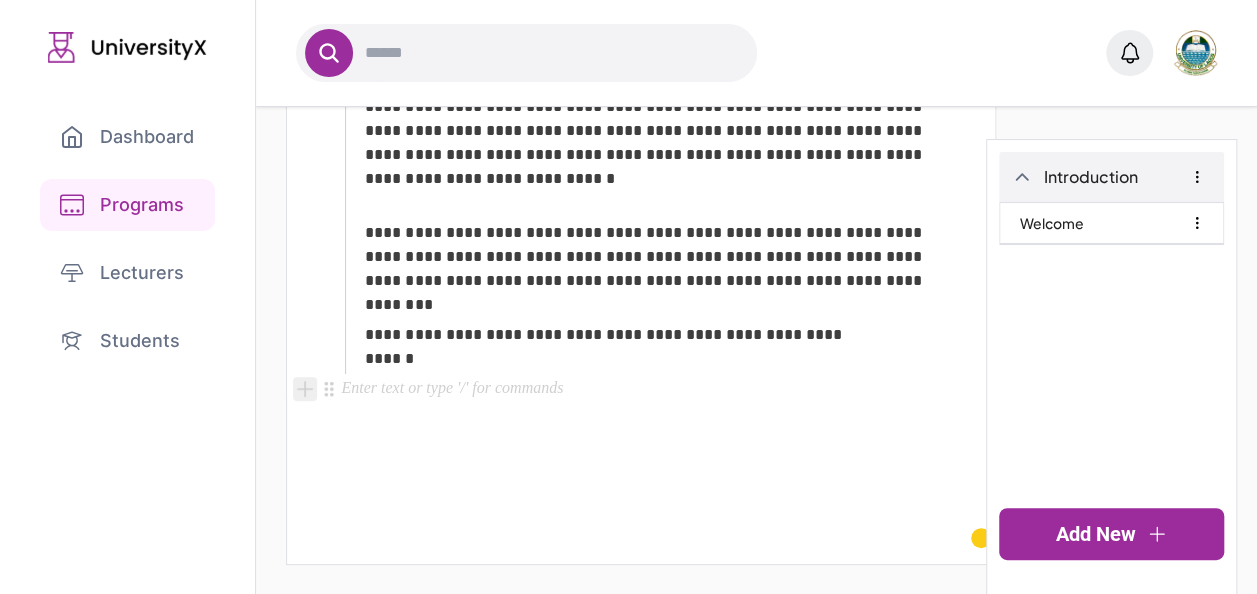 click 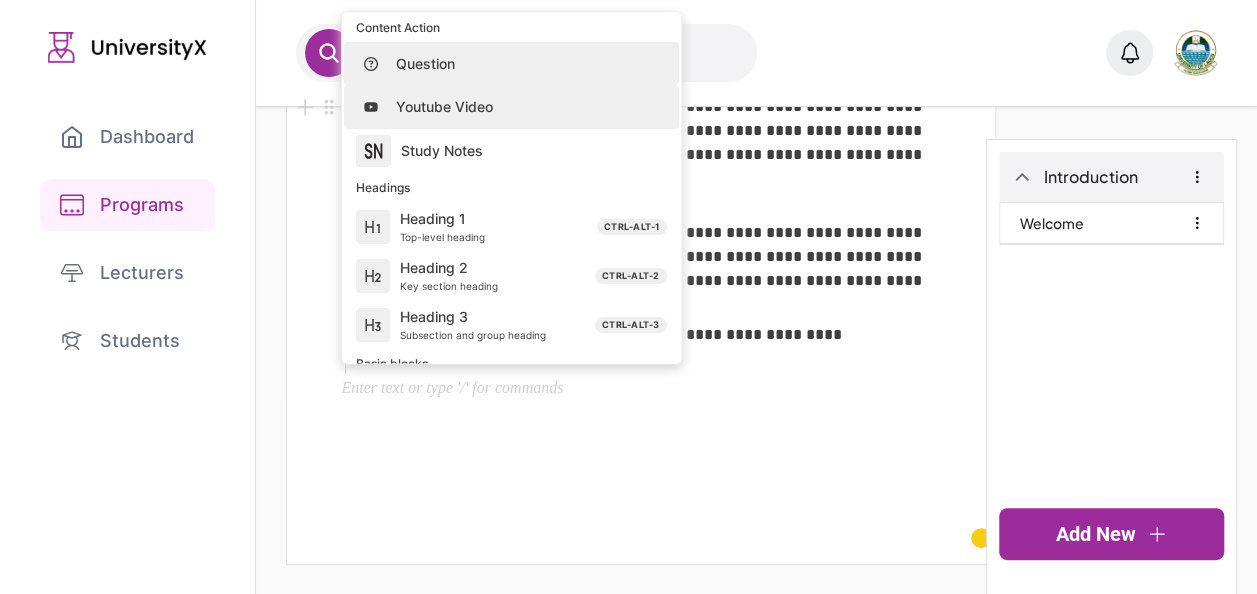 click on "Youtube Video" at bounding box center [523, 107] 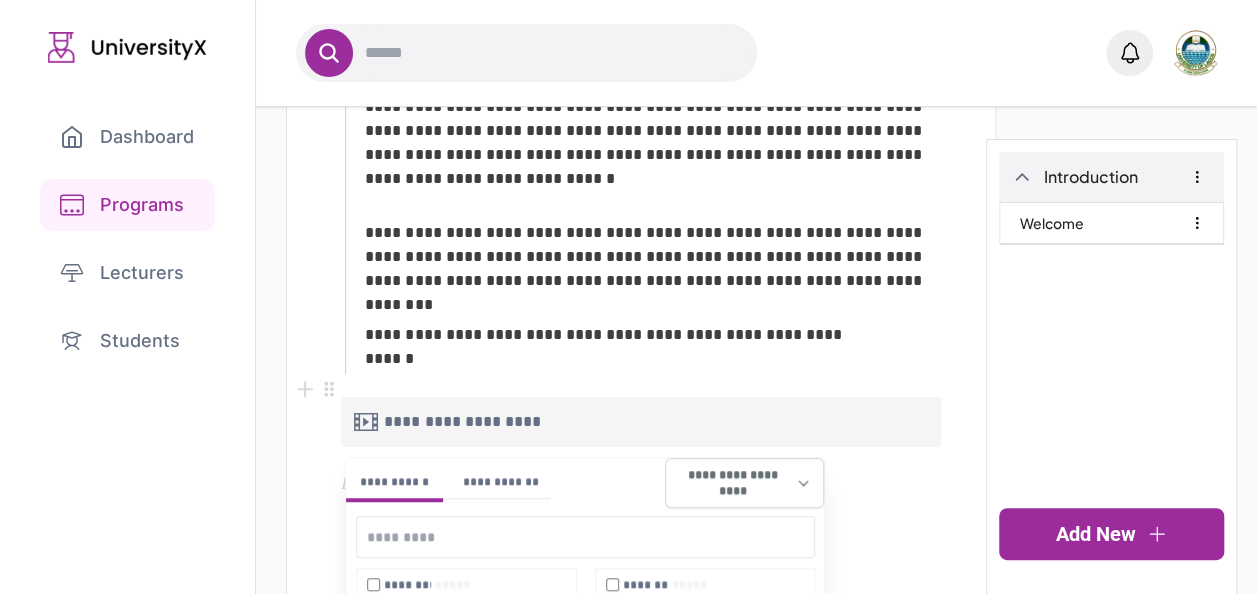scroll, scrollTop: 378, scrollLeft: 0, axis: vertical 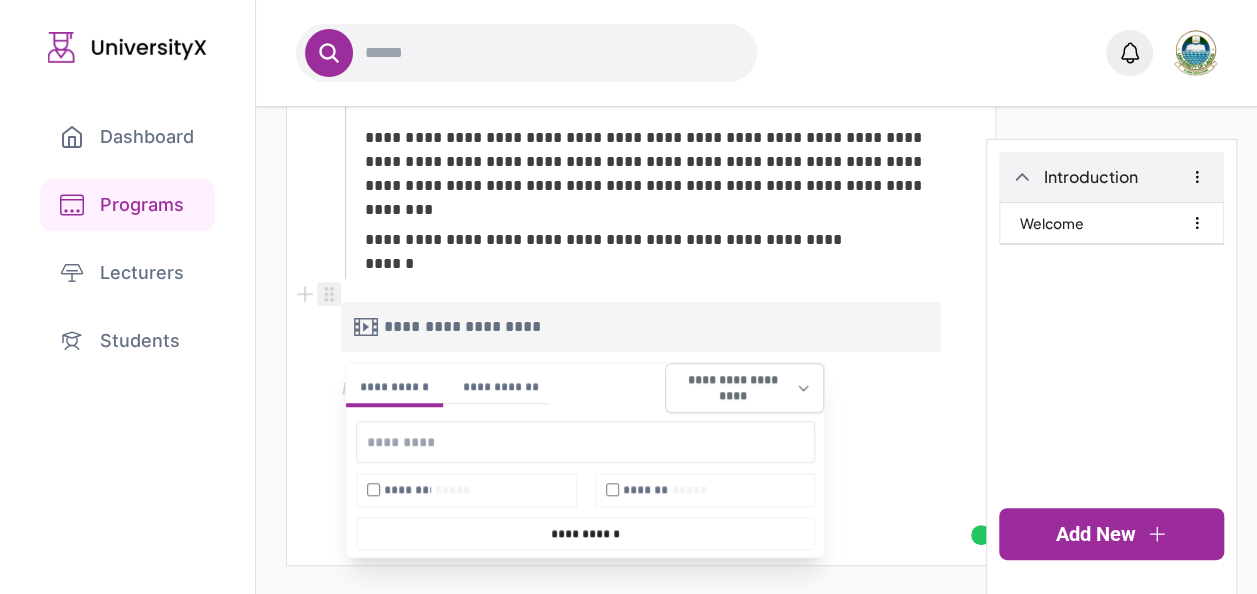 click 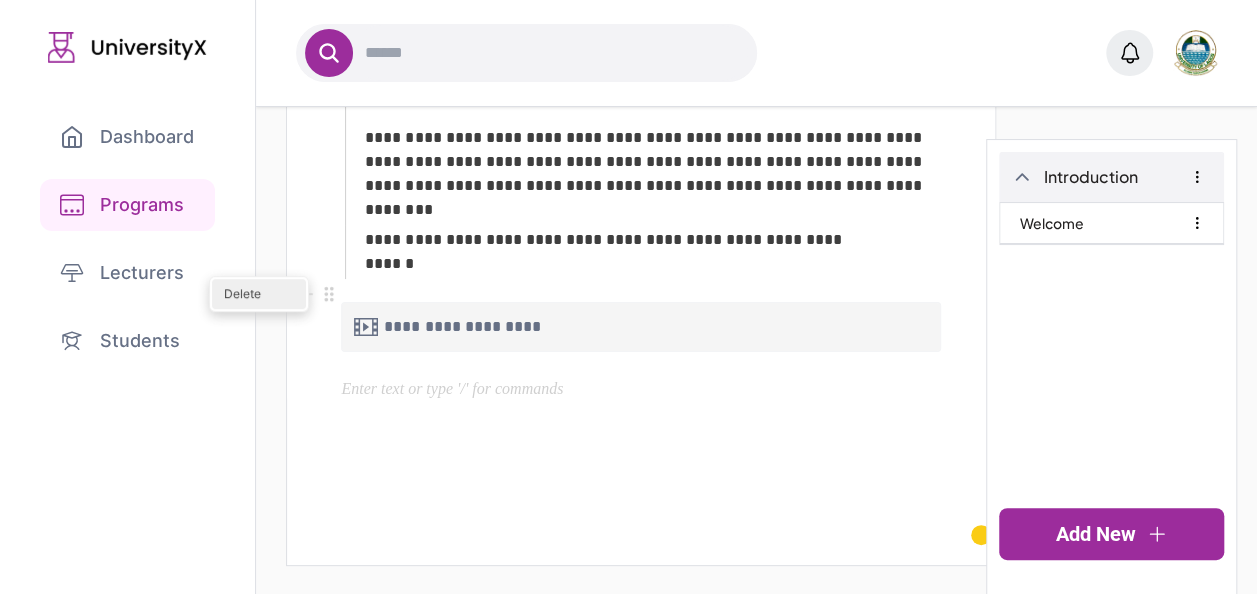 click on "Delete" at bounding box center (259, 294) 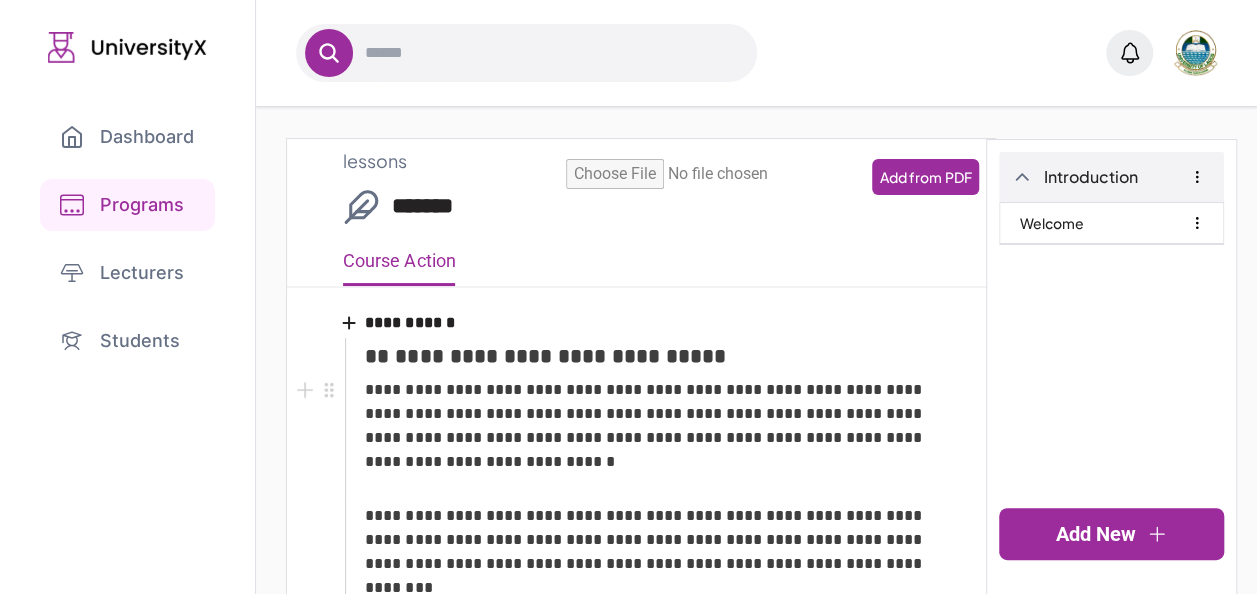 scroll, scrollTop: 283, scrollLeft: 0, axis: vertical 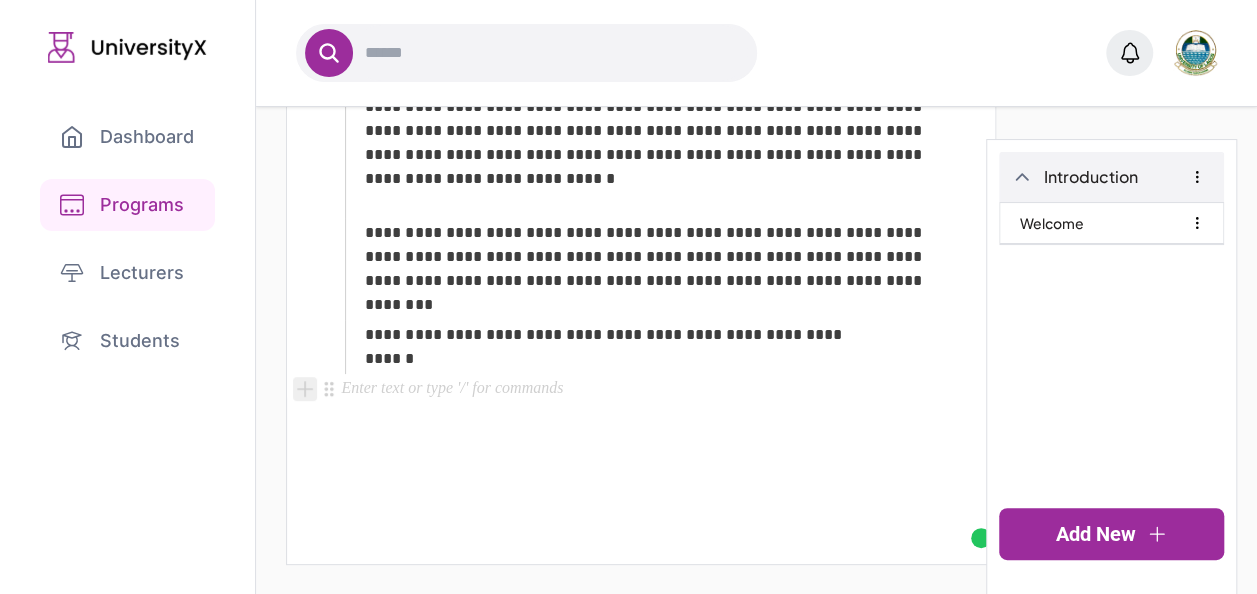 click 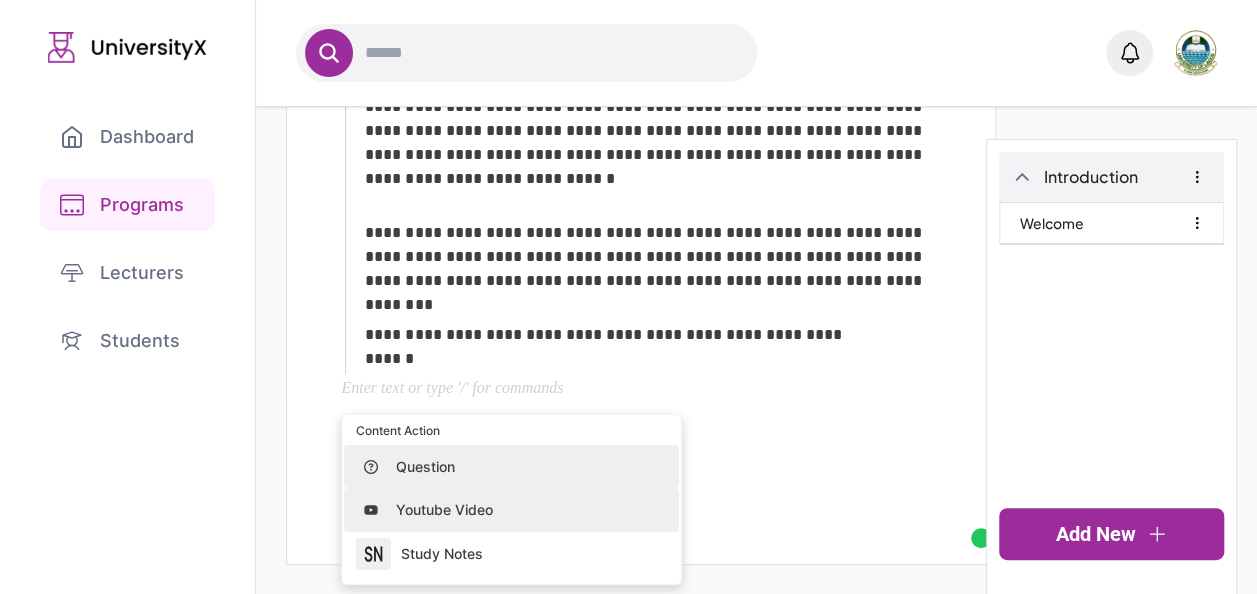 click on "Youtube Video" at bounding box center (523, 510) 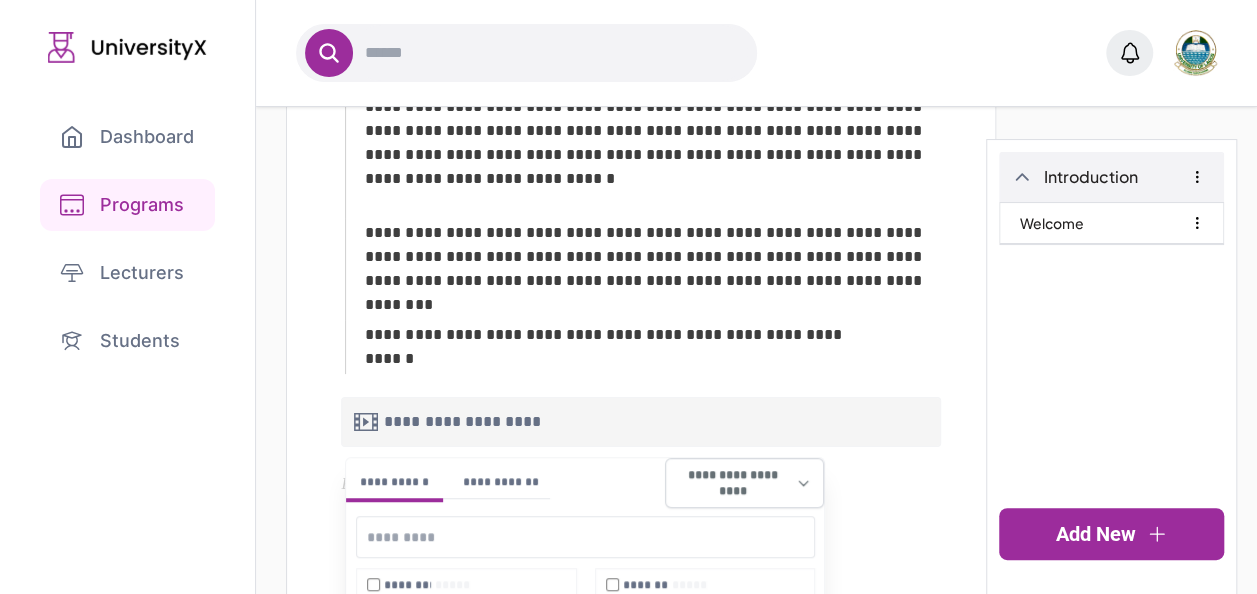 click at bounding box center (585, 537) 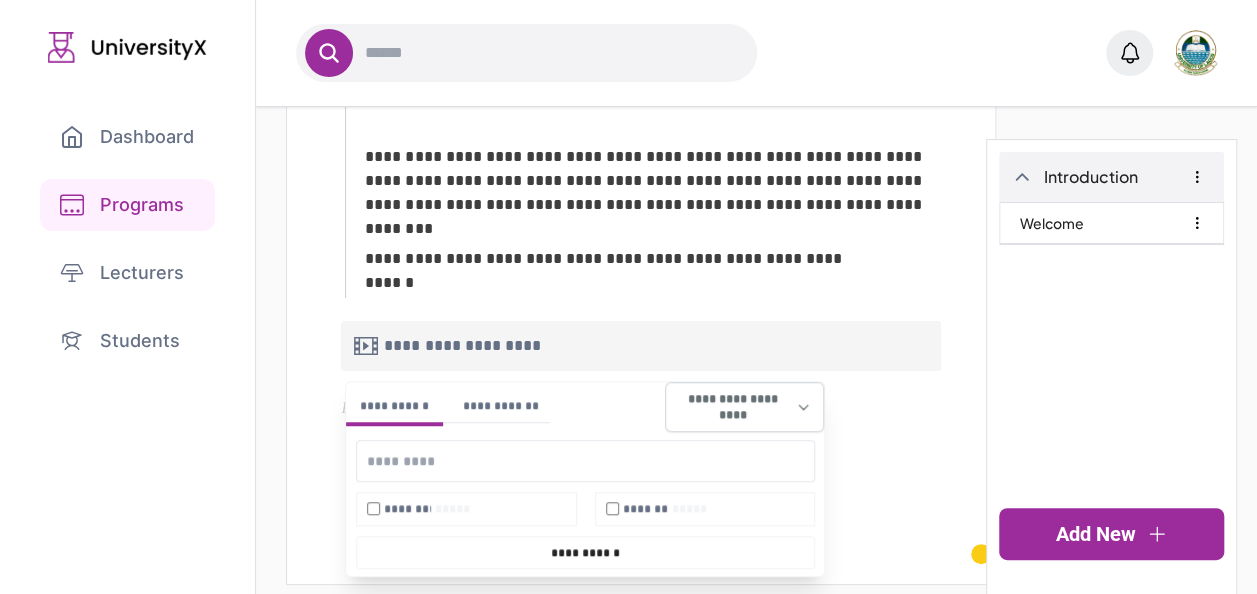 scroll, scrollTop: 378, scrollLeft: 0, axis: vertical 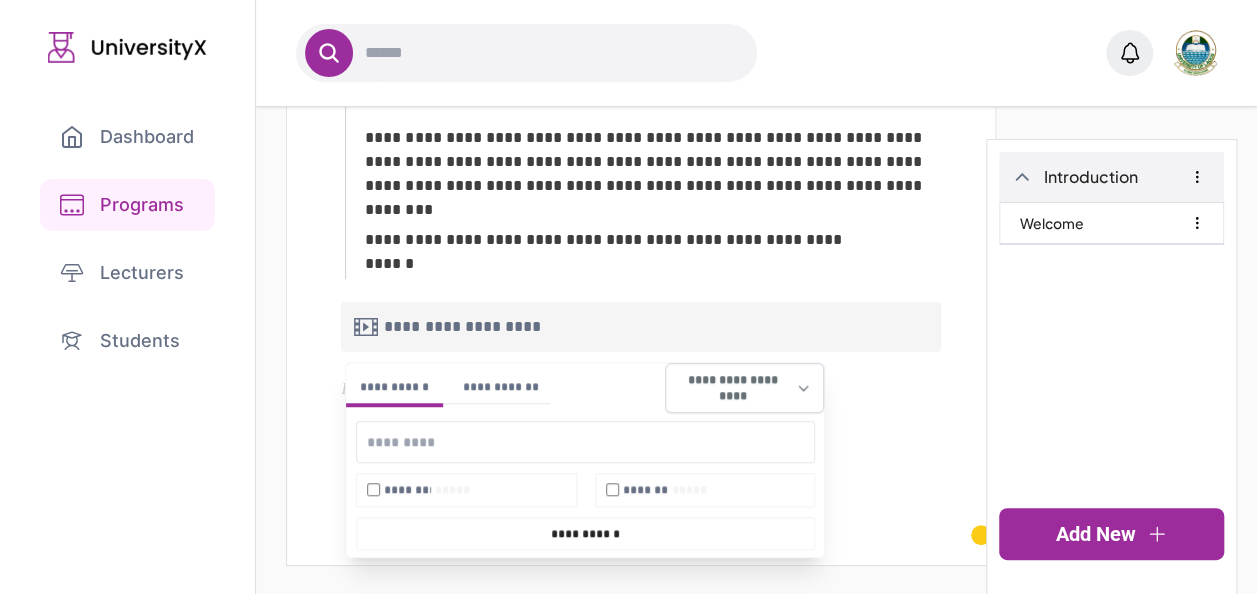 paste on "**********" 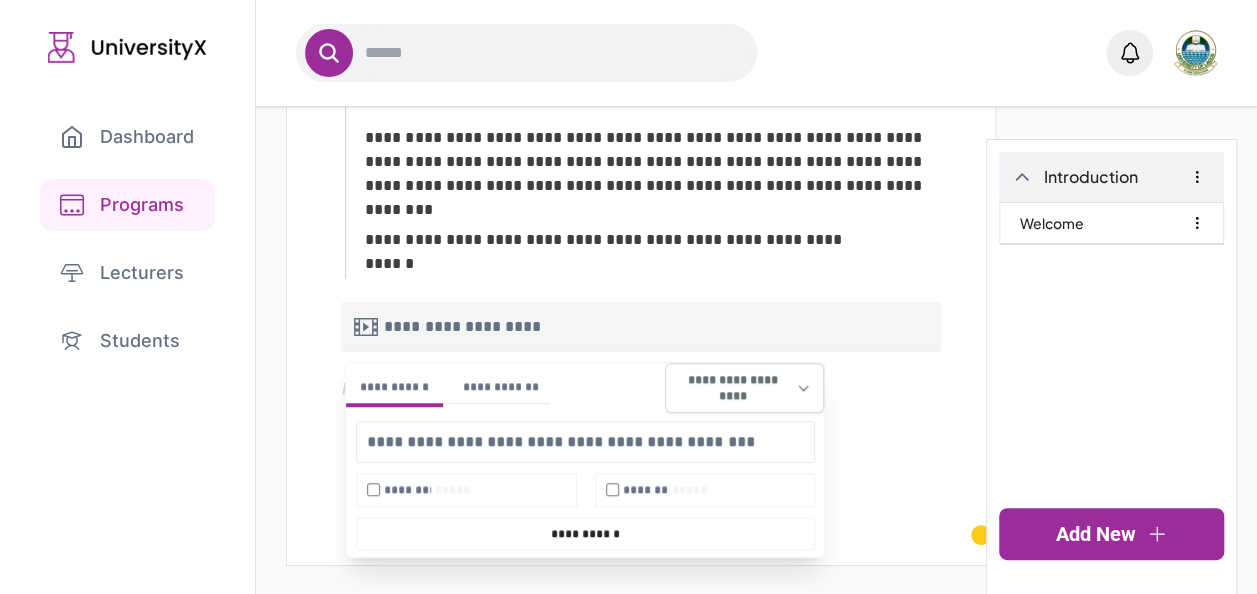 type on "**********" 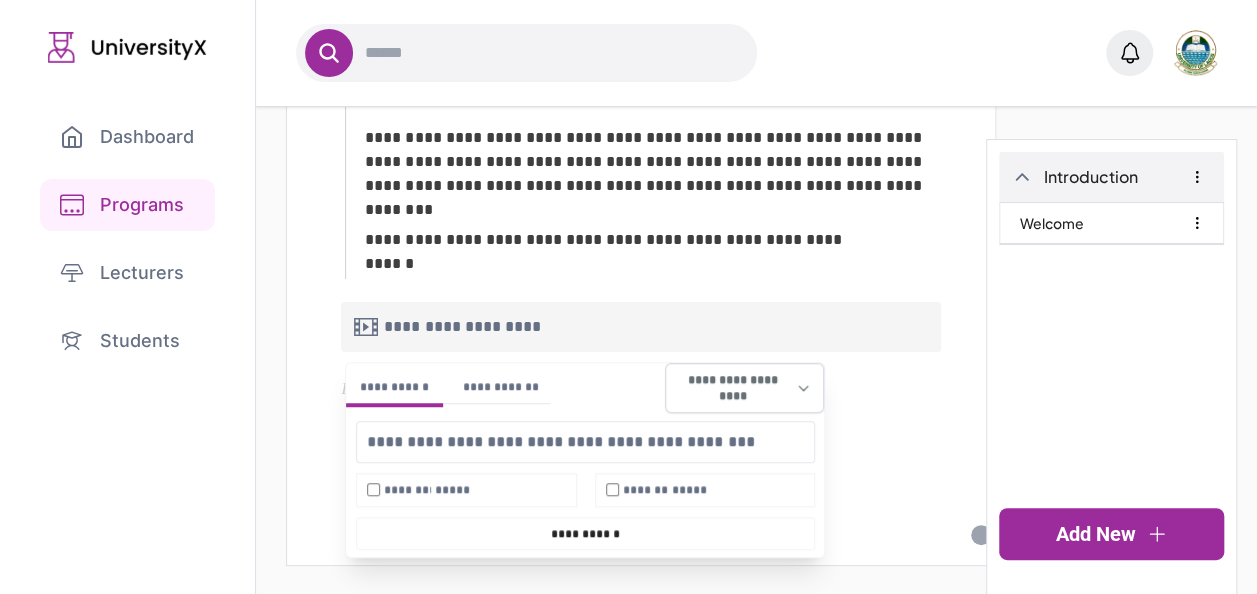 click on "*****" at bounding box center (736, 490) 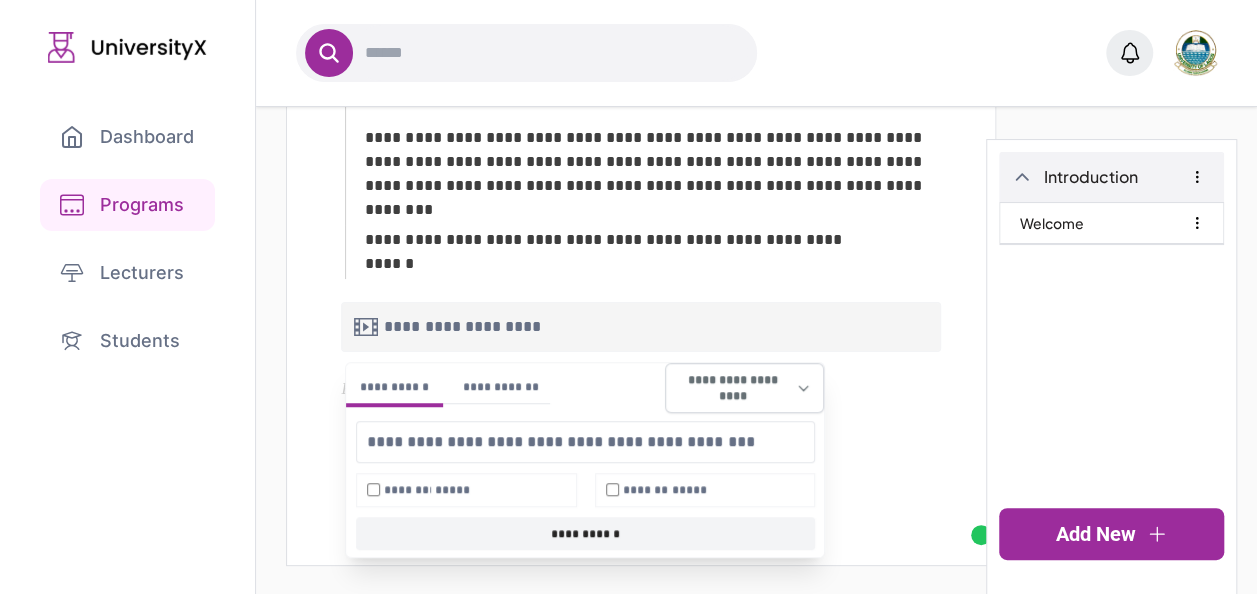 type on "*****" 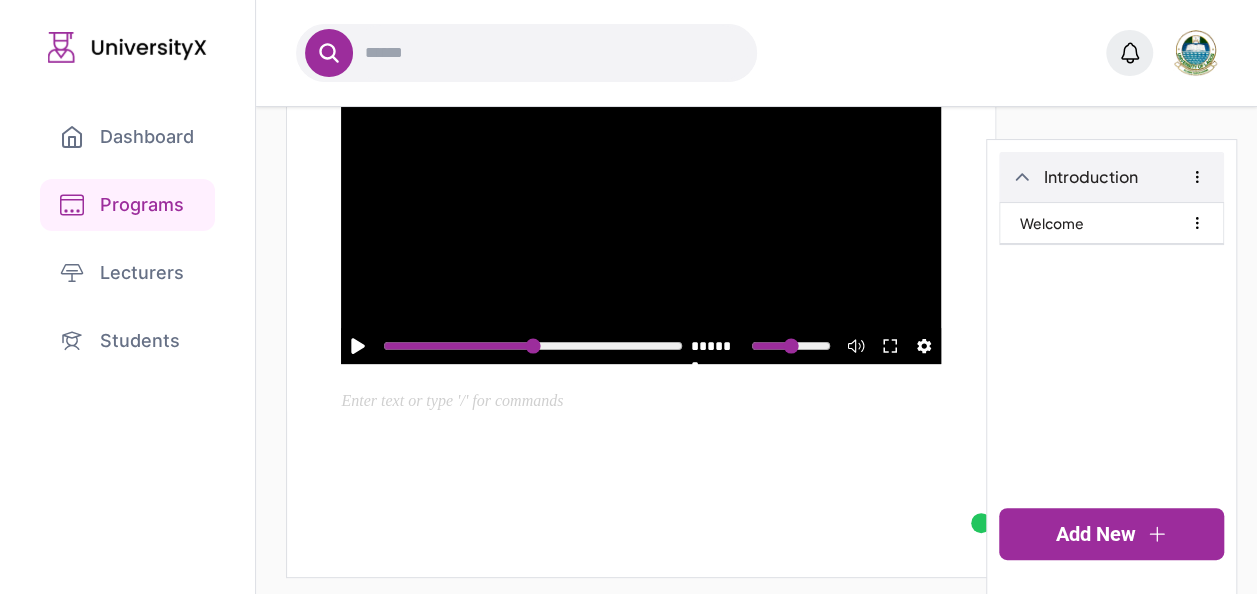 scroll, scrollTop: 841, scrollLeft: 0, axis: vertical 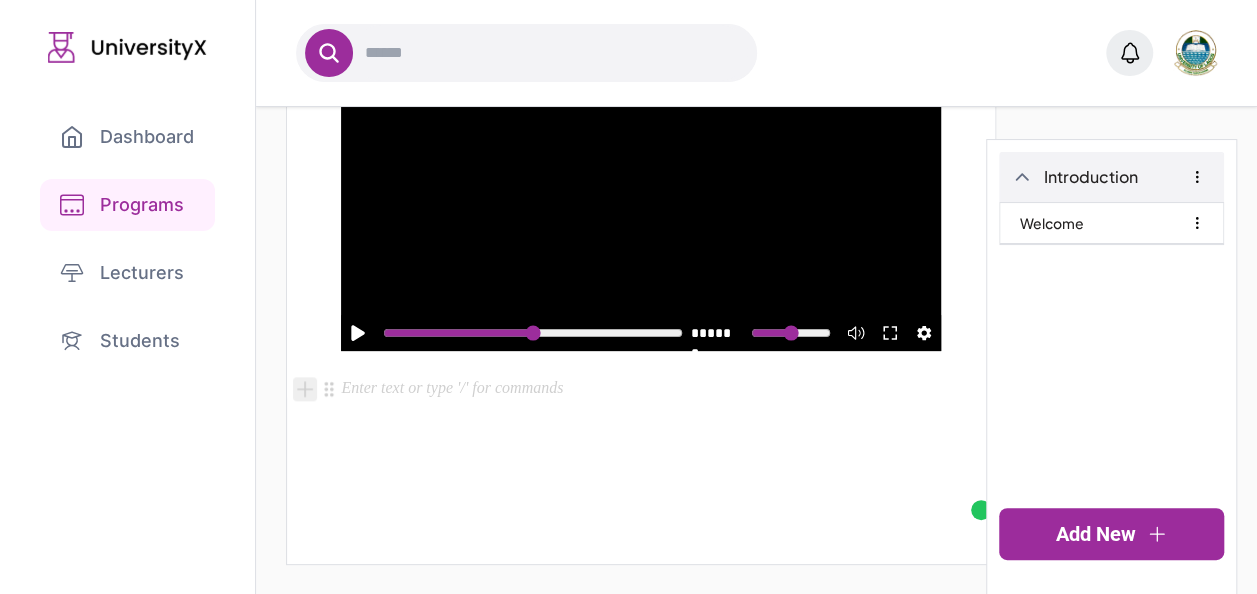 click 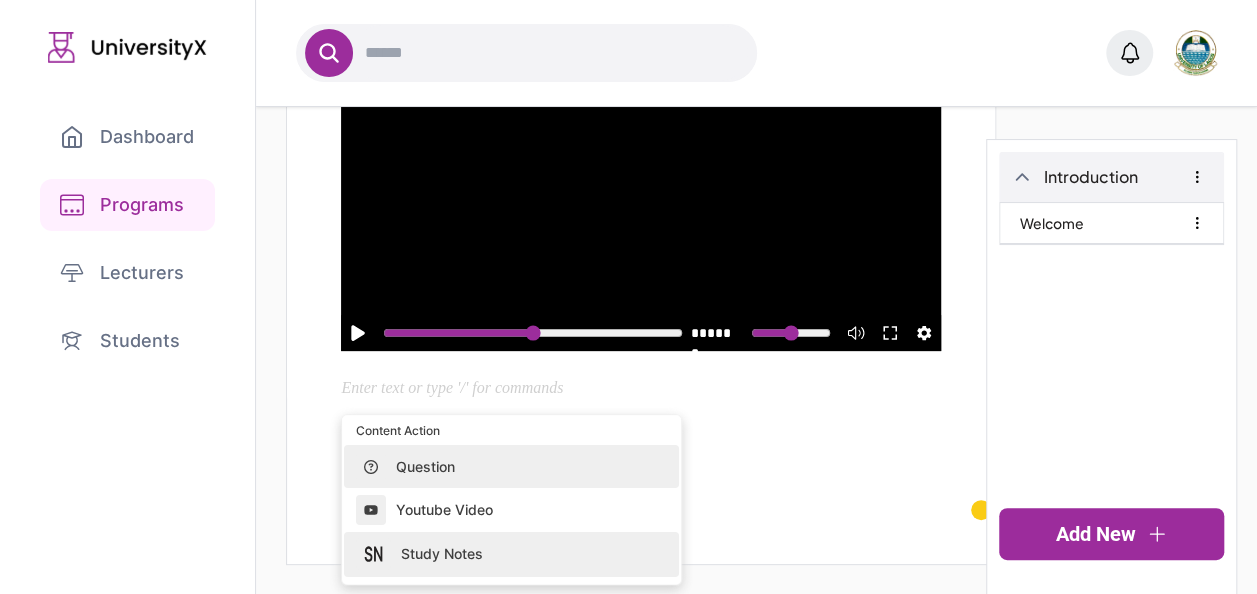 click on "Study Notes" at bounding box center [511, 553] 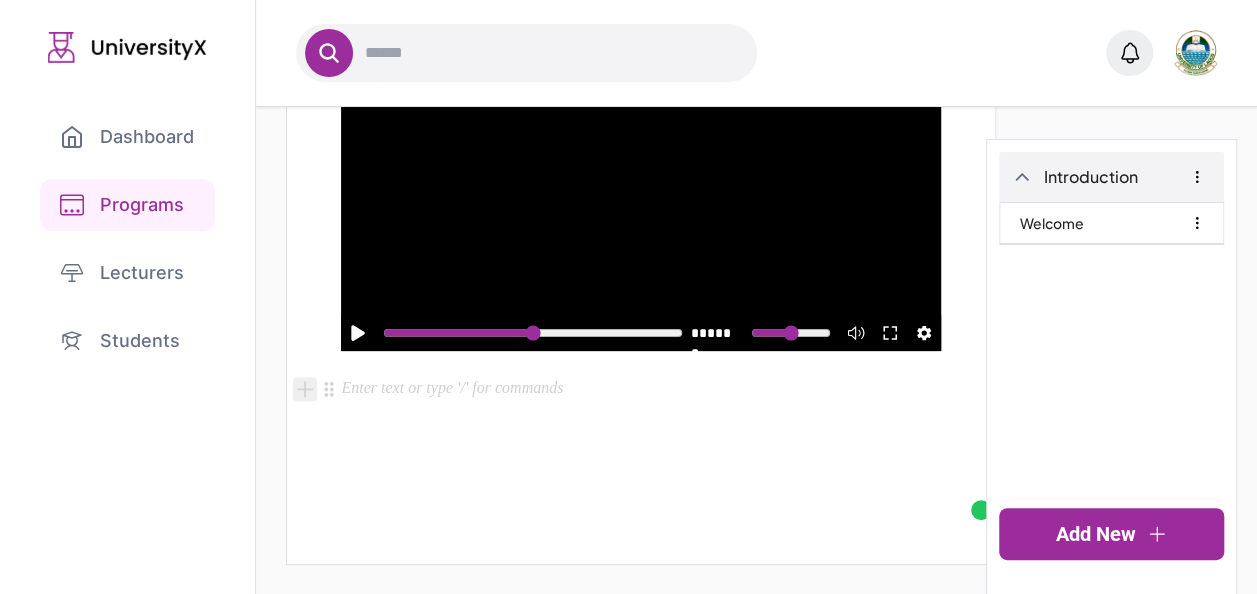 click 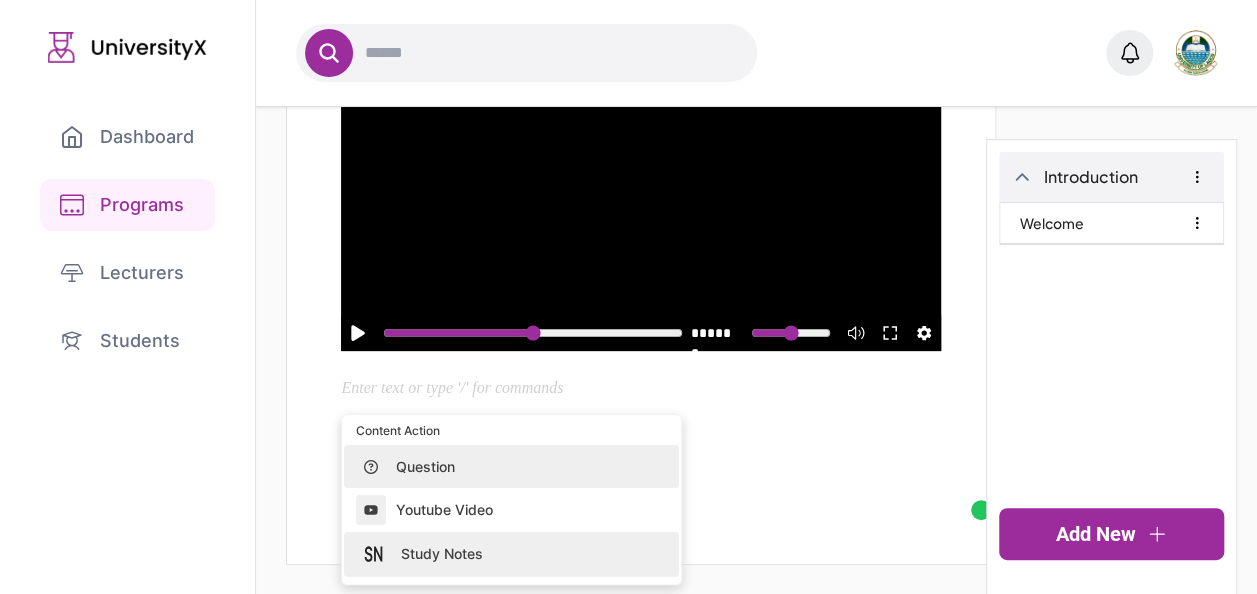 click on "Study Notes" at bounding box center [526, 554] 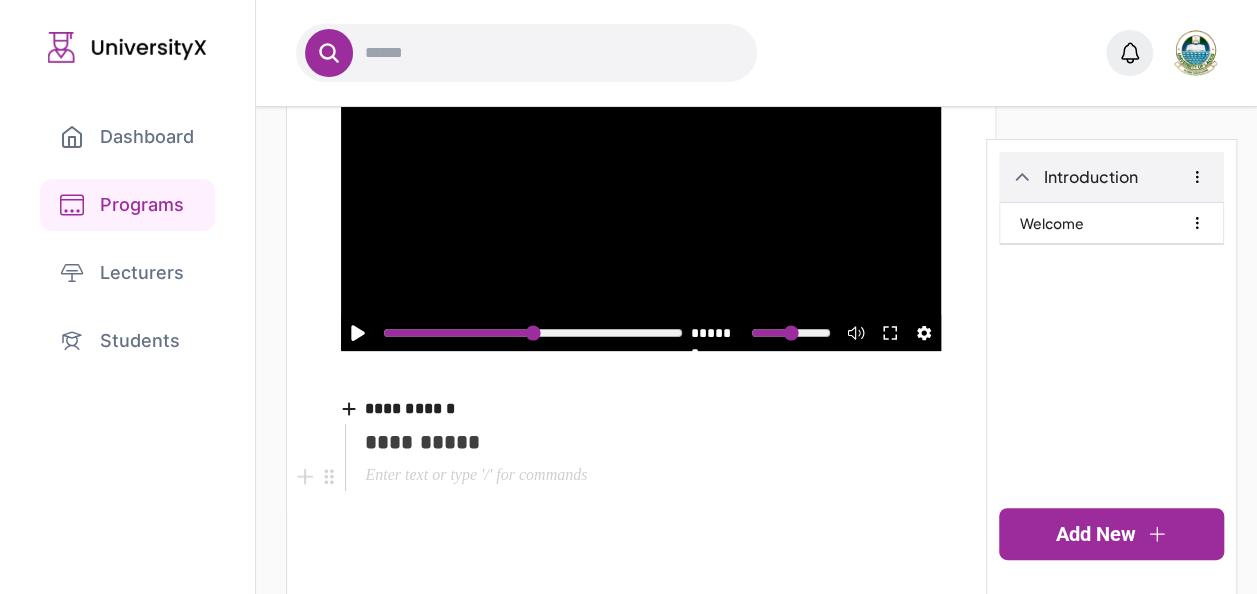 click at bounding box center (653, 476) 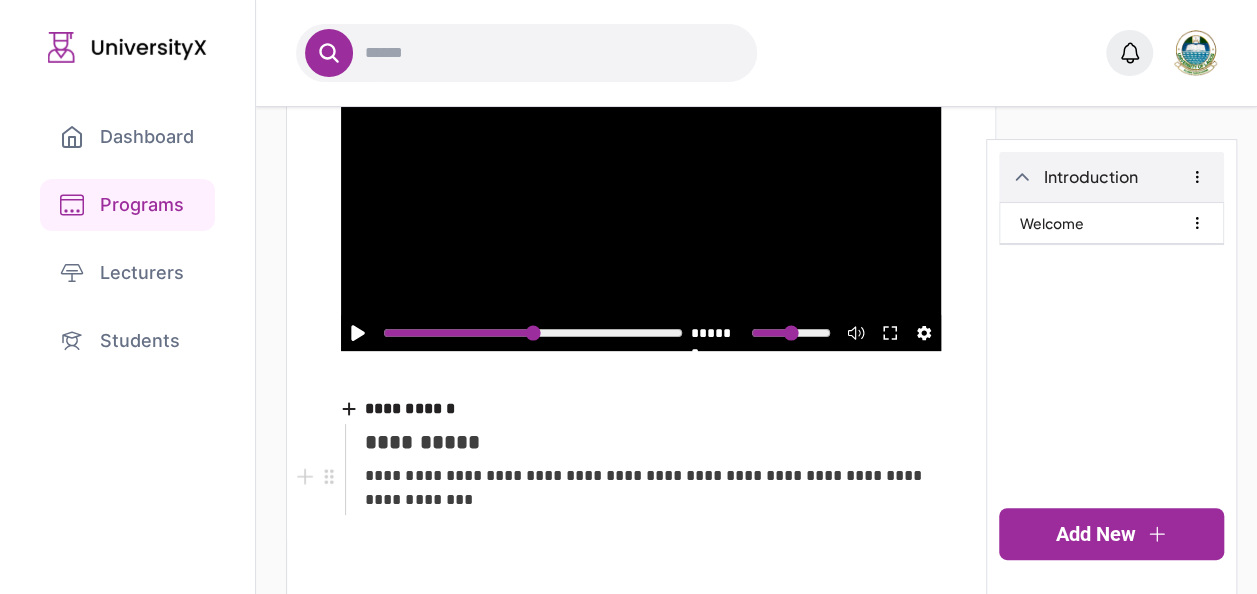 click on "**********" at bounding box center [653, 488] 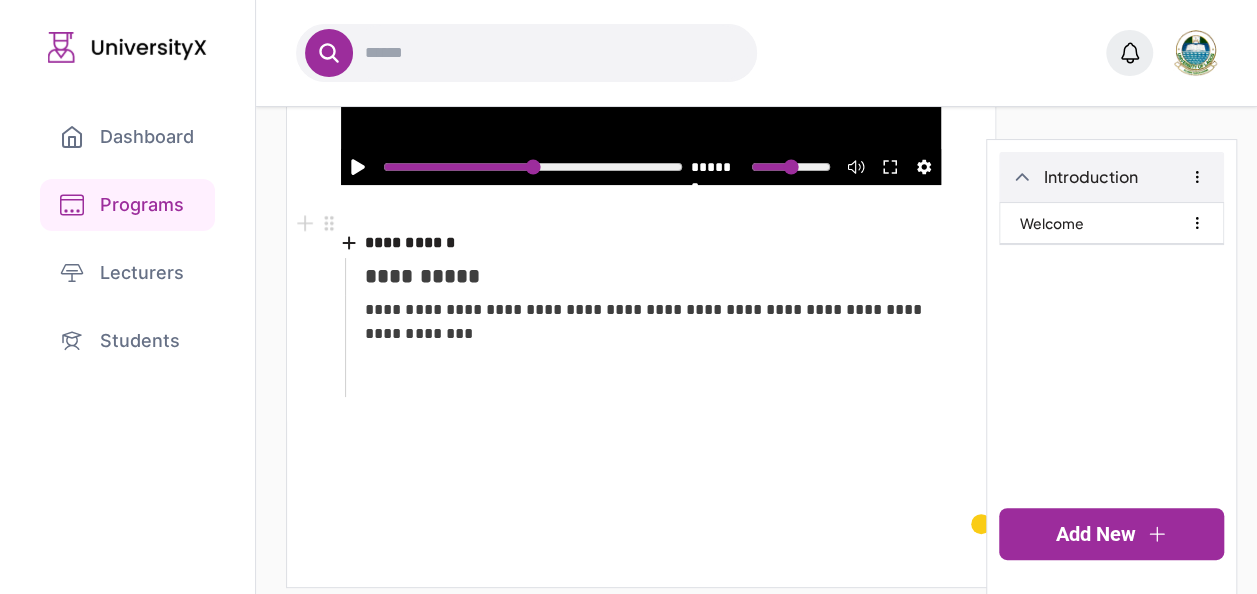 scroll, scrollTop: 1017, scrollLeft: 0, axis: vertical 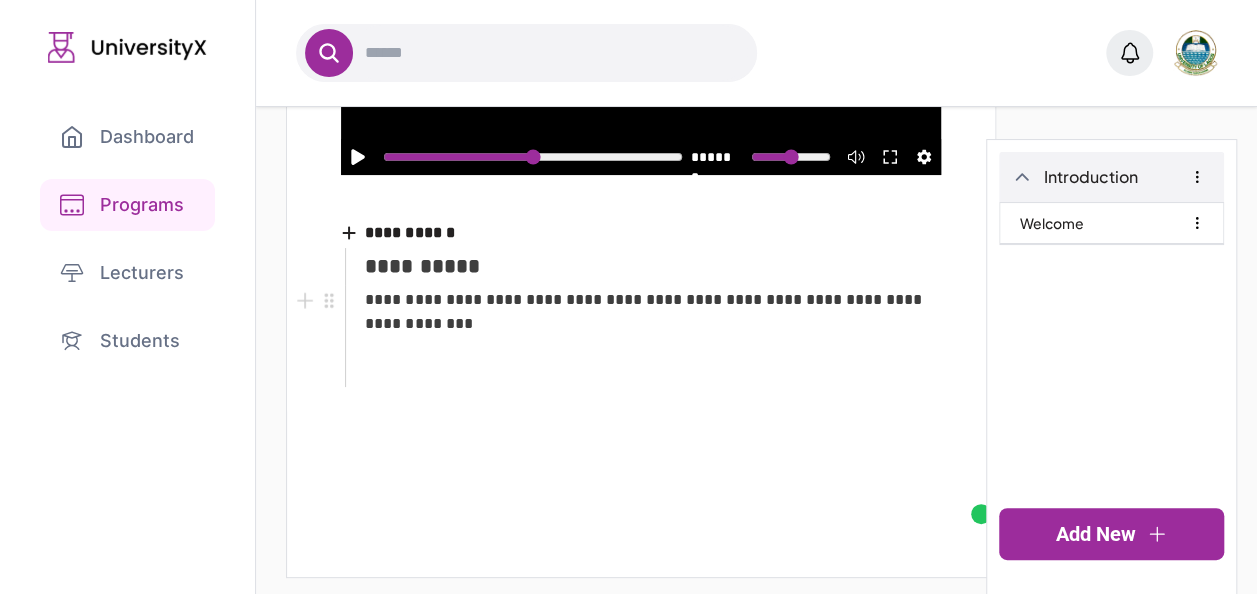 click on "**********" at bounding box center (653, 336) 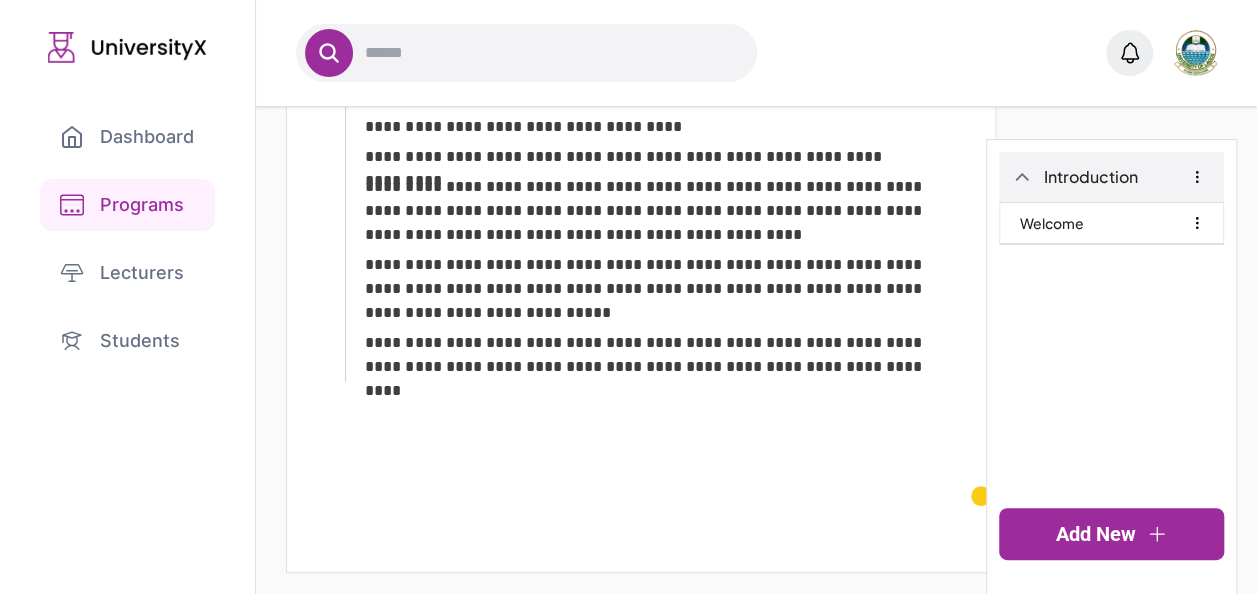 scroll, scrollTop: 1294, scrollLeft: 0, axis: vertical 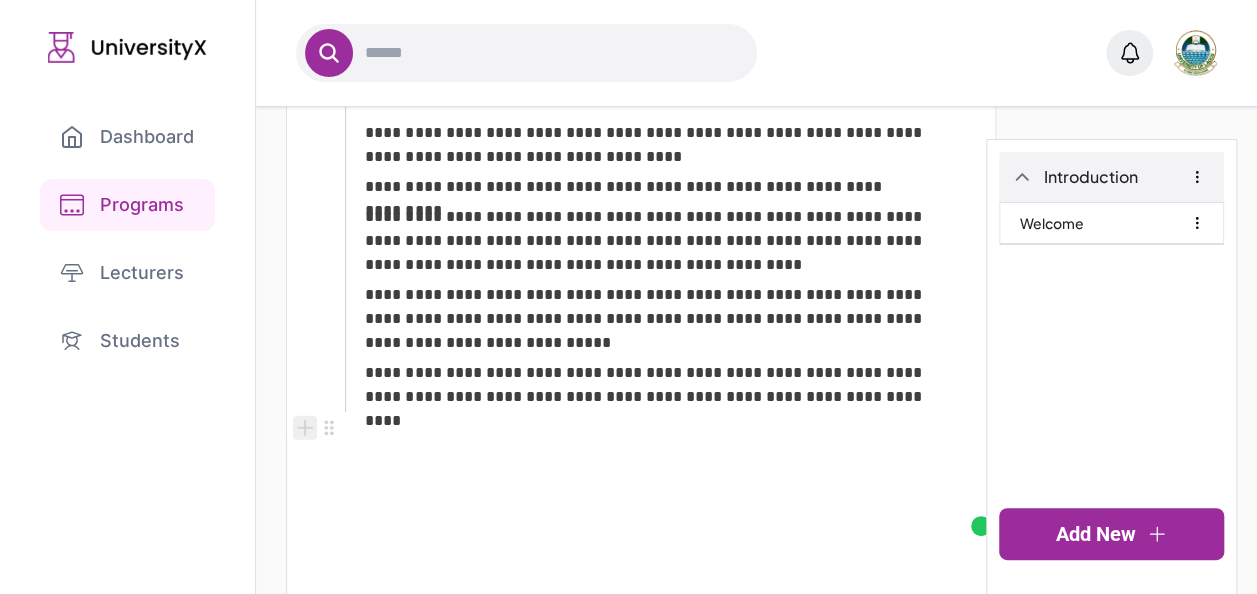 click 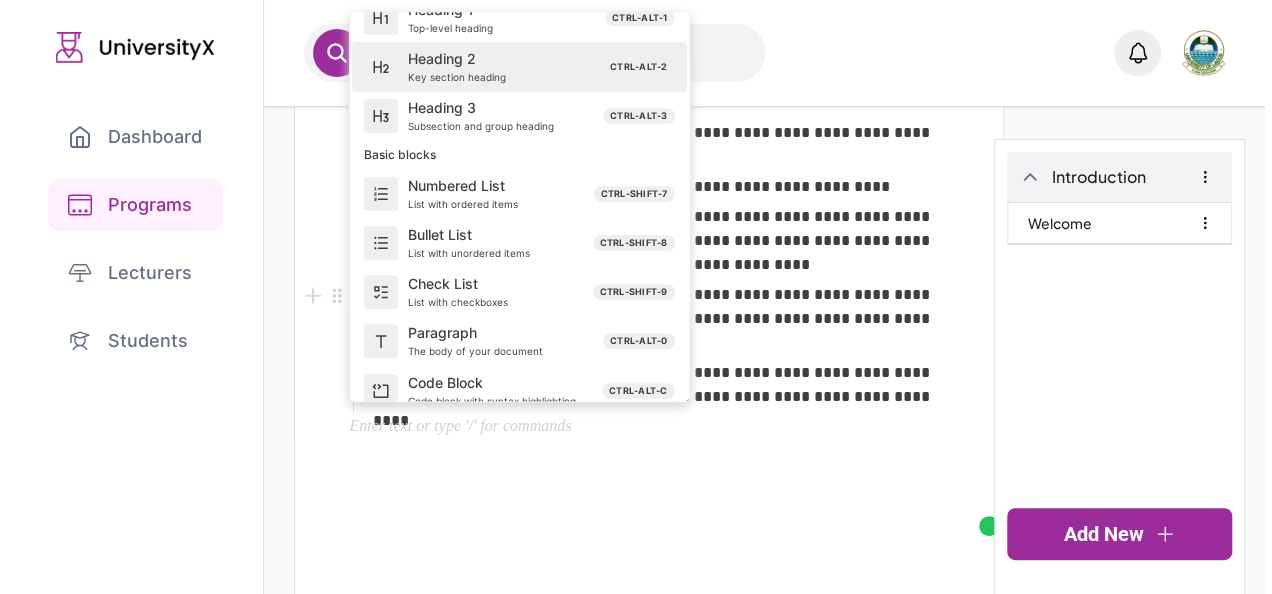 scroll, scrollTop: 0, scrollLeft: 0, axis: both 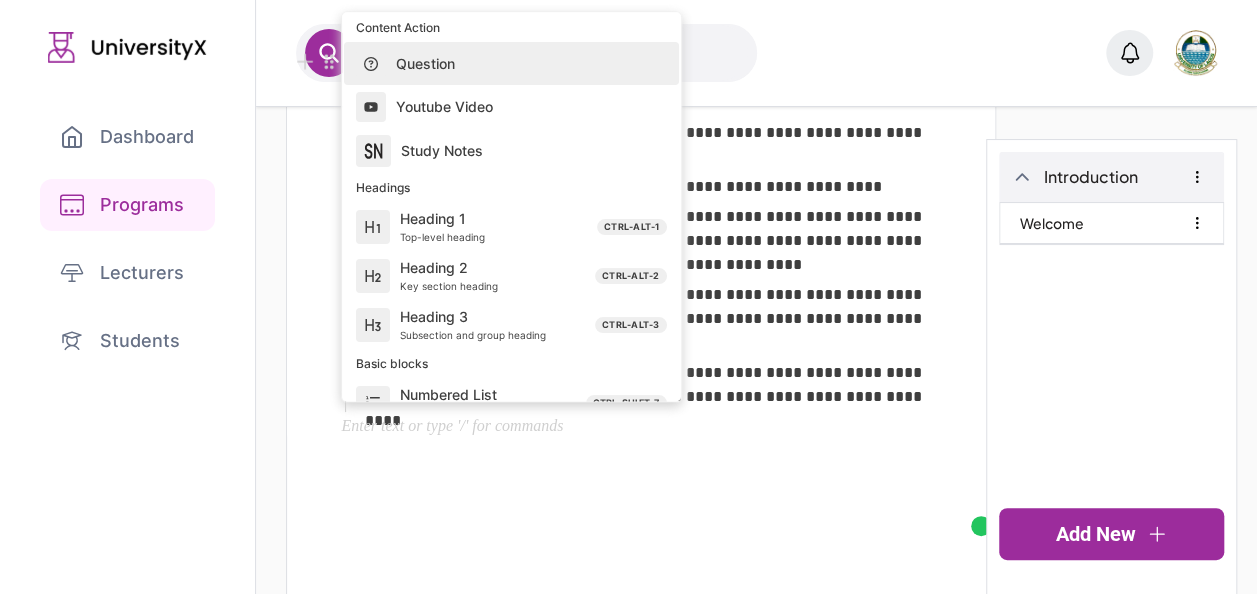 click on "Question" at bounding box center (523, 63) 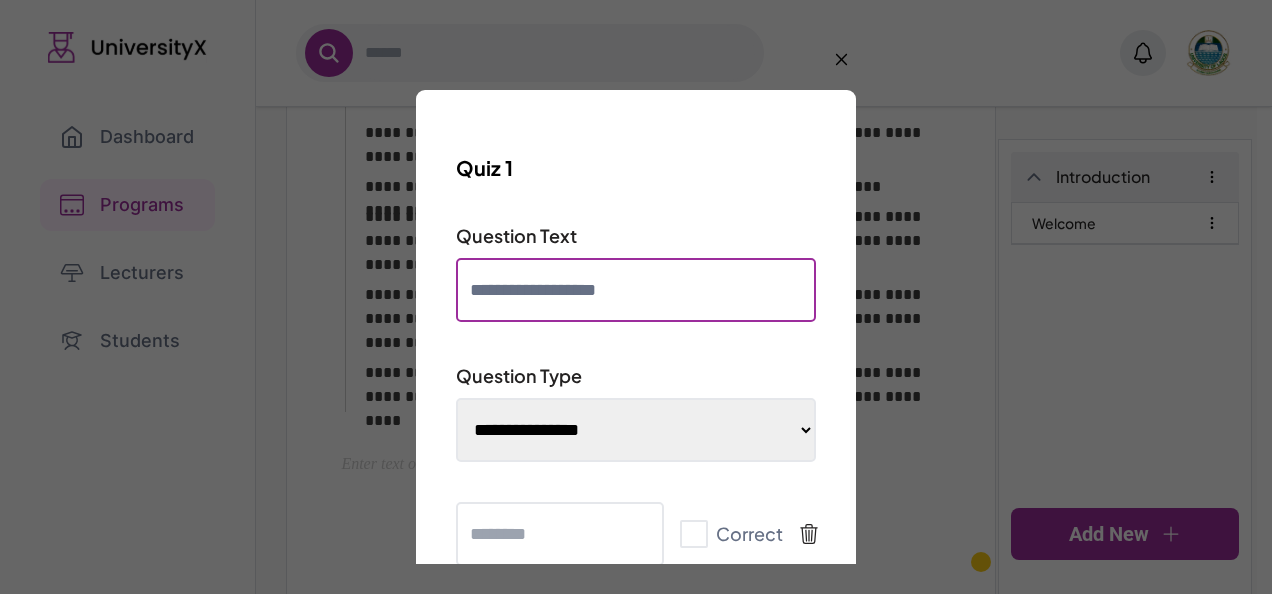click at bounding box center (636, 290) 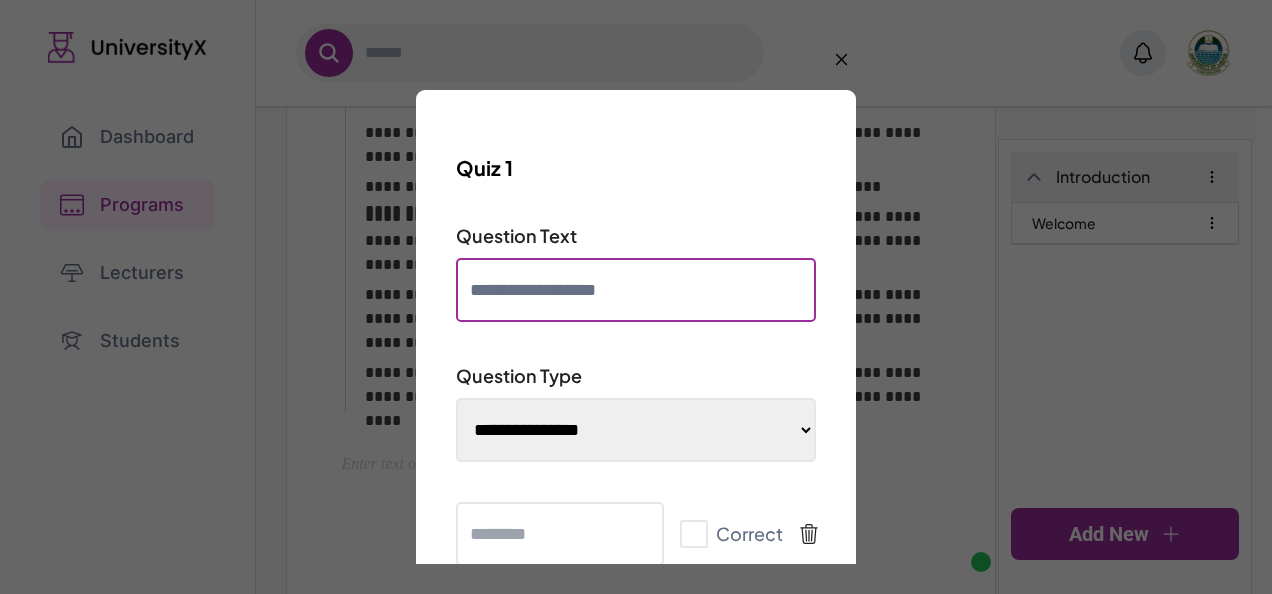 paste on "**********" 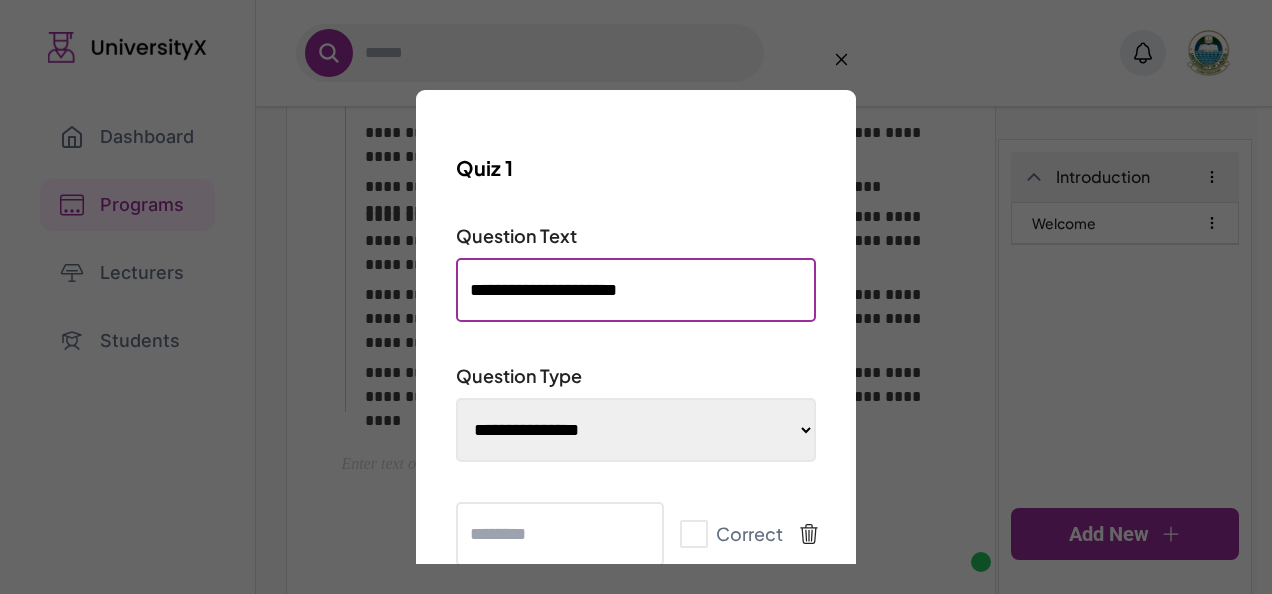 type on "**********" 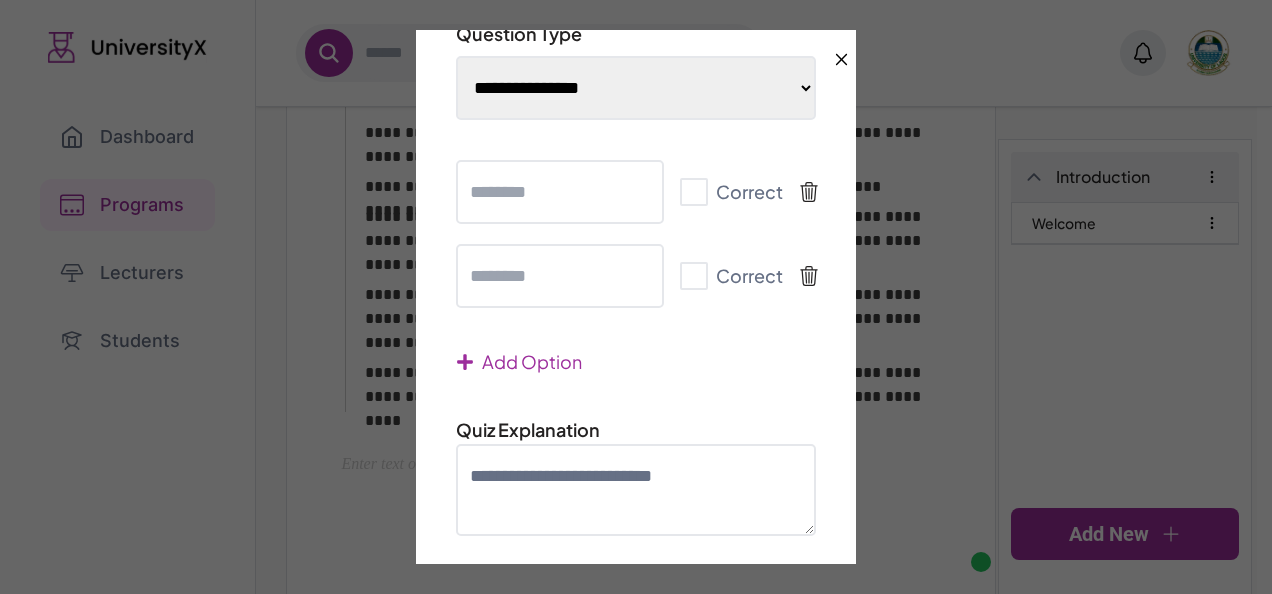 scroll, scrollTop: 339, scrollLeft: 0, axis: vertical 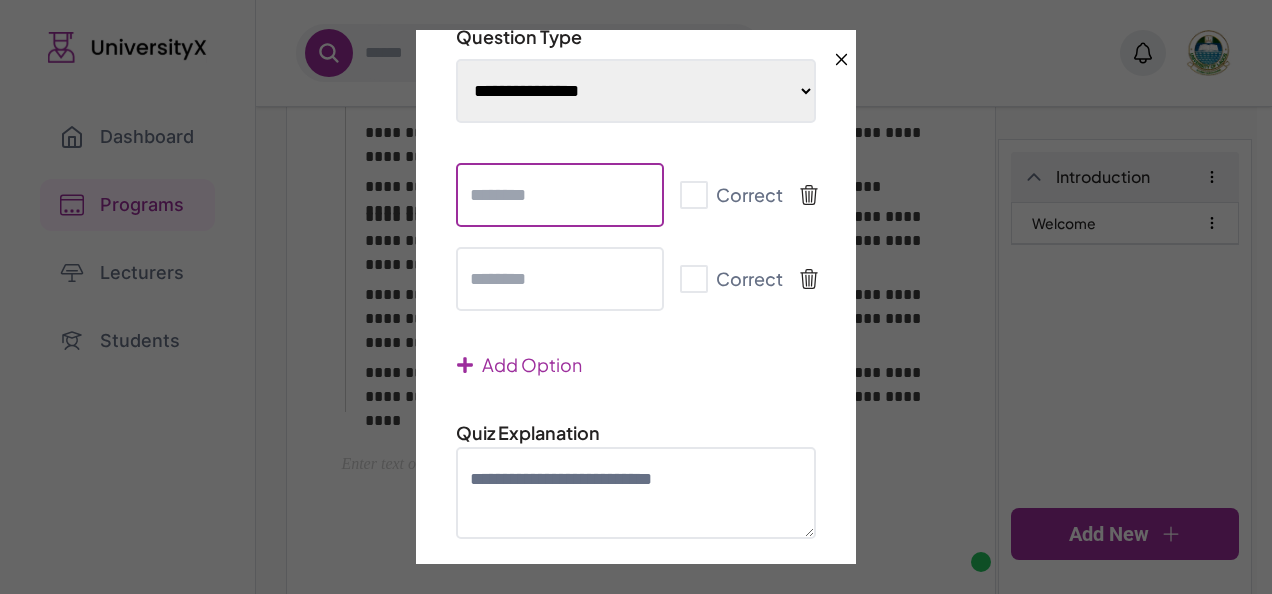 click at bounding box center [560, 195] 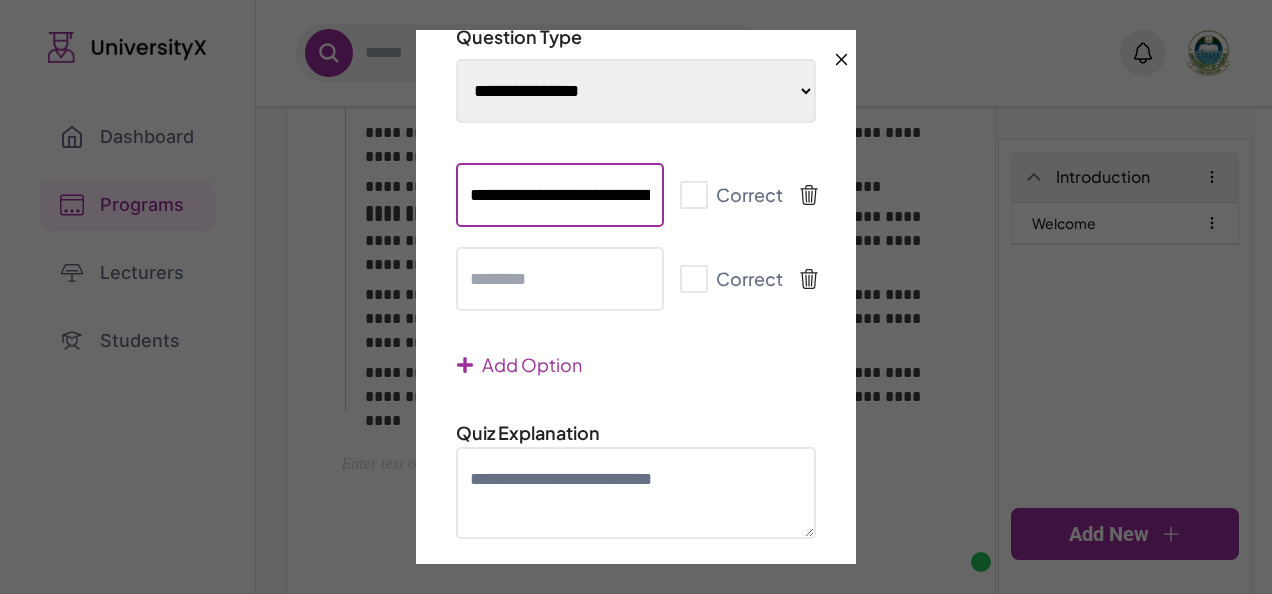 scroll, scrollTop: 0, scrollLeft: 46, axis: horizontal 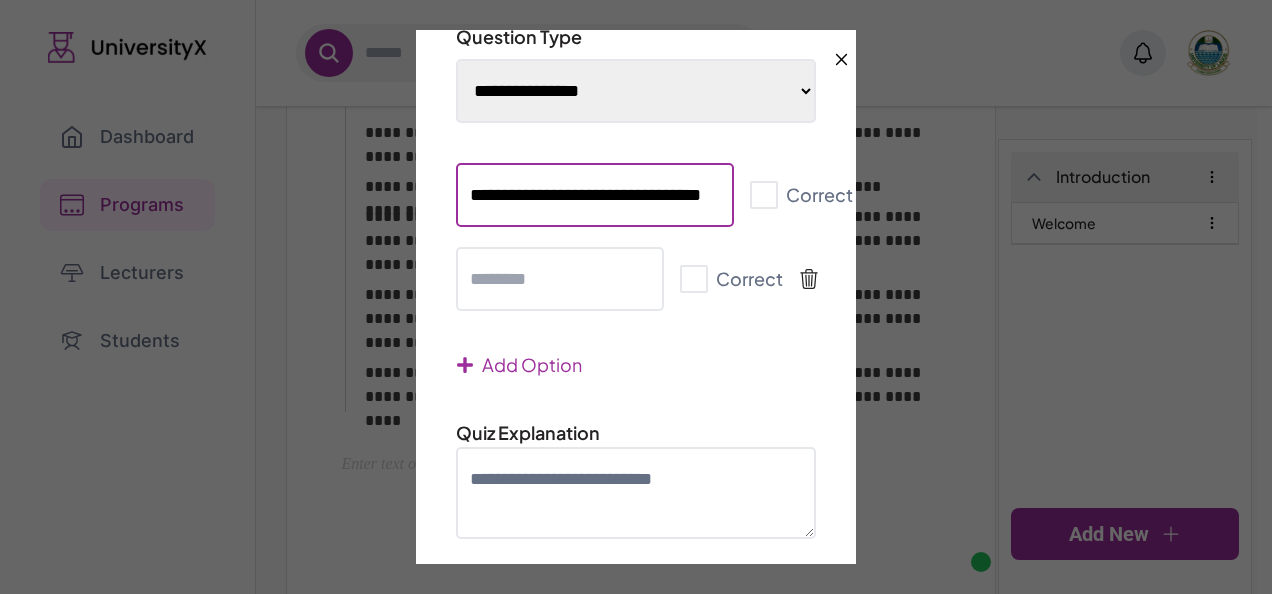 type on "**********" 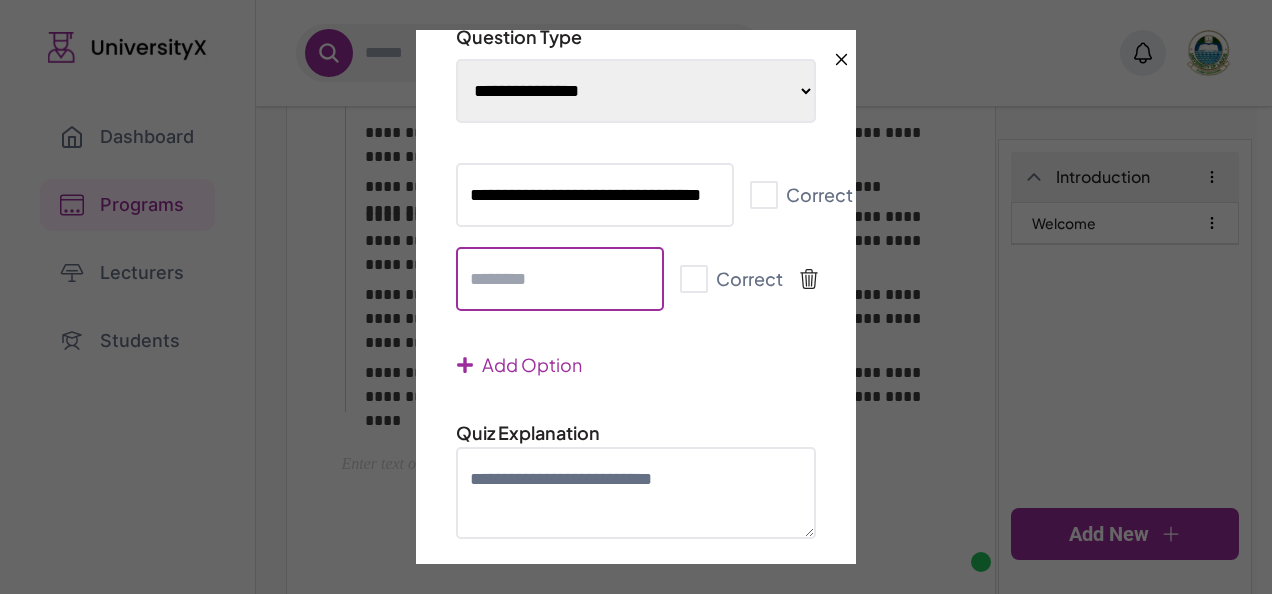 click at bounding box center (560, 279) 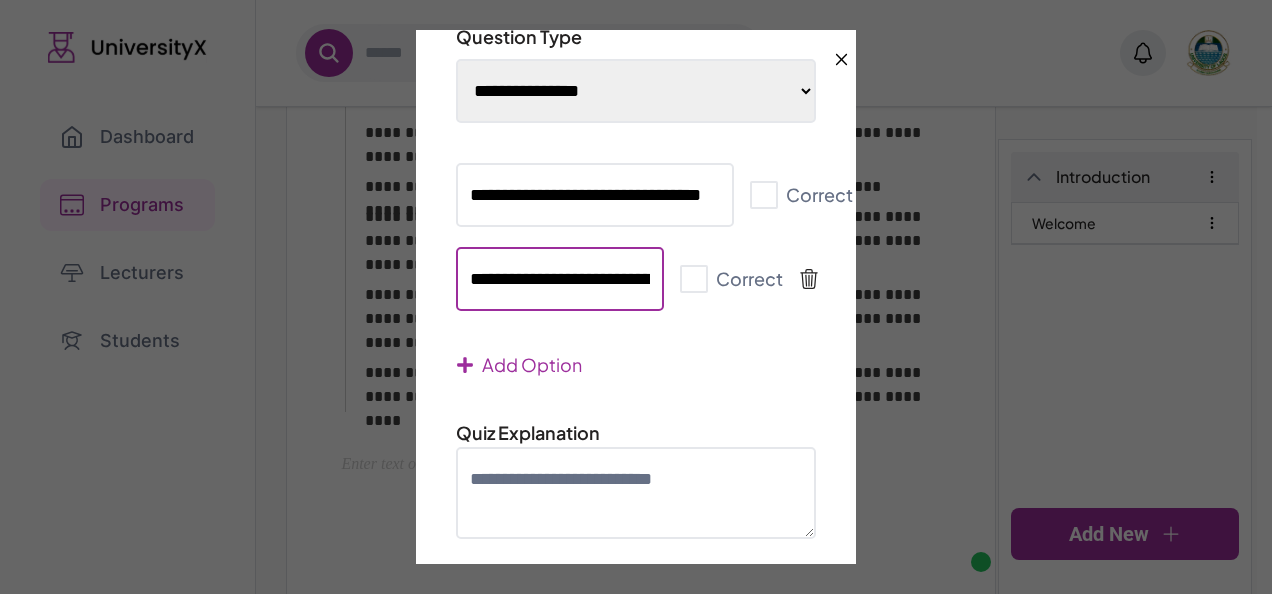 scroll, scrollTop: 0, scrollLeft: 96, axis: horizontal 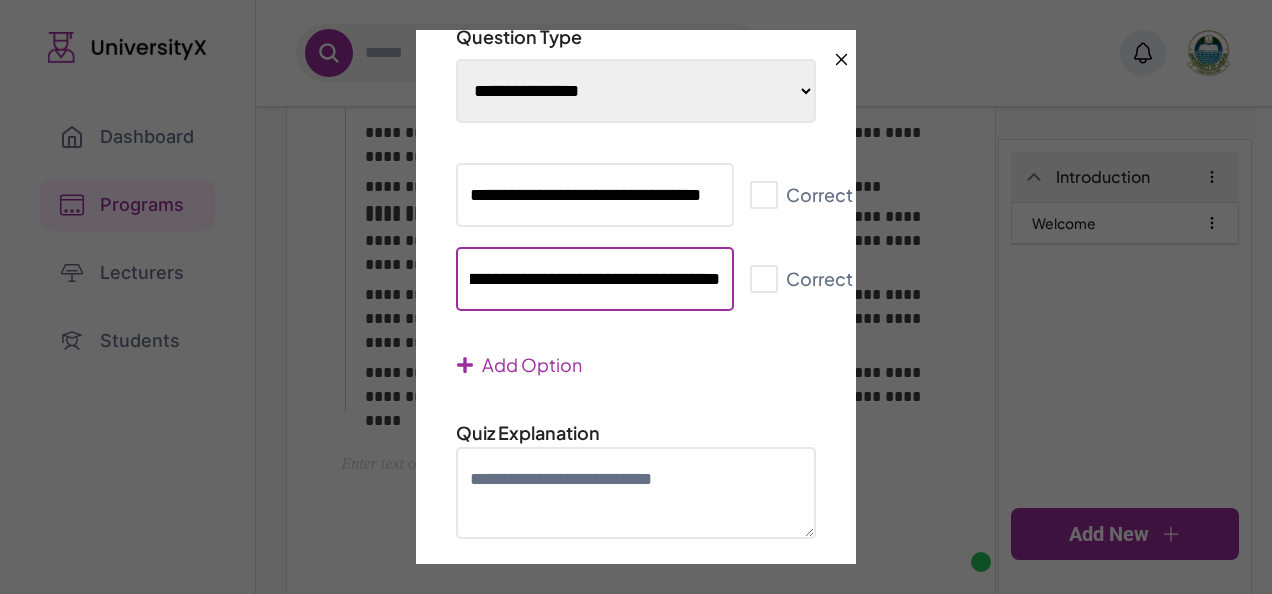 type on "**********" 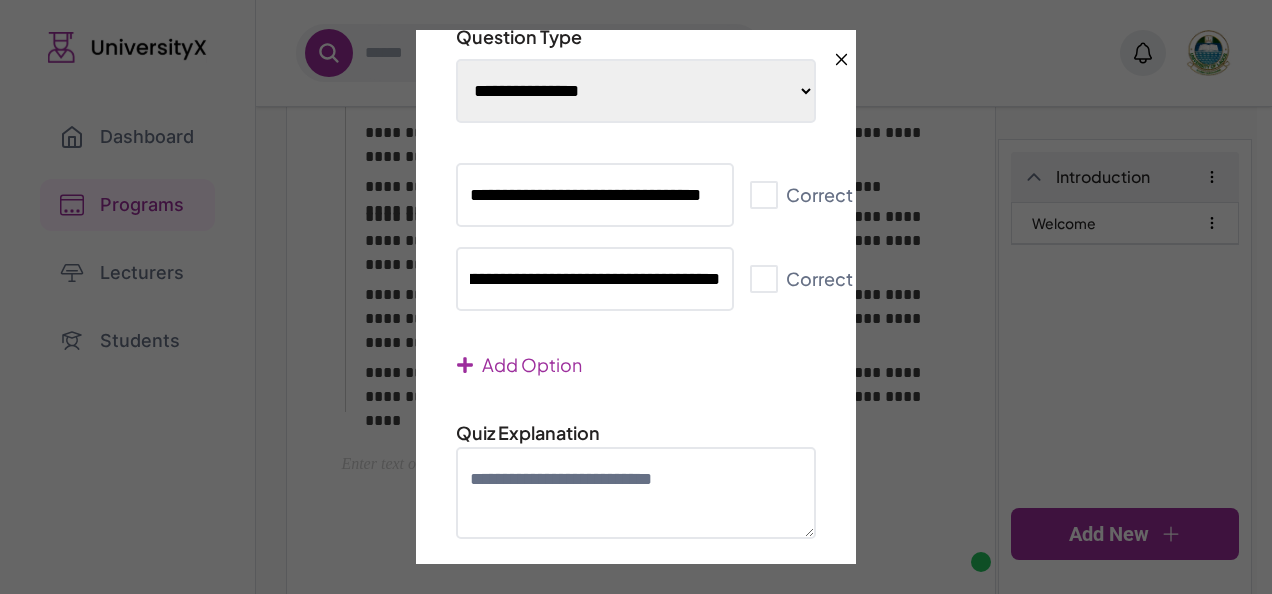 scroll, scrollTop: 0, scrollLeft: 0, axis: both 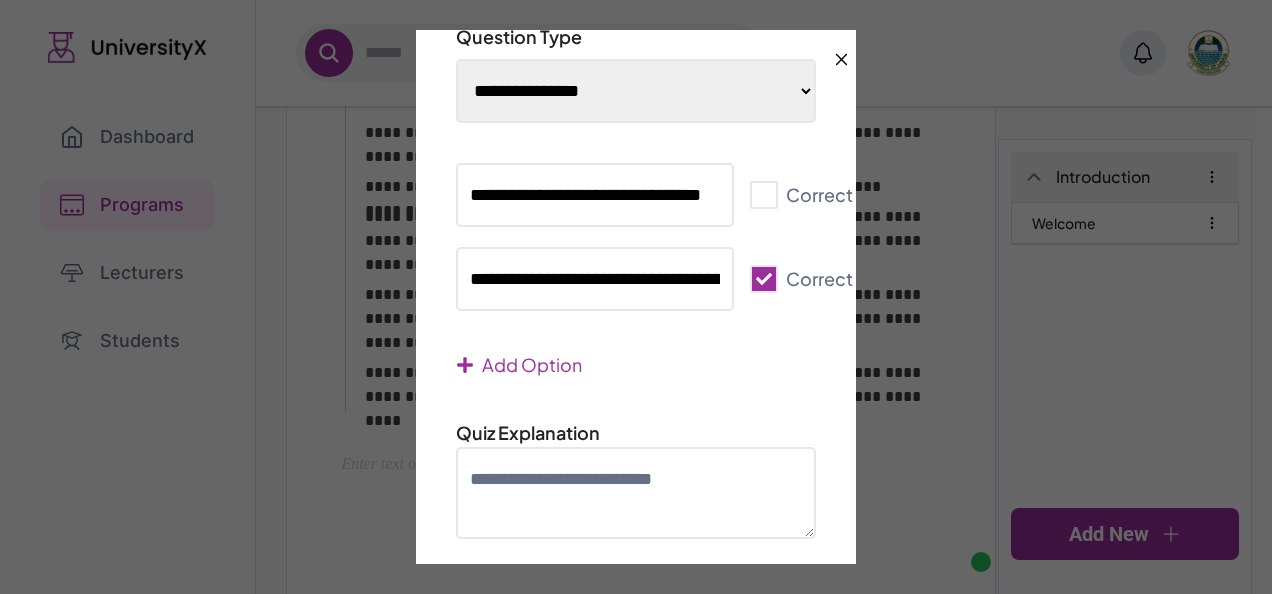 click on "Add Option" at bounding box center (519, 365) 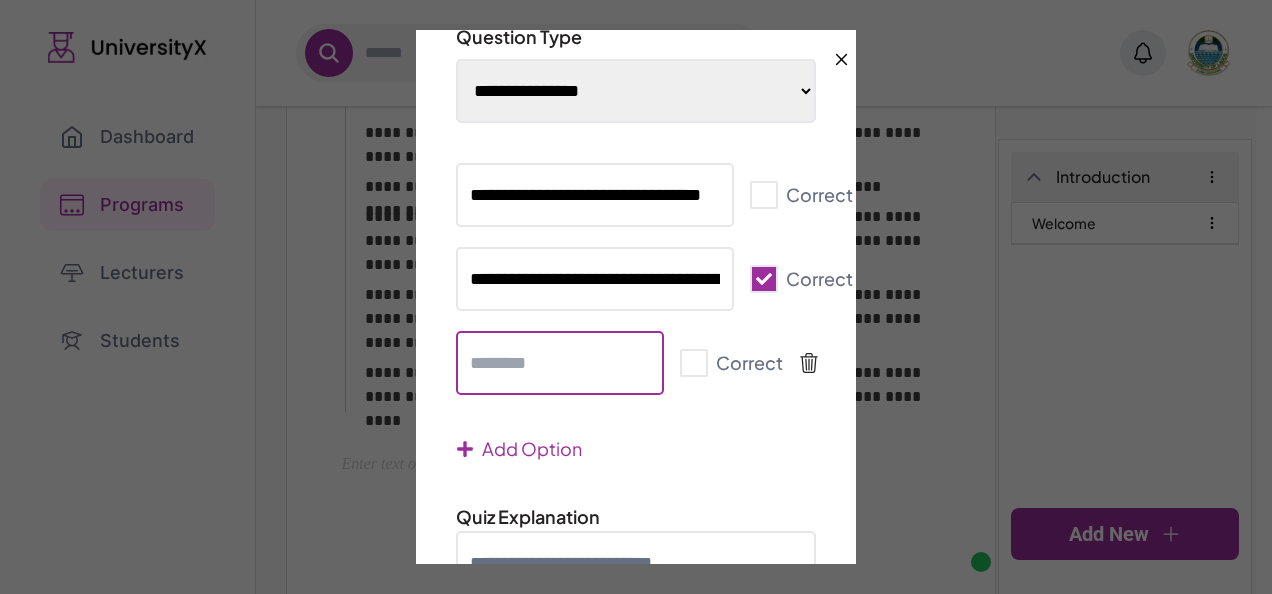 paste on "**********" 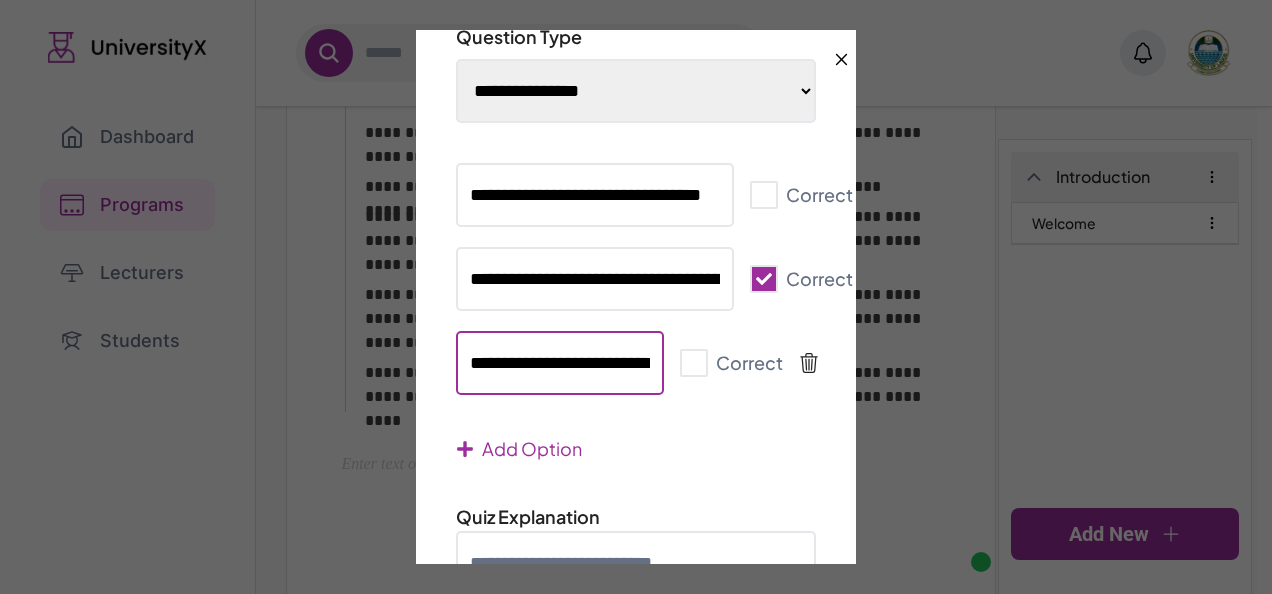 scroll, scrollTop: 0, scrollLeft: 1, axis: horizontal 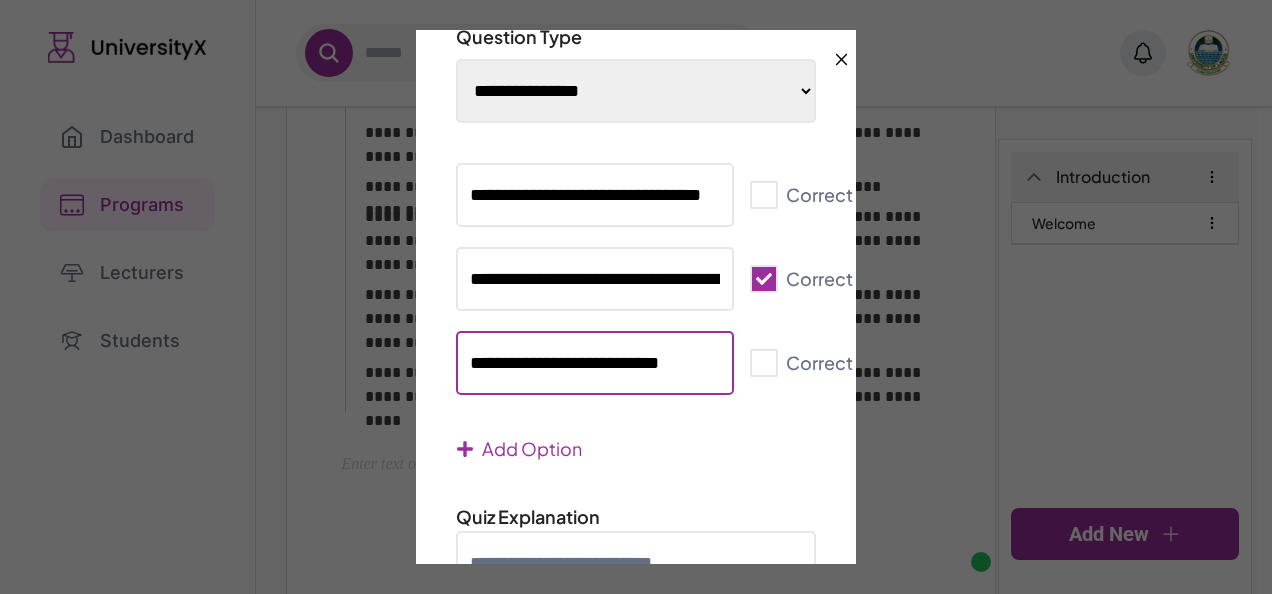 type on "**********" 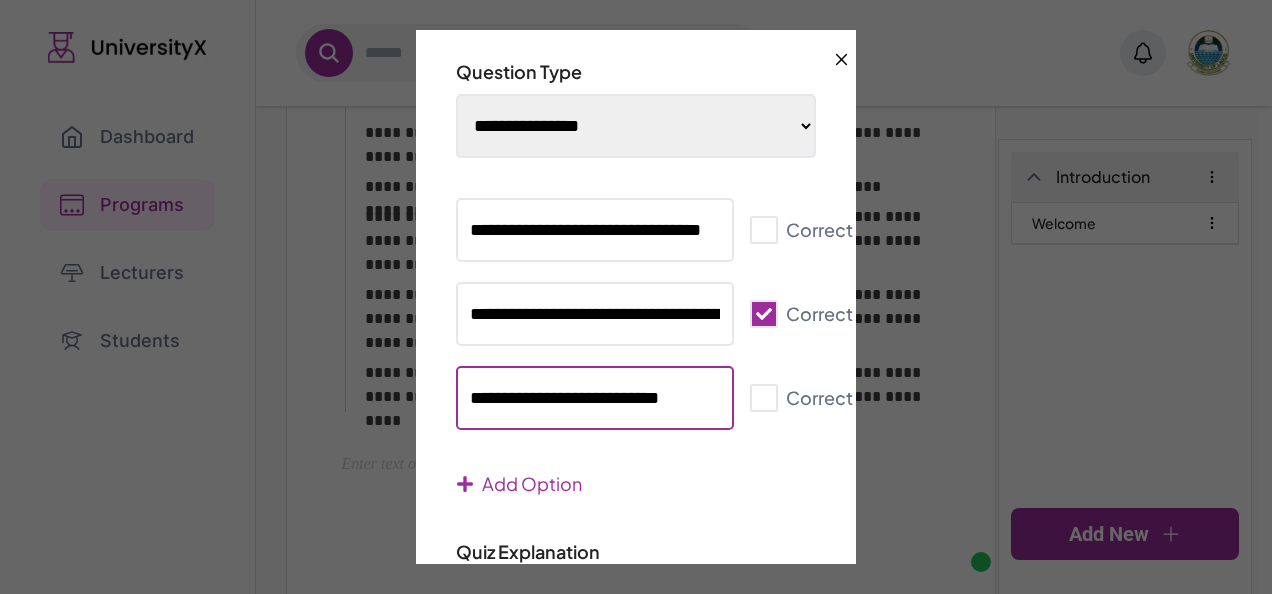 scroll, scrollTop: 303, scrollLeft: 0, axis: vertical 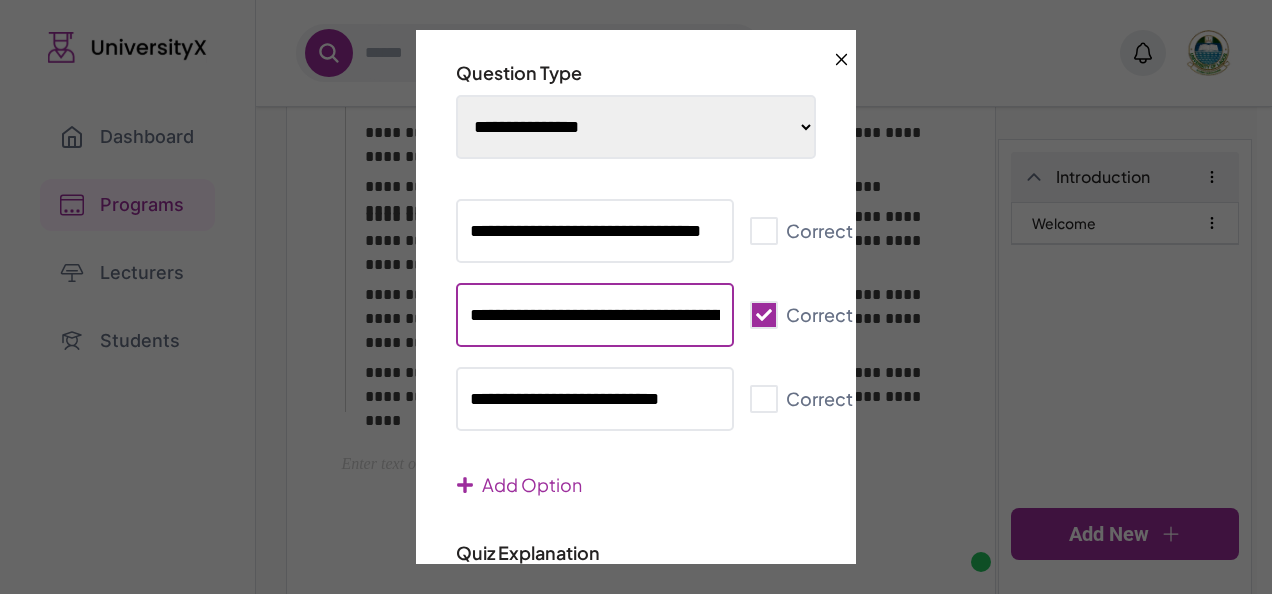 click on "**********" at bounding box center (595, 315) 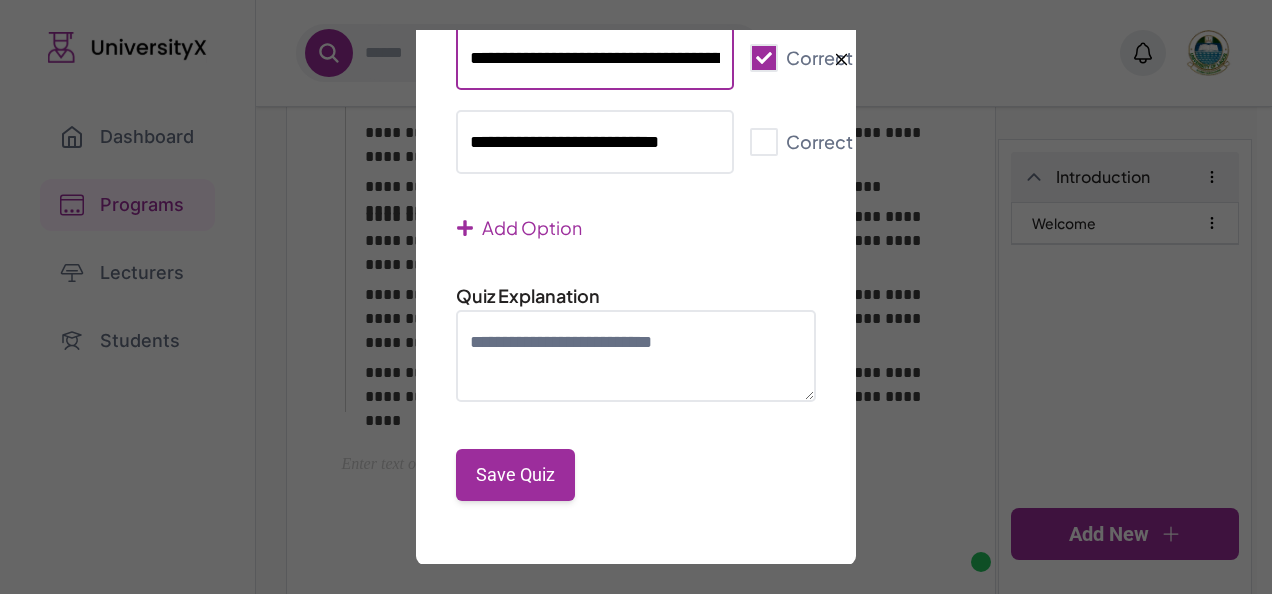 scroll, scrollTop: 578, scrollLeft: 0, axis: vertical 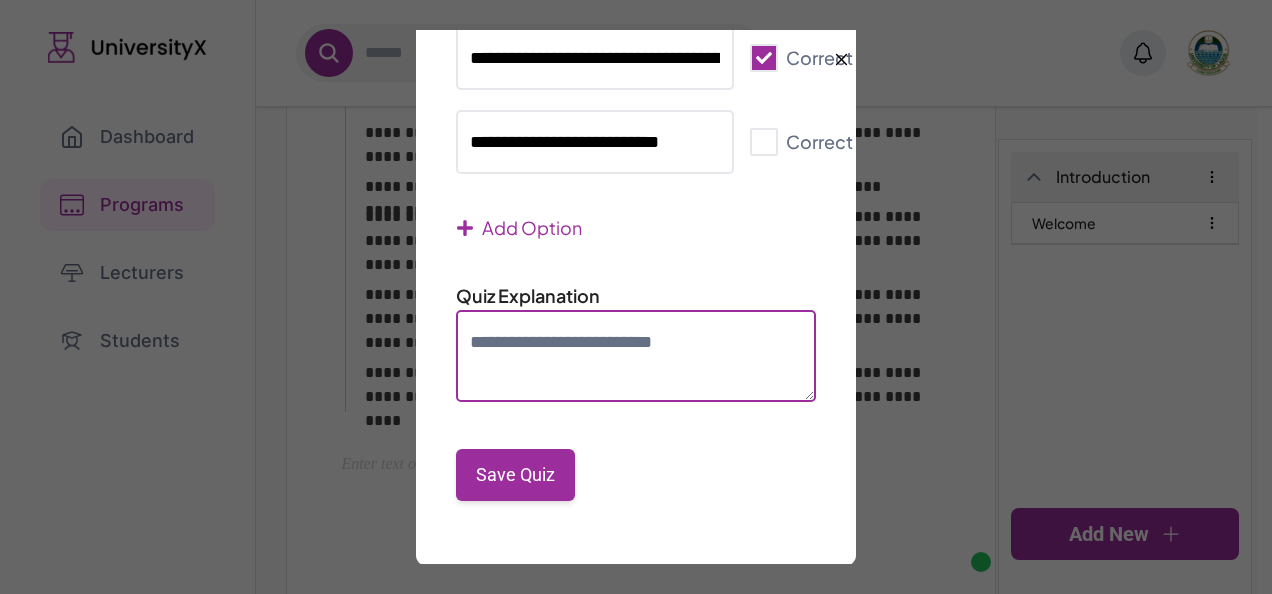click at bounding box center [636, 356] 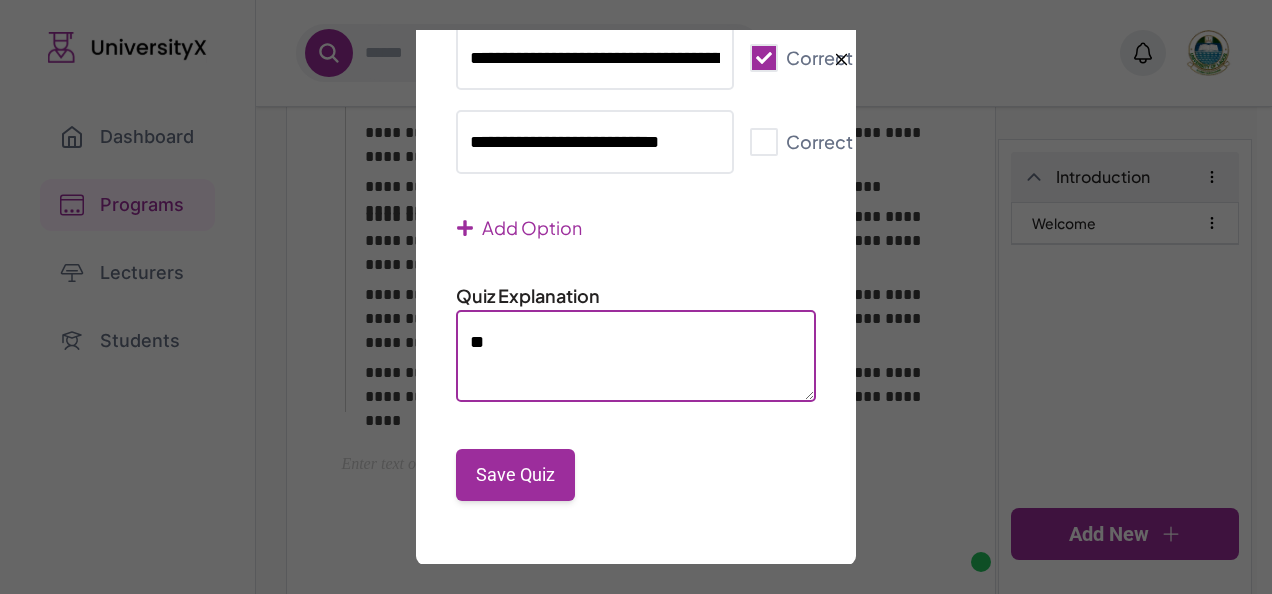 type on "*" 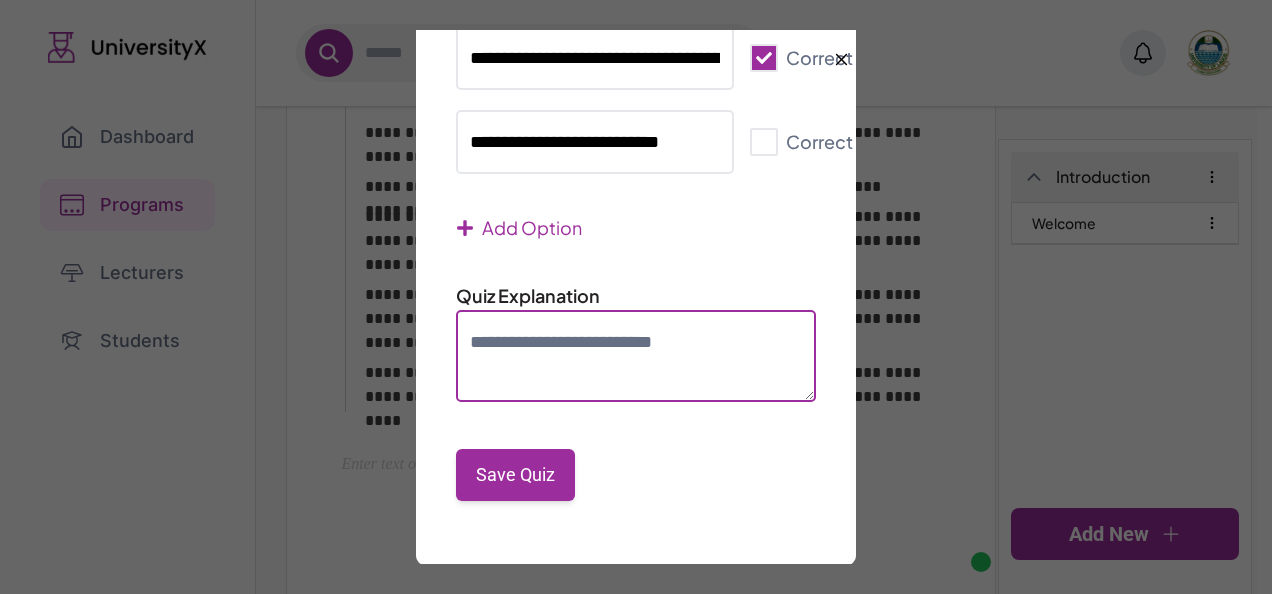 paste on "**********" 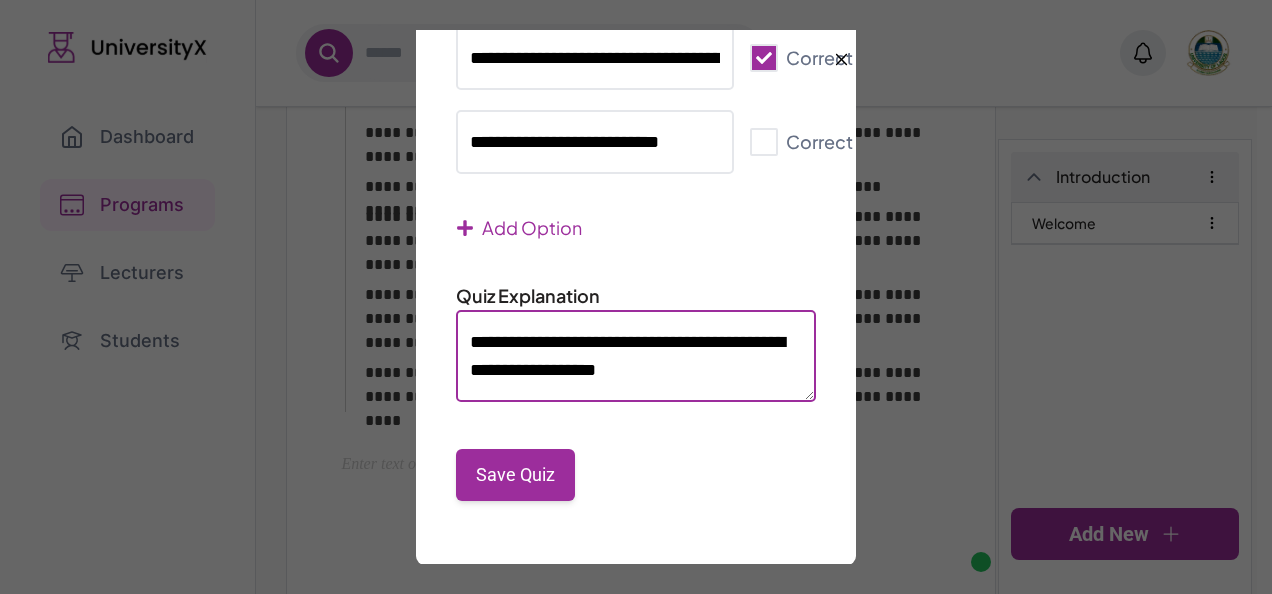 type on "**********" 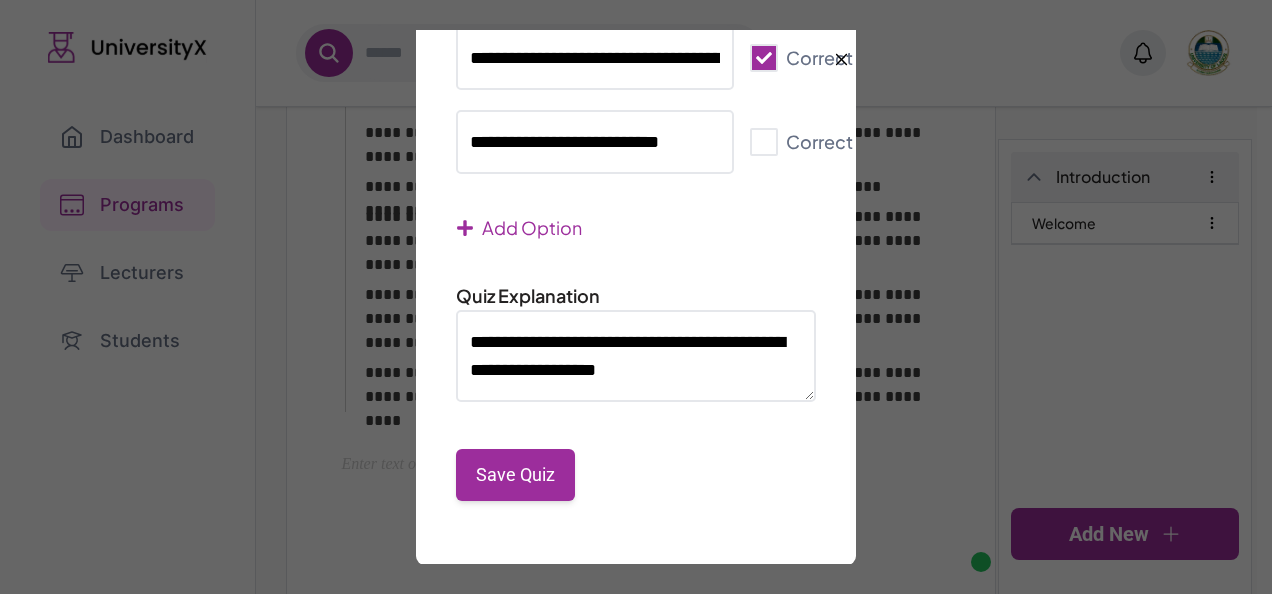 click on "Save Quiz" at bounding box center (515, 475) 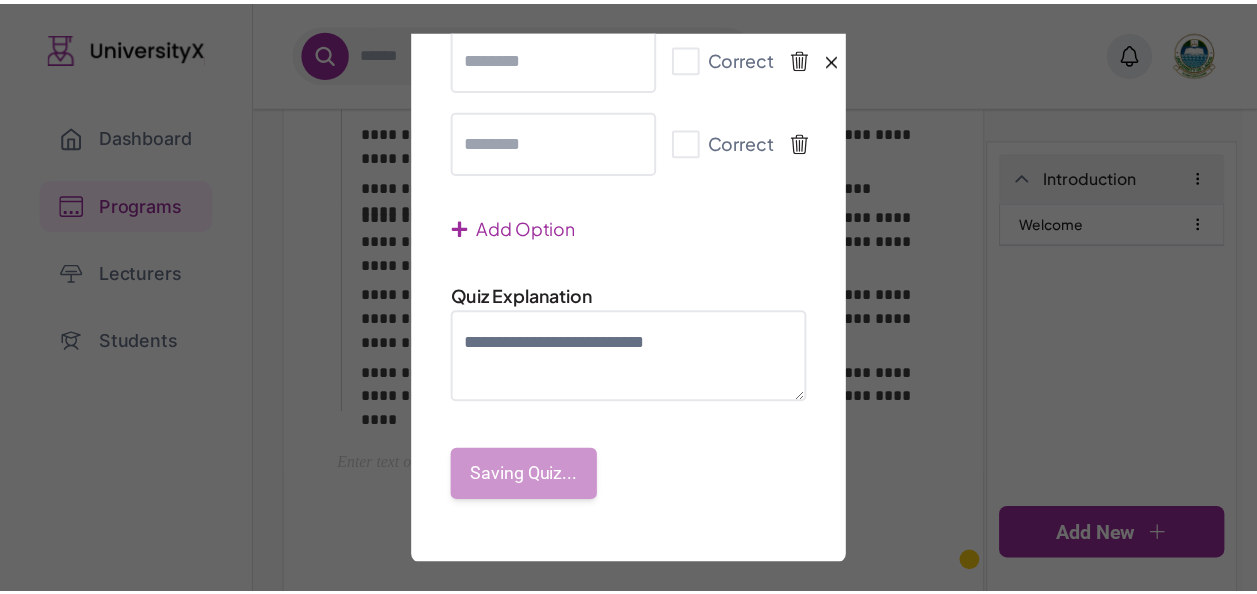 scroll, scrollTop: 494, scrollLeft: 0, axis: vertical 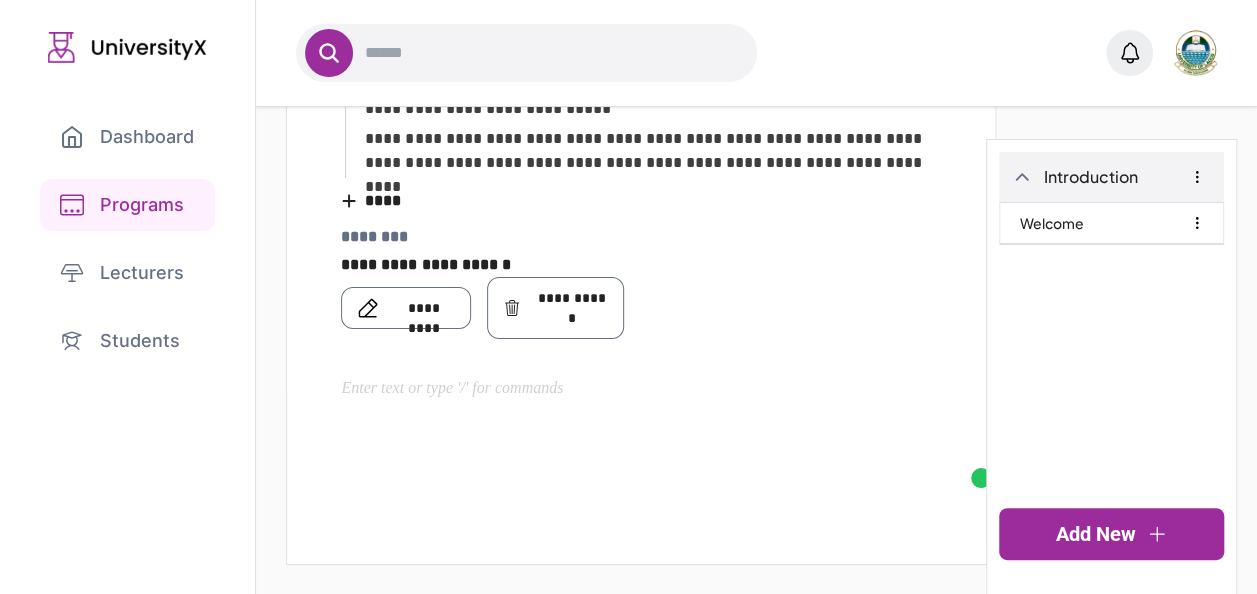 click on "Add New" at bounding box center [1111, 534] 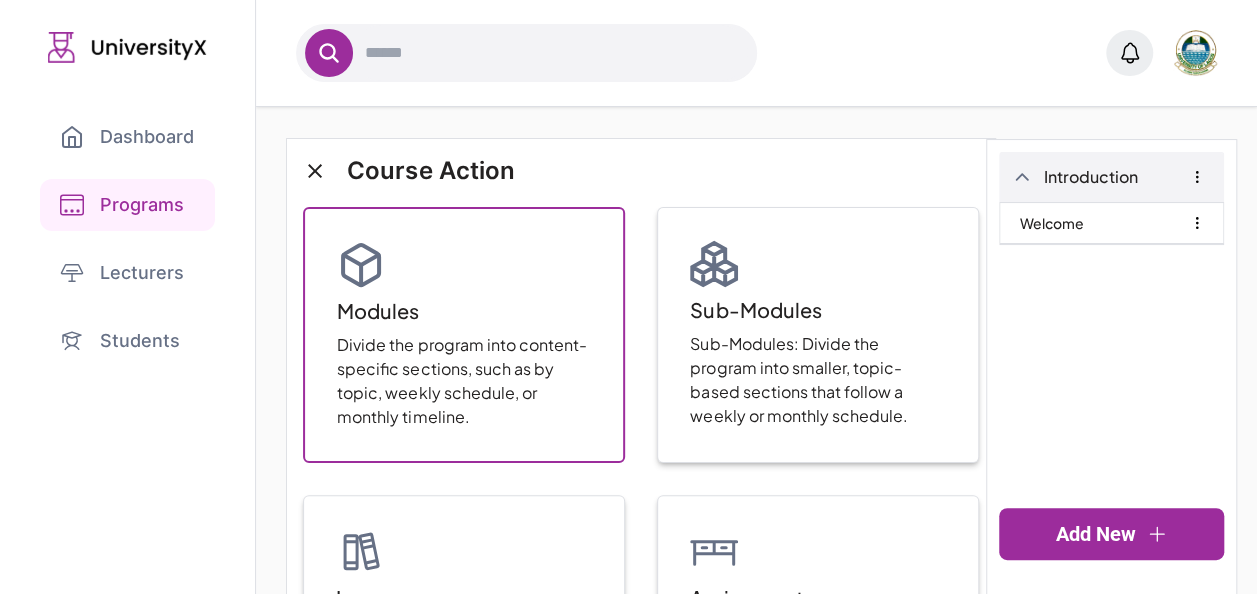 click on "Modules Divide the program into content-specific sections, such as by topic, weekly schedule, or monthly timeline." at bounding box center [464, 335] 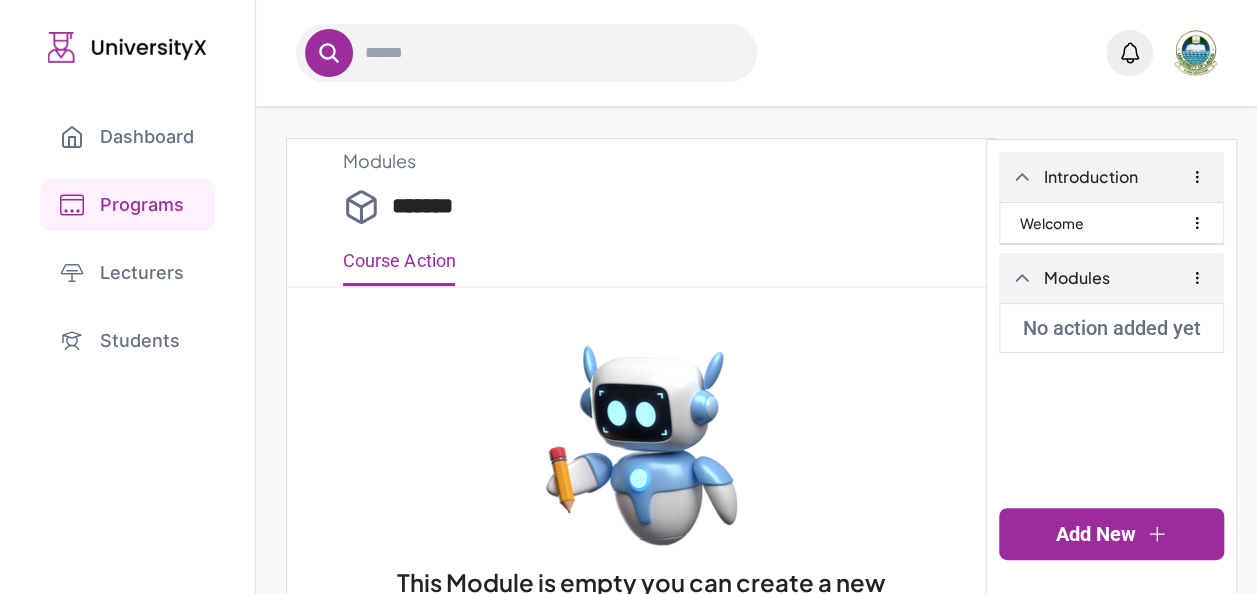 click on "*******" at bounding box center (665, 206) 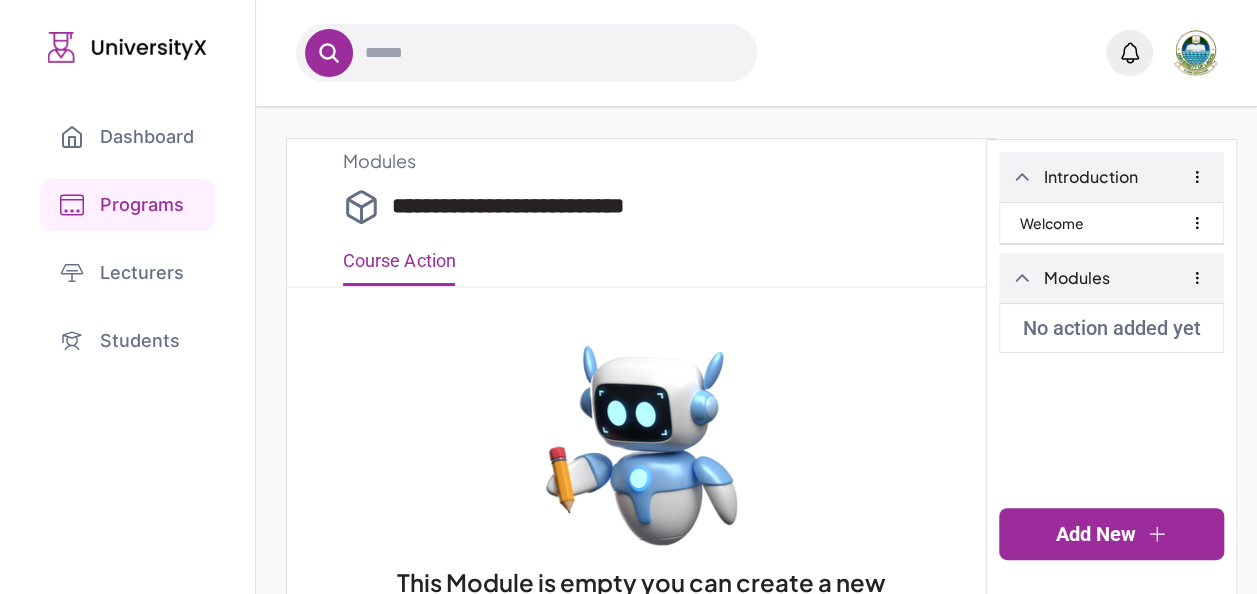 type on "**********" 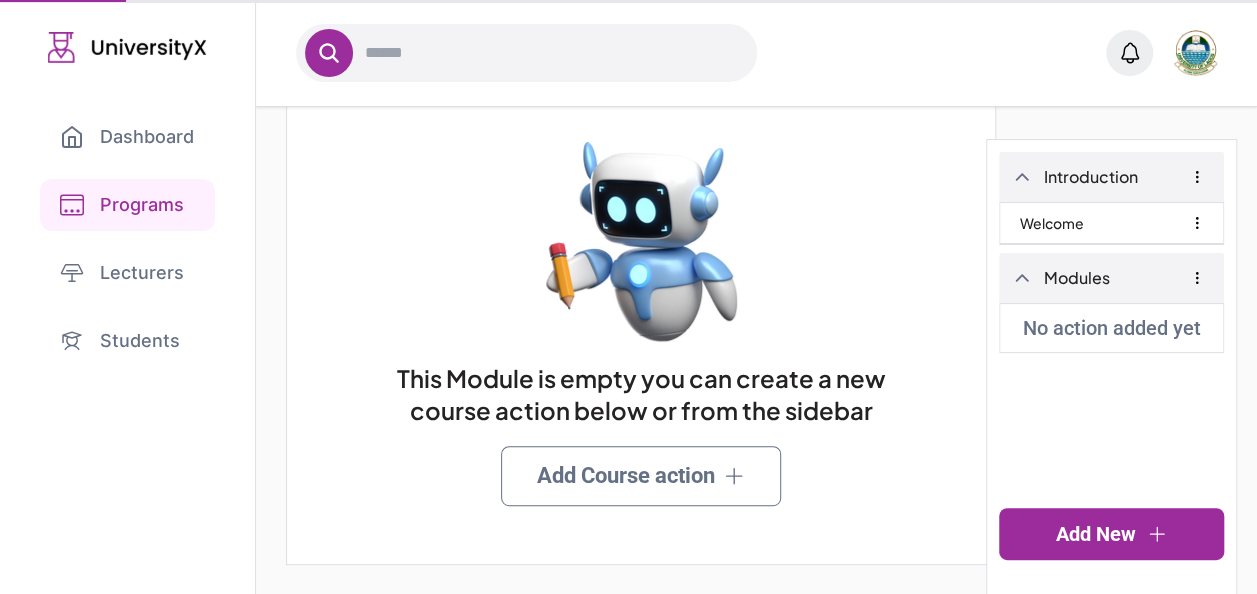 scroll, scrollTop: 0, scrollLeft: 0, axis: both 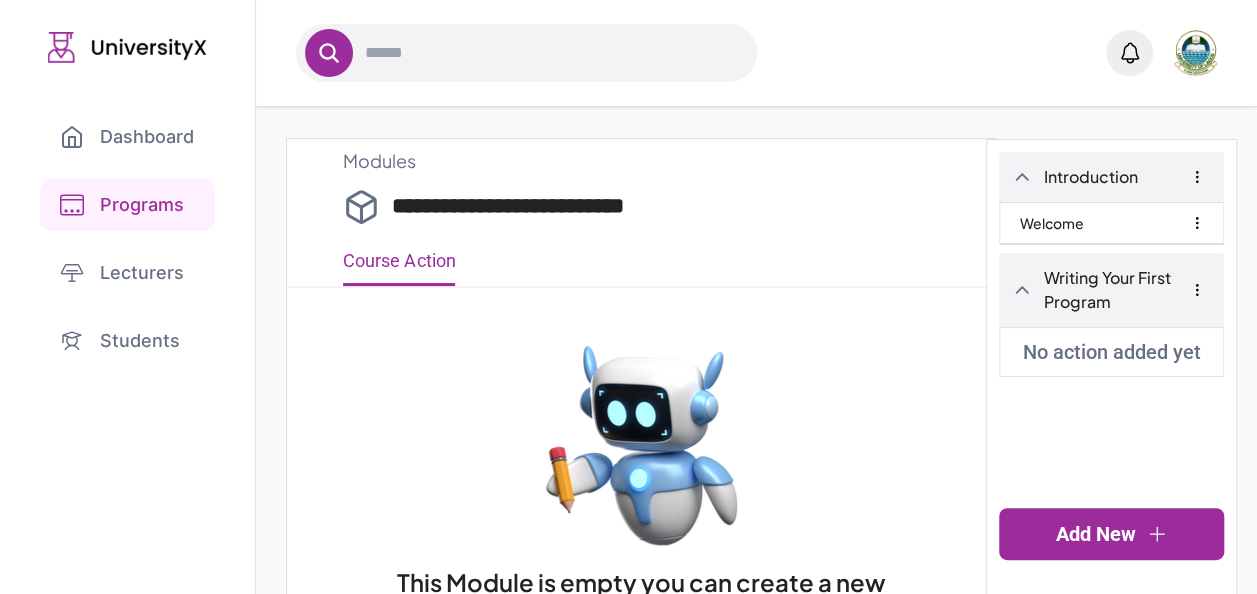 click on "Add New" at bounding box center [1111, 534] 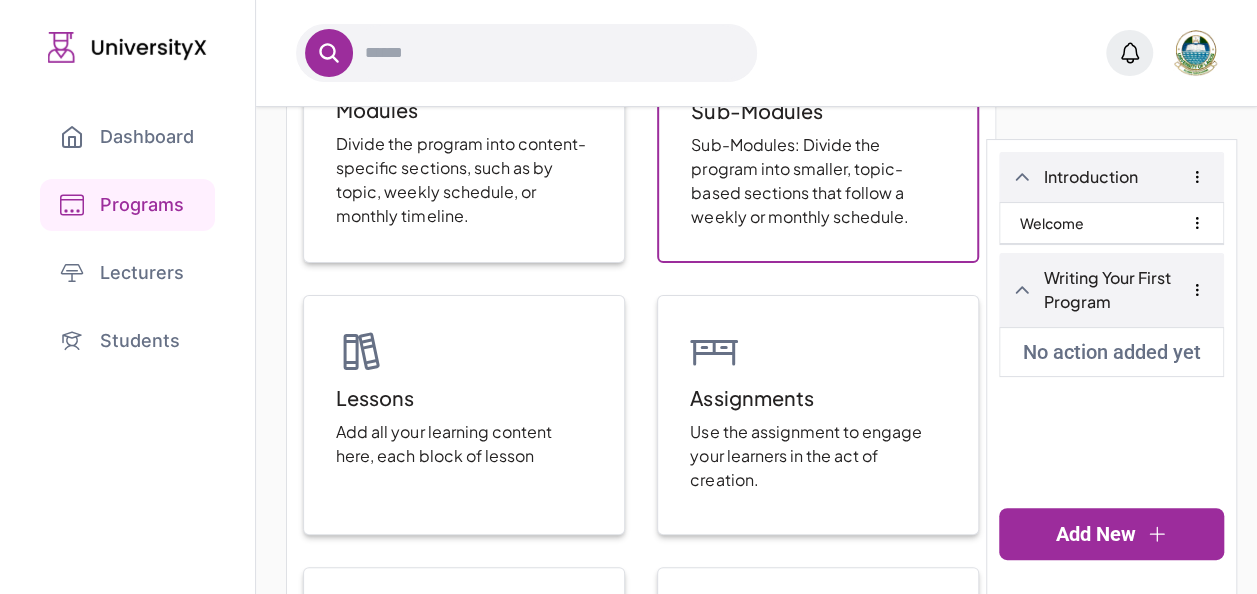scroll, scrollTop: 269, scrollLeft: 0, axis: vertical 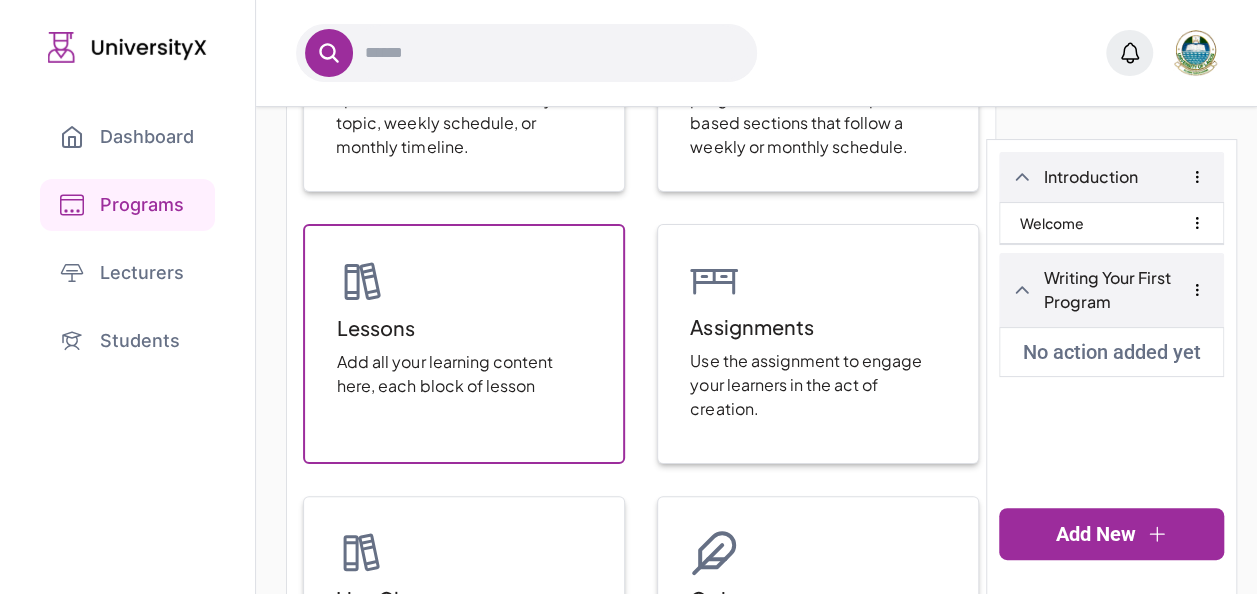 click on "Lessons" at bounding box center [376, 328] 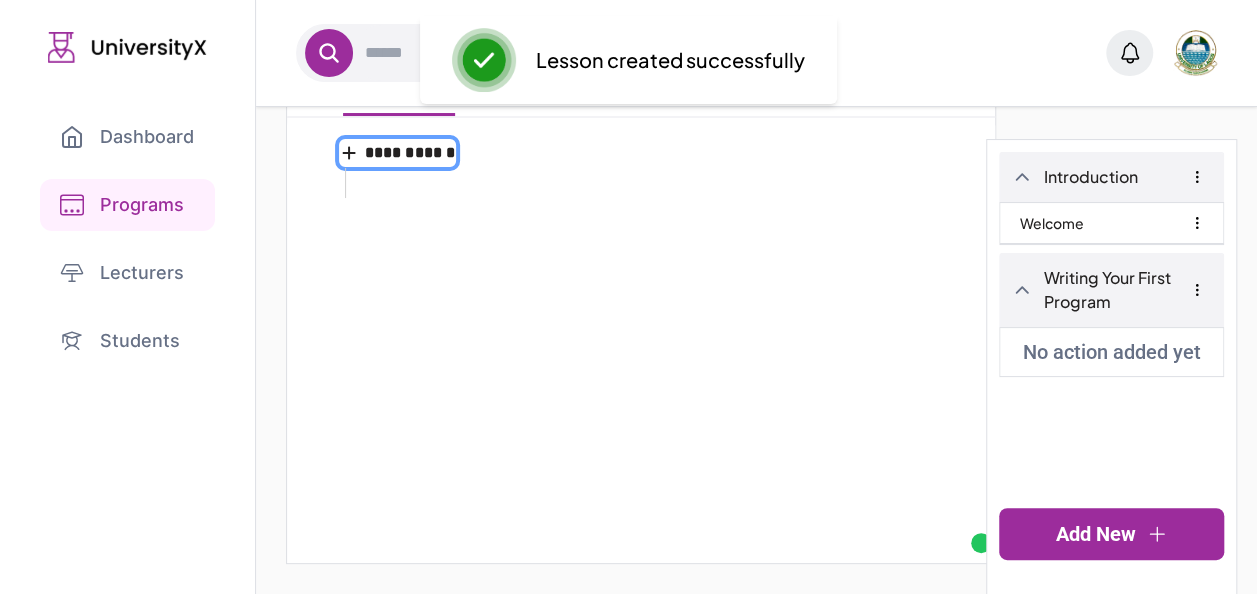 scroll, scrollTop: 0, scrollLeft: 0, axis: both 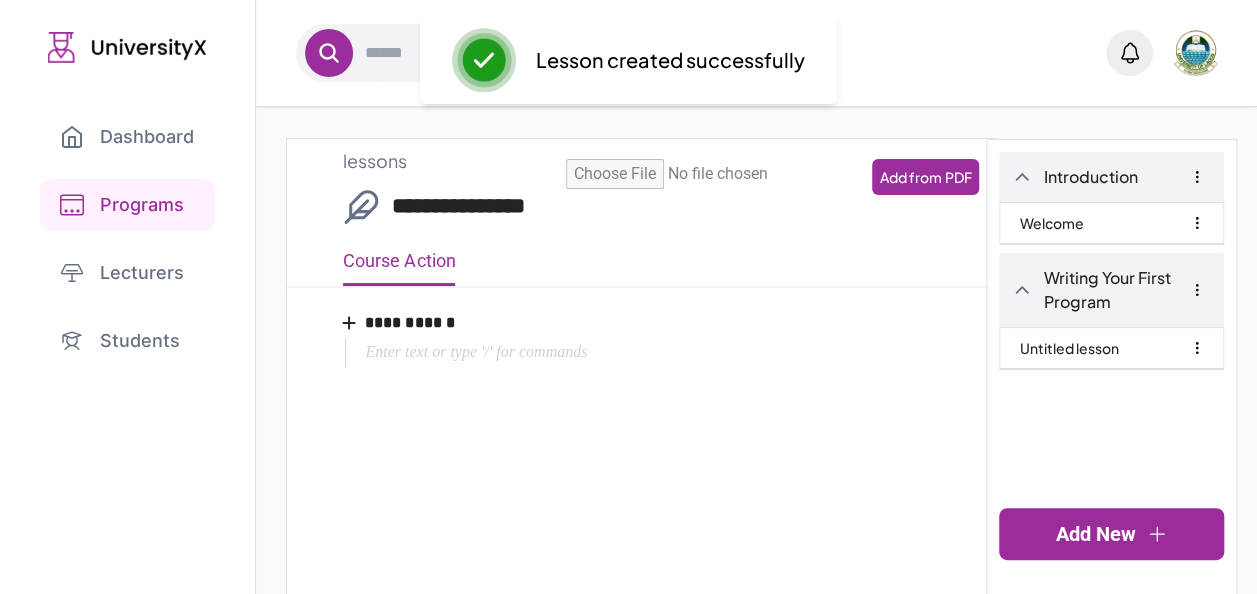 click on "**********" at bounding box center (665, 206) 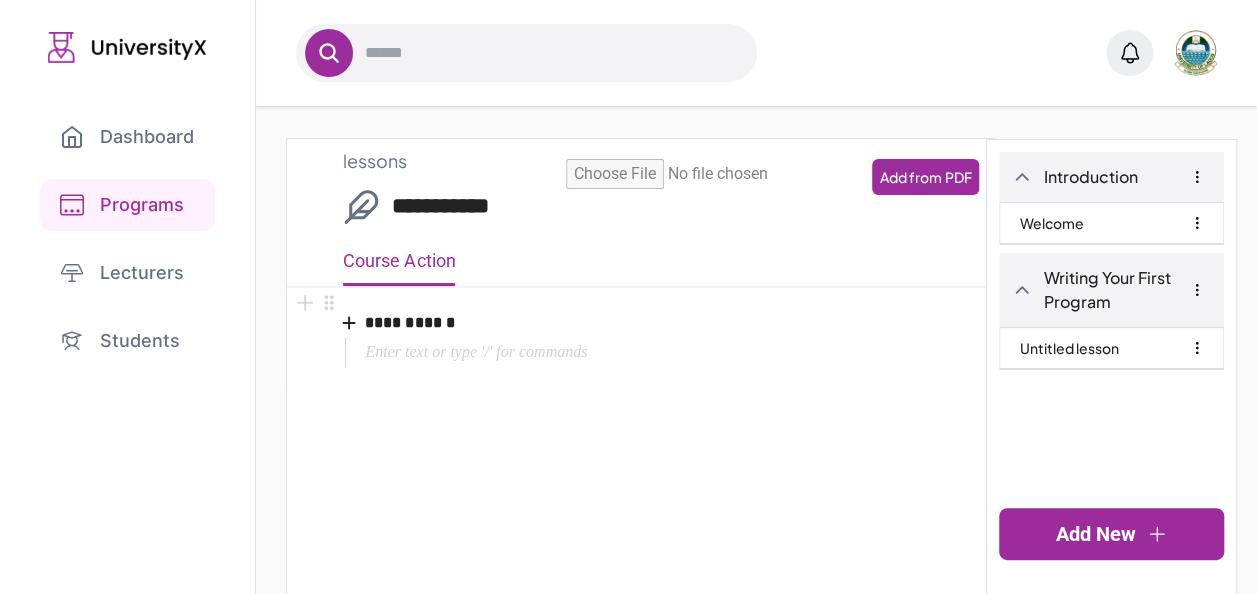 type on "**********" 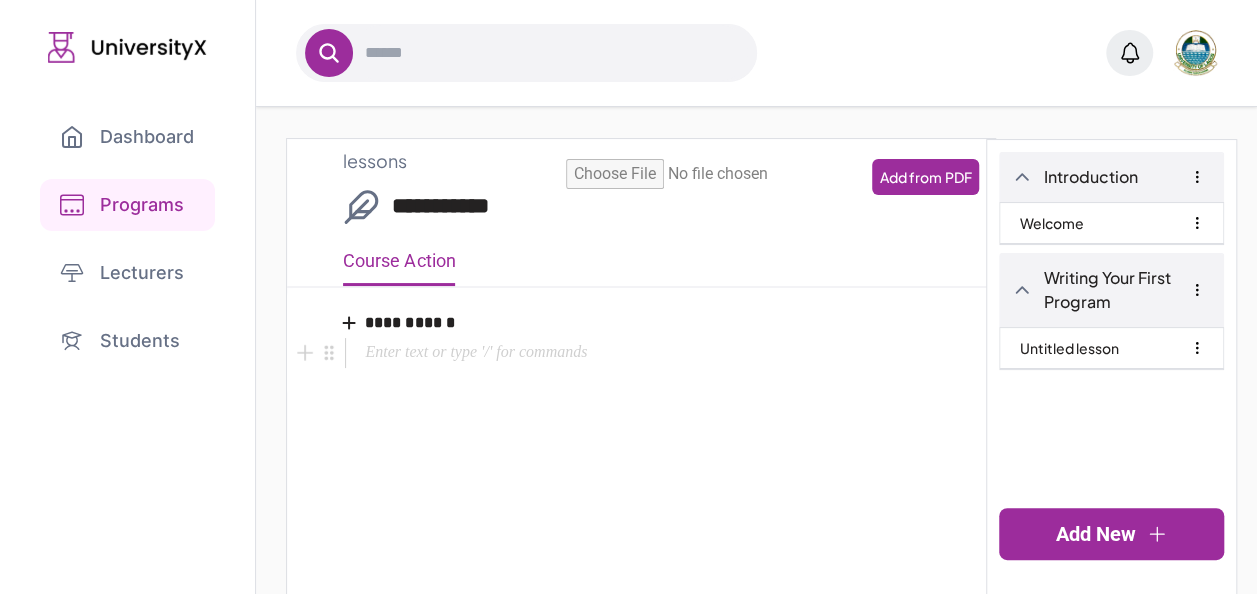 click at bounding box center [653, 353] 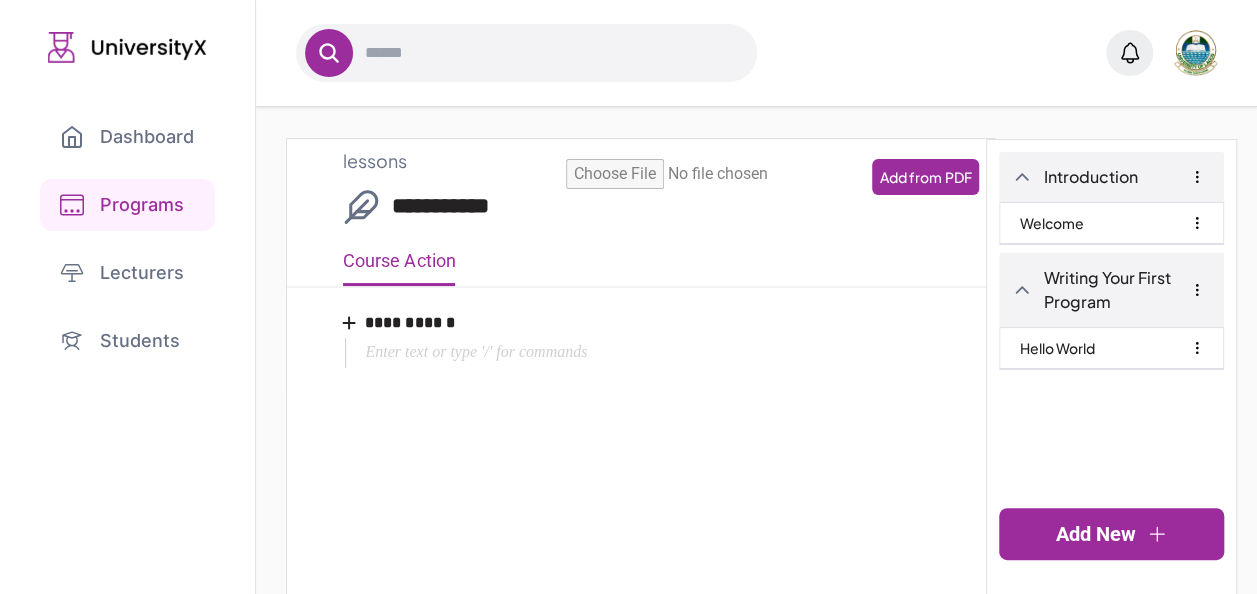 type 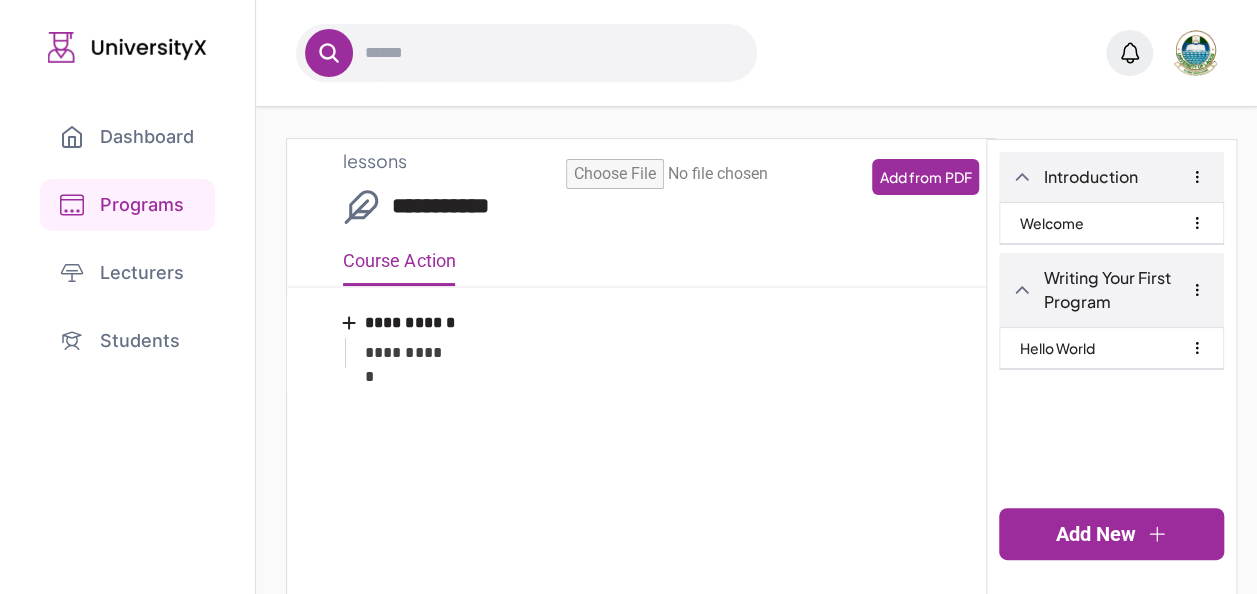 click on "Introduction Welcome Writing Your First Program Hello World" at bounding box center [1111, 324] 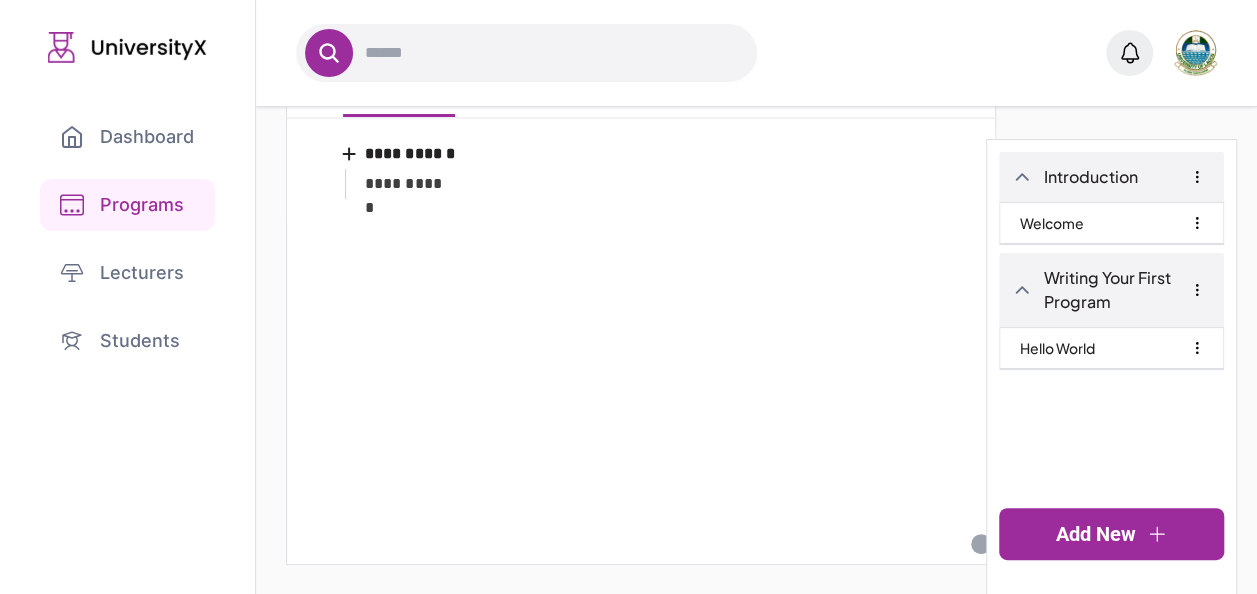 scroll, scrollTop: 0, scrollLeft: 0, axis: both 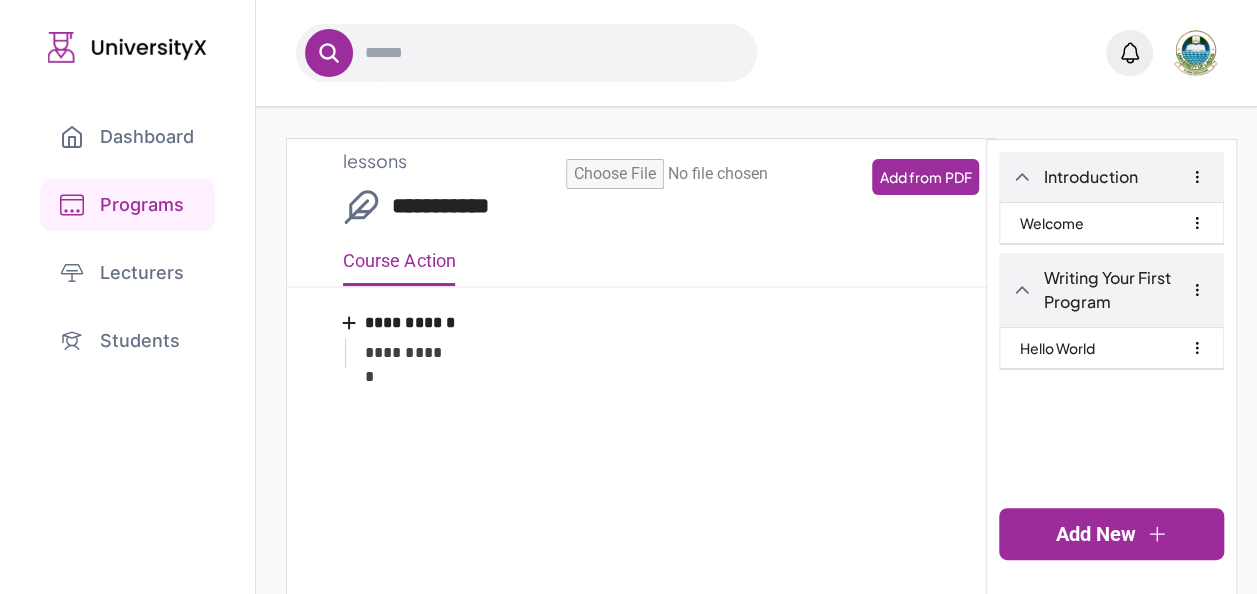 click on "Dashboard" at bounding box center [127, 137] 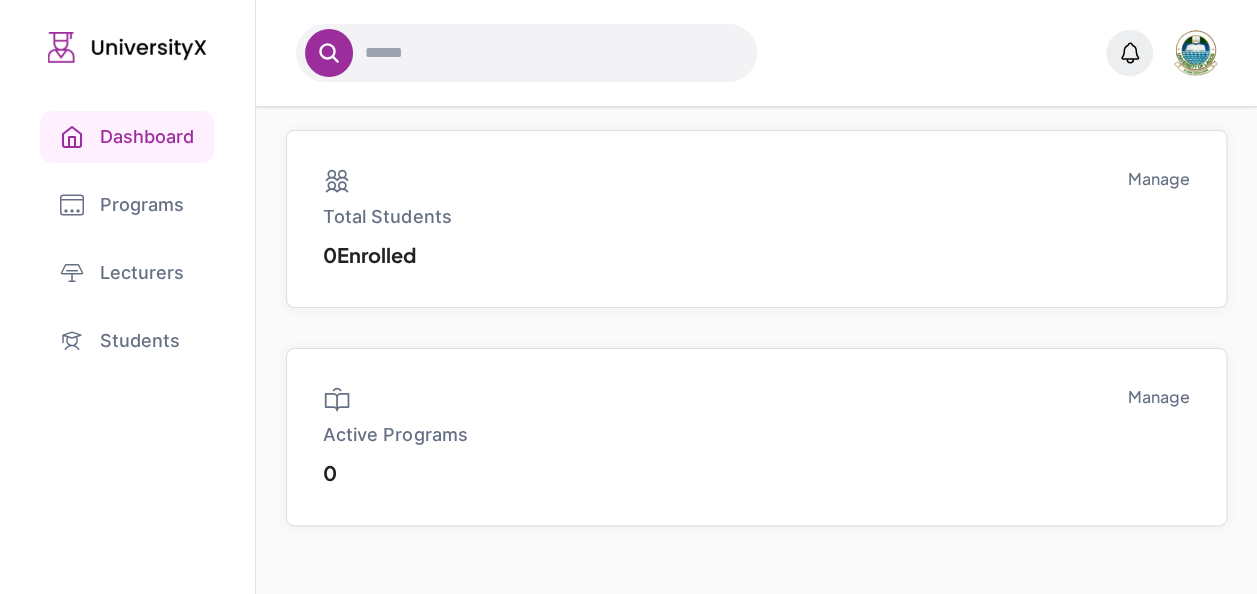 scroll, scrollTop: 0, scrollLeft: 0, axis: both 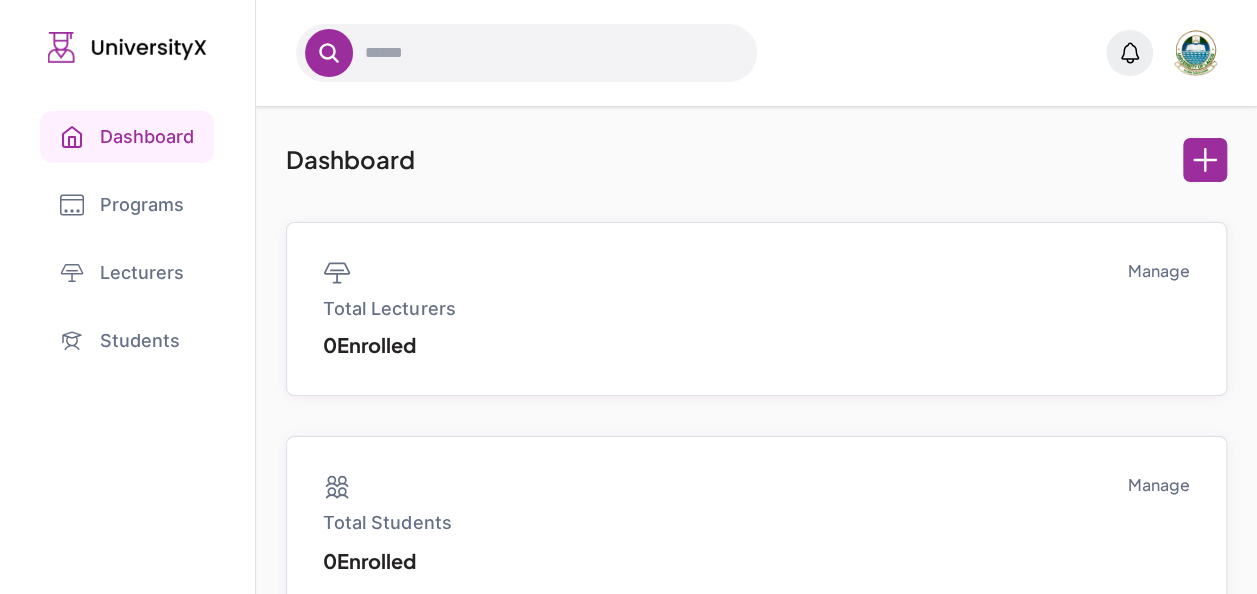 click on "Students" at bounding box center (127, 341) 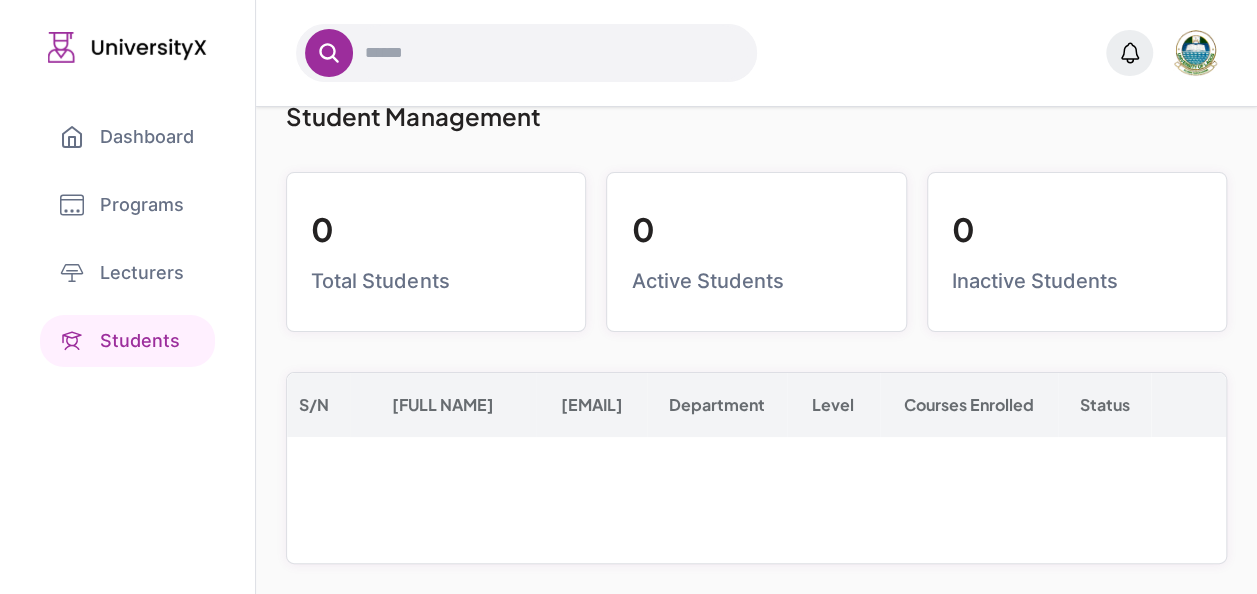 scroll, scrollTop: 0, scrollLeft: 0, axis: both 